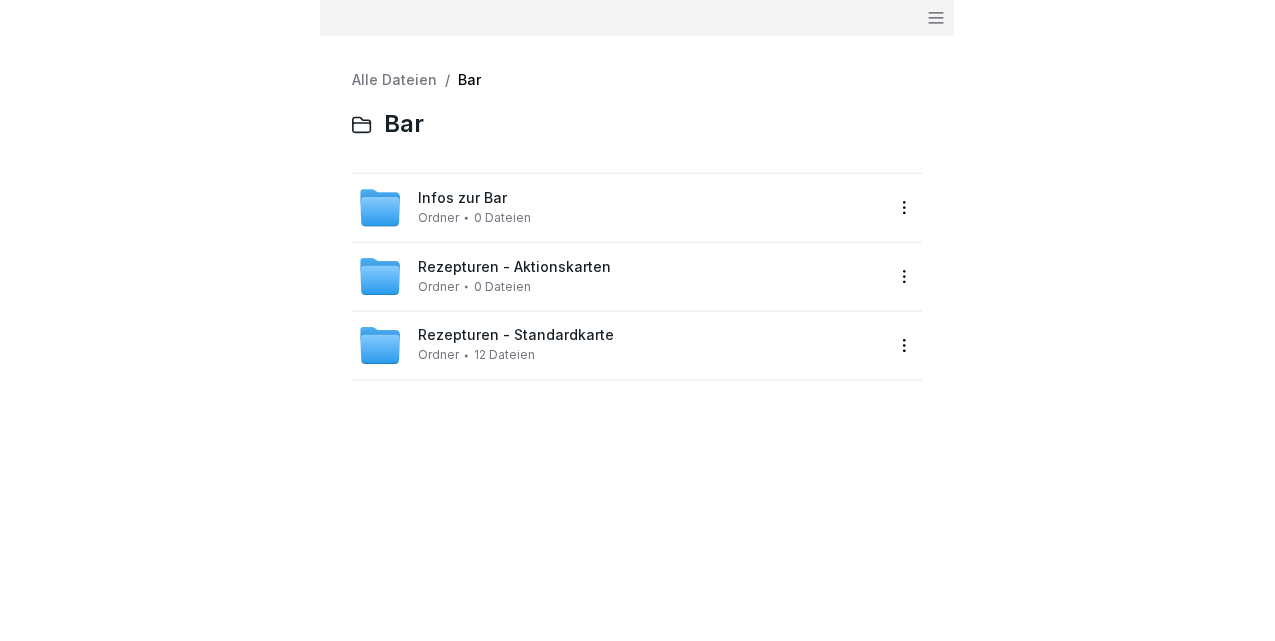 scroll, scrollTop: 0, scrollLeft: 0, axis: both 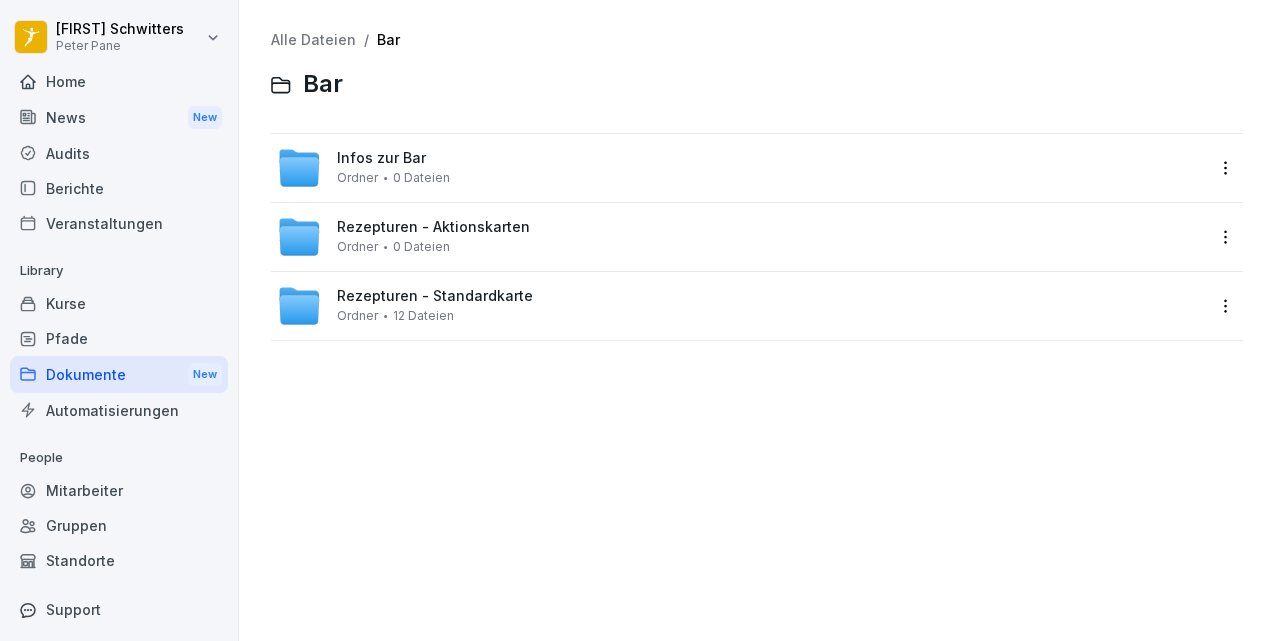 click on "Mitarbeiter" at bounding box center [119, 490] 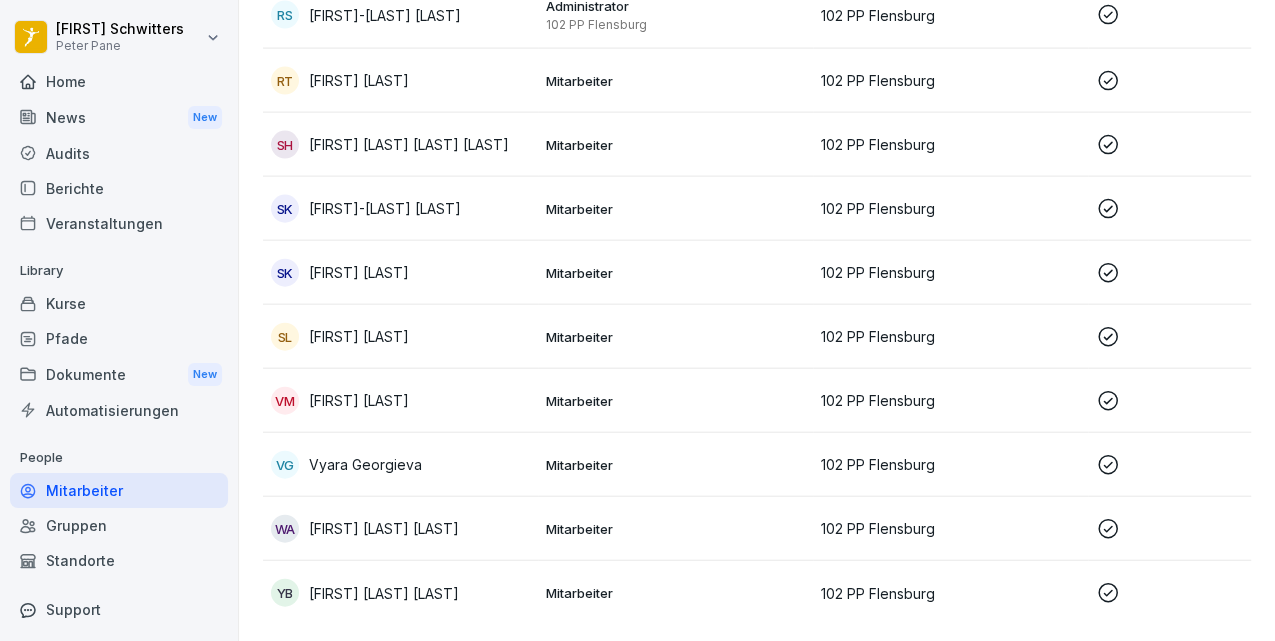 scroll, scrollTop: 2188, scrollLeft: 0, axis: vertical 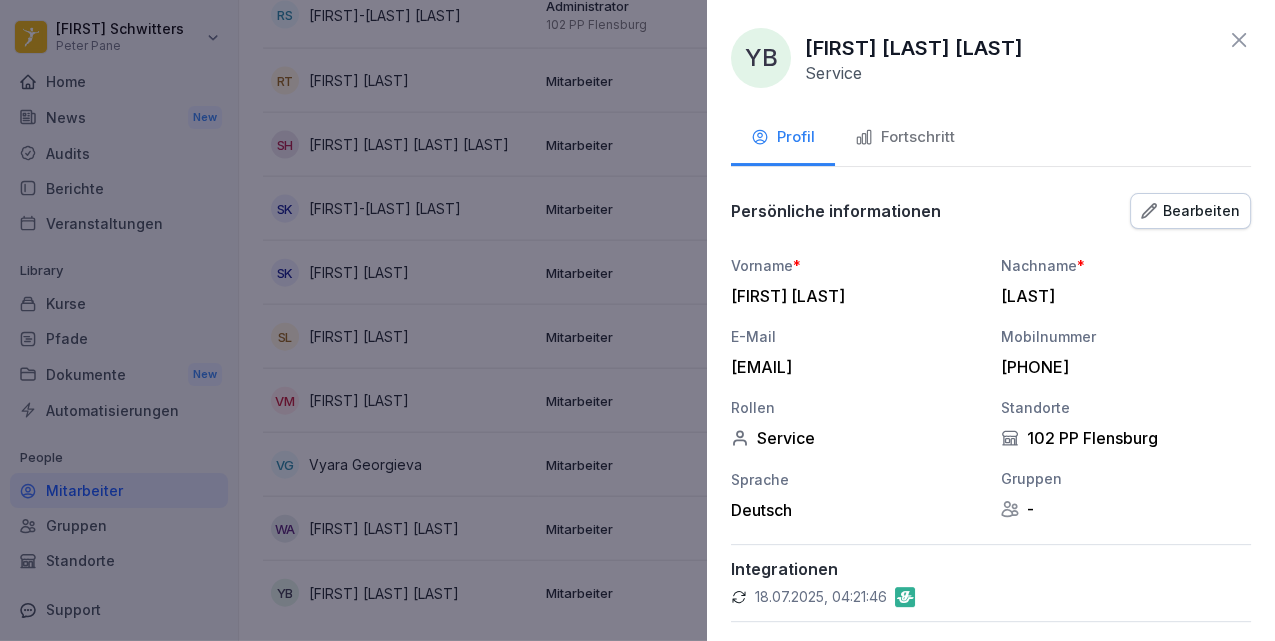 click on "Fortschritt" at bounding box center (905, 137) 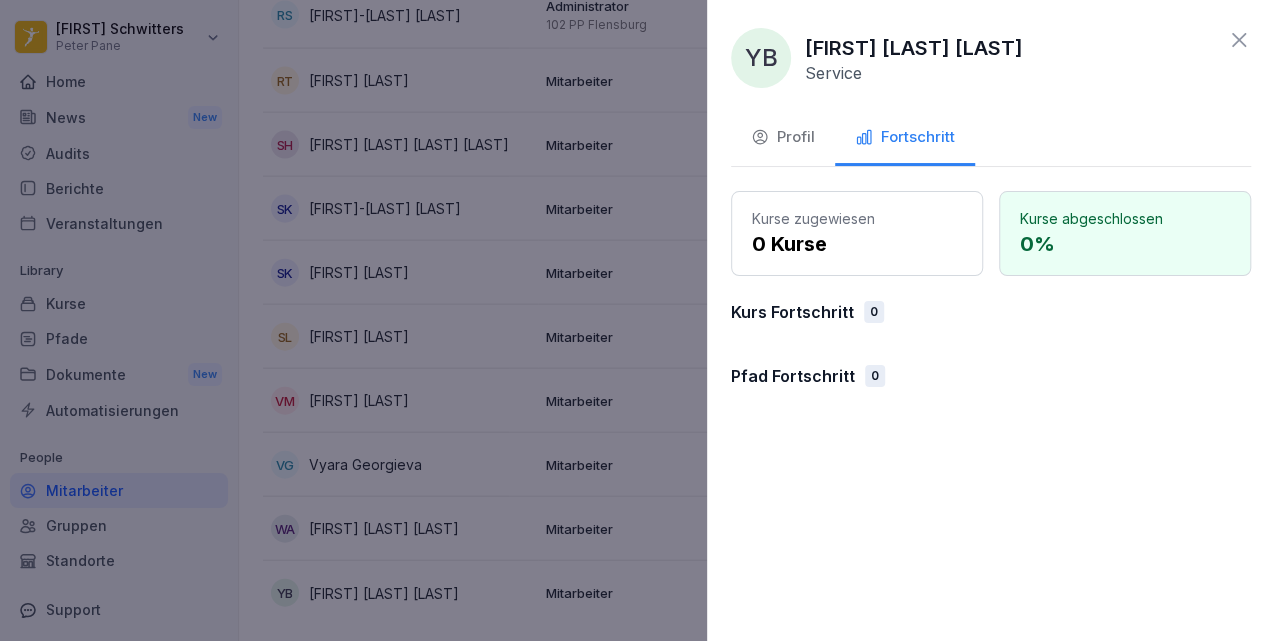 click on "Profil" at bounding box center [783, 137] 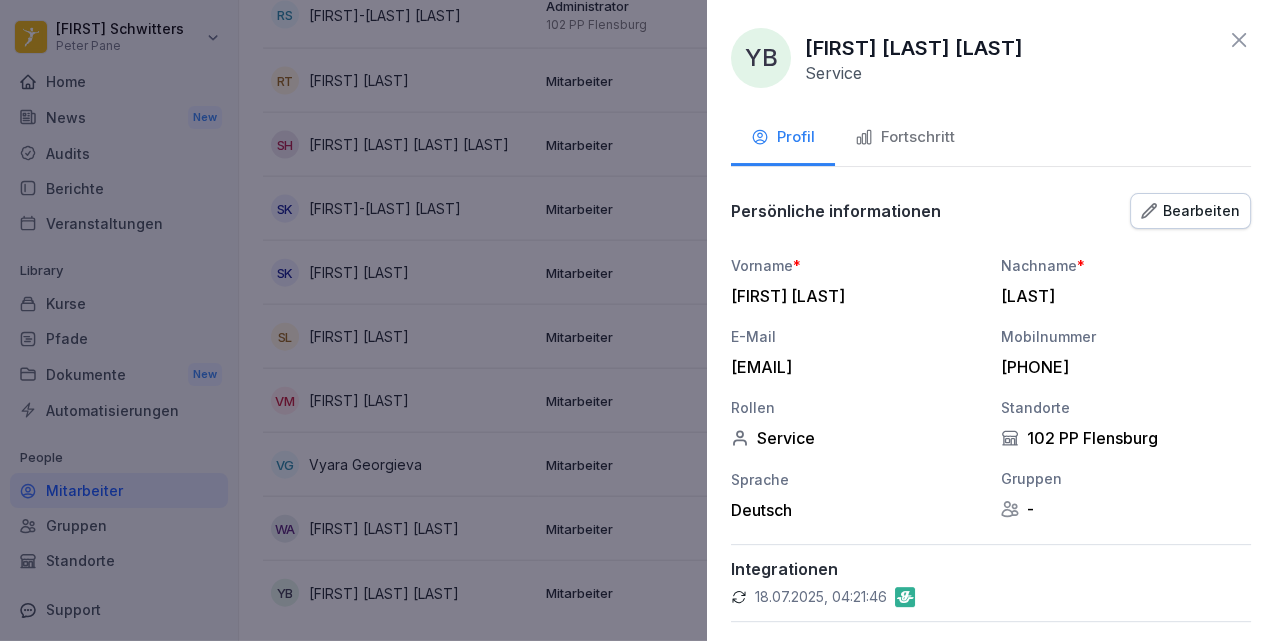 click on "Bearbeiten" at bounding box center (1190, 211) 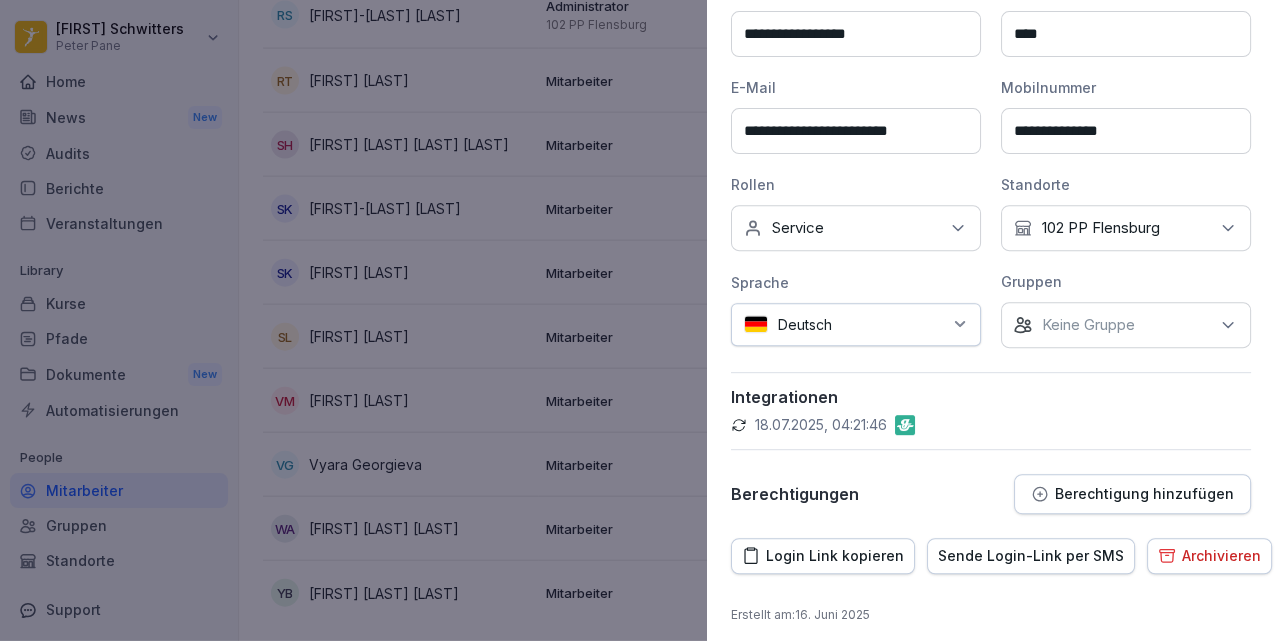 scroll, scrollTop: 280, scrollLeft: 0, axis: vertical 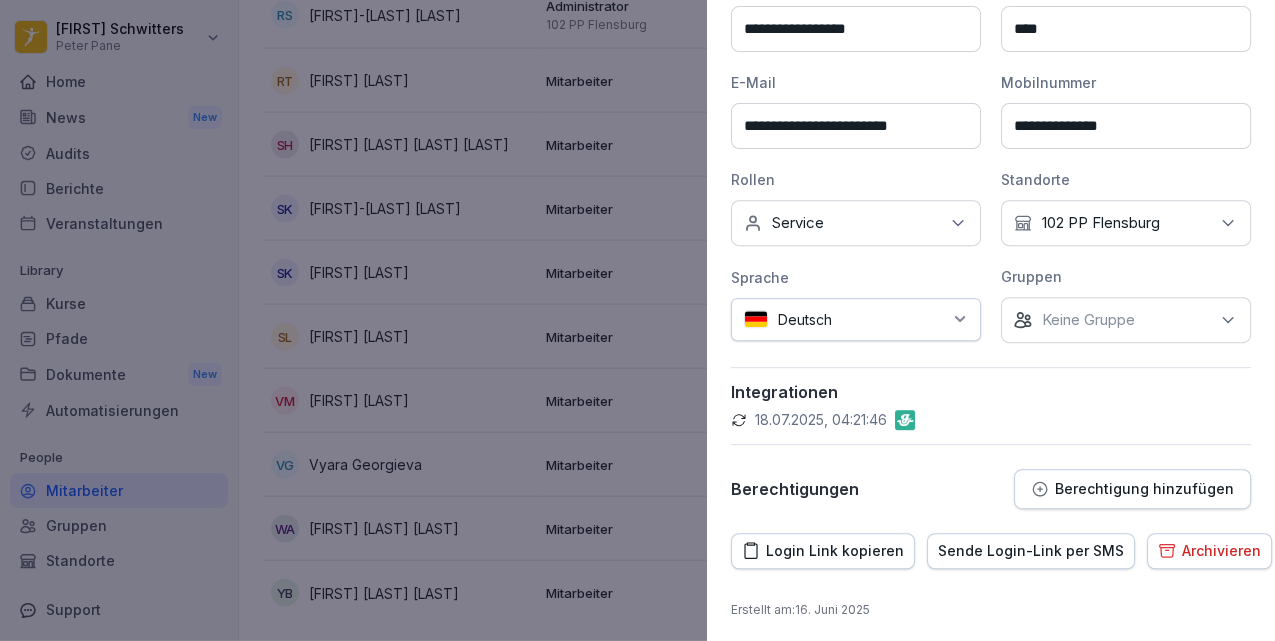 click on "Berechtigung hinzufügen" at bounding box center [1144, 489] 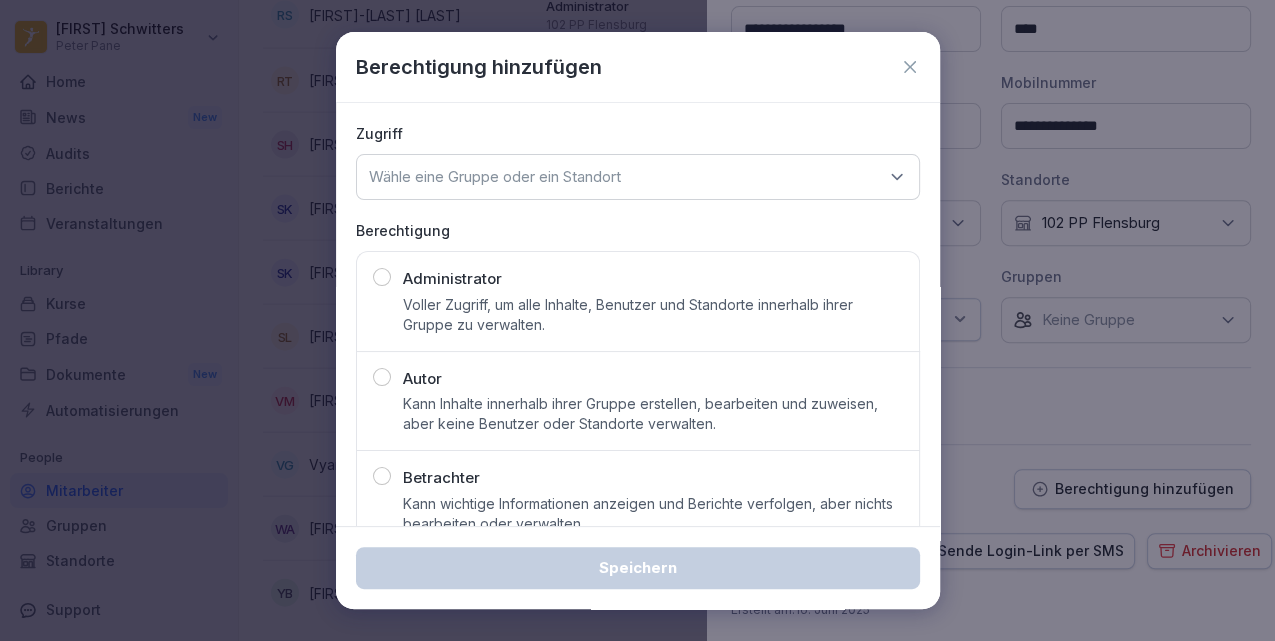 click on "Wähle eine Gruppe oder ein Standort" at bounding box center [495, 177] 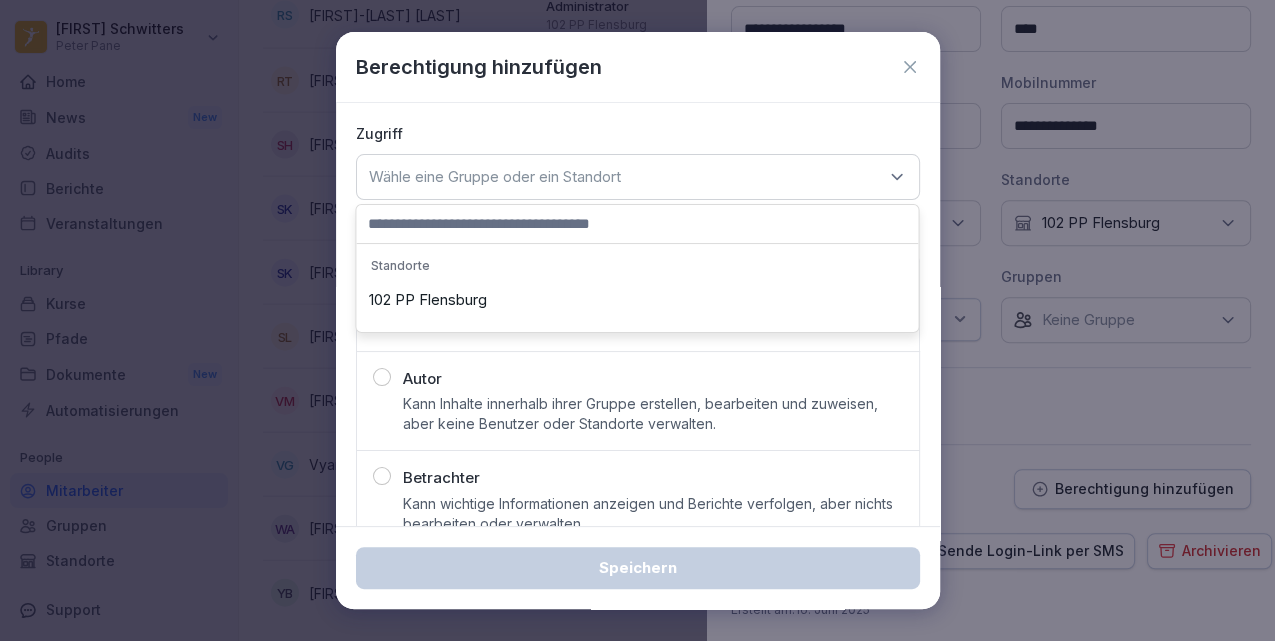click on "102 PP Flensburg" at bounding box center (637, 300) 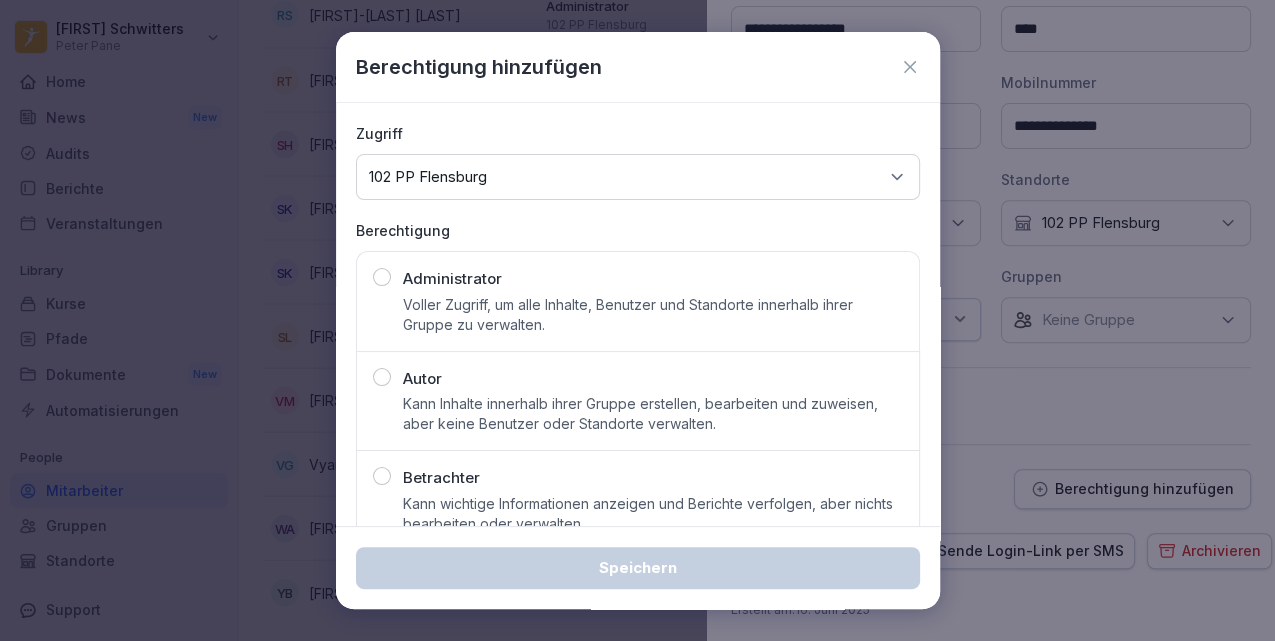 click on "Kann wichtige Informationen anzeigen und Berichte verfolgen, aber nichts bearbeiten oder verwalten." at bounding box center (653, 514) 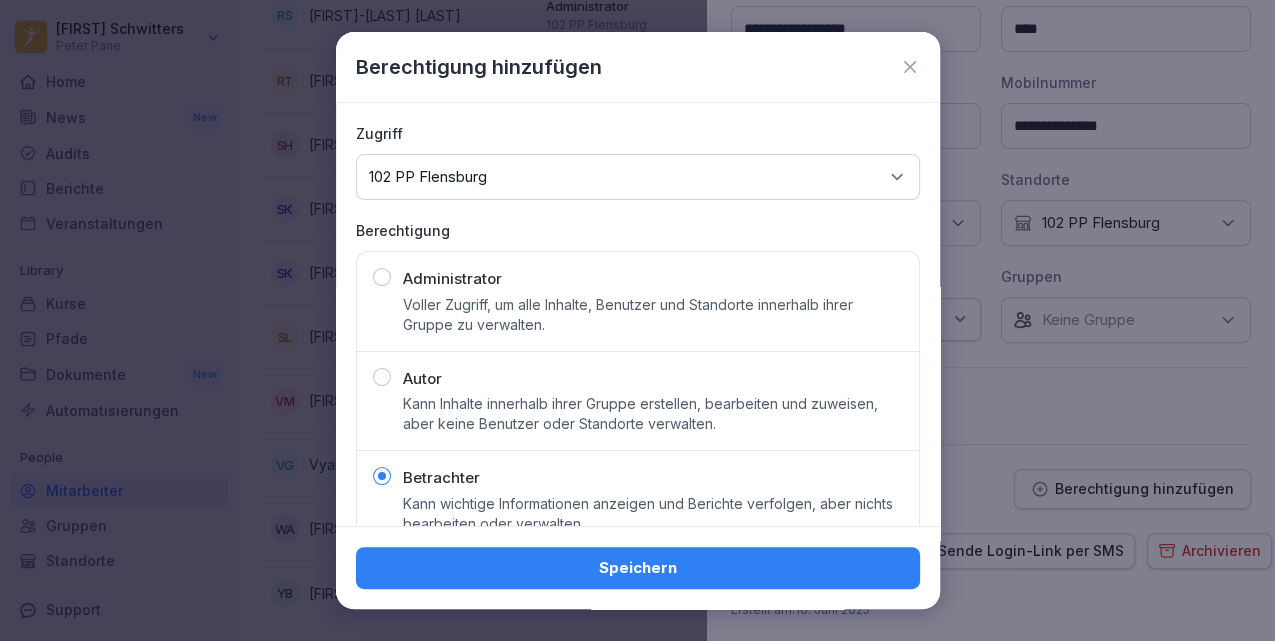 click on "Speichern" at bounding box center [638, 568] 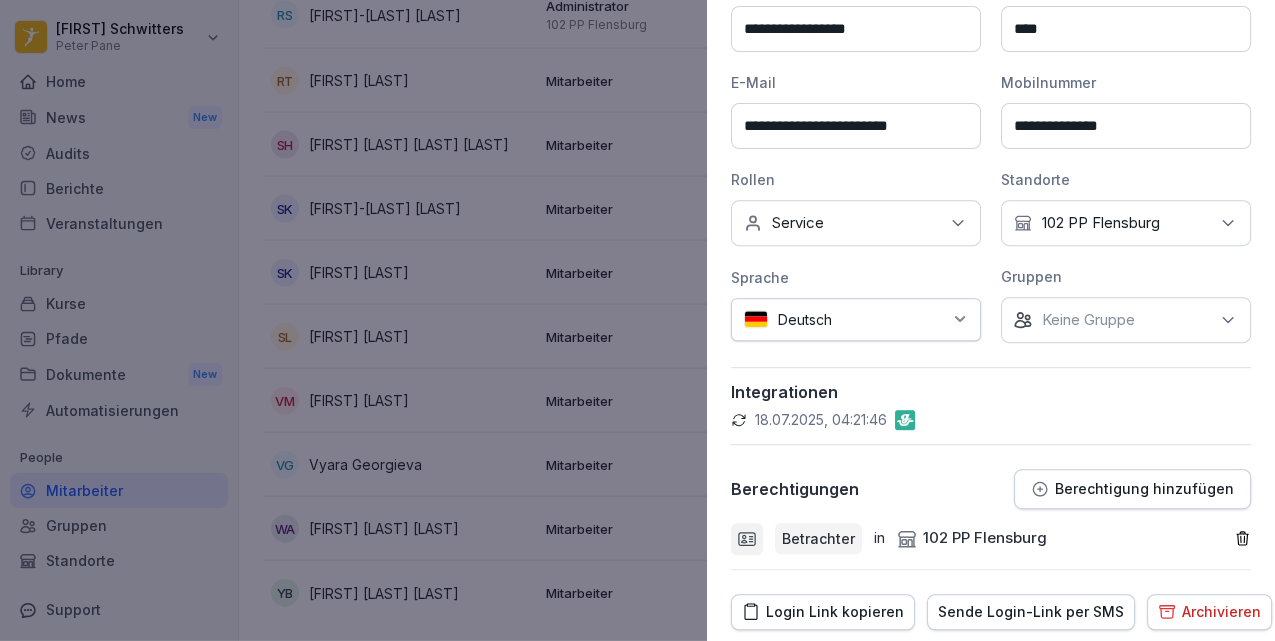 scroll, scrollTop: 340, scrollLeft: 0, axis: vertical 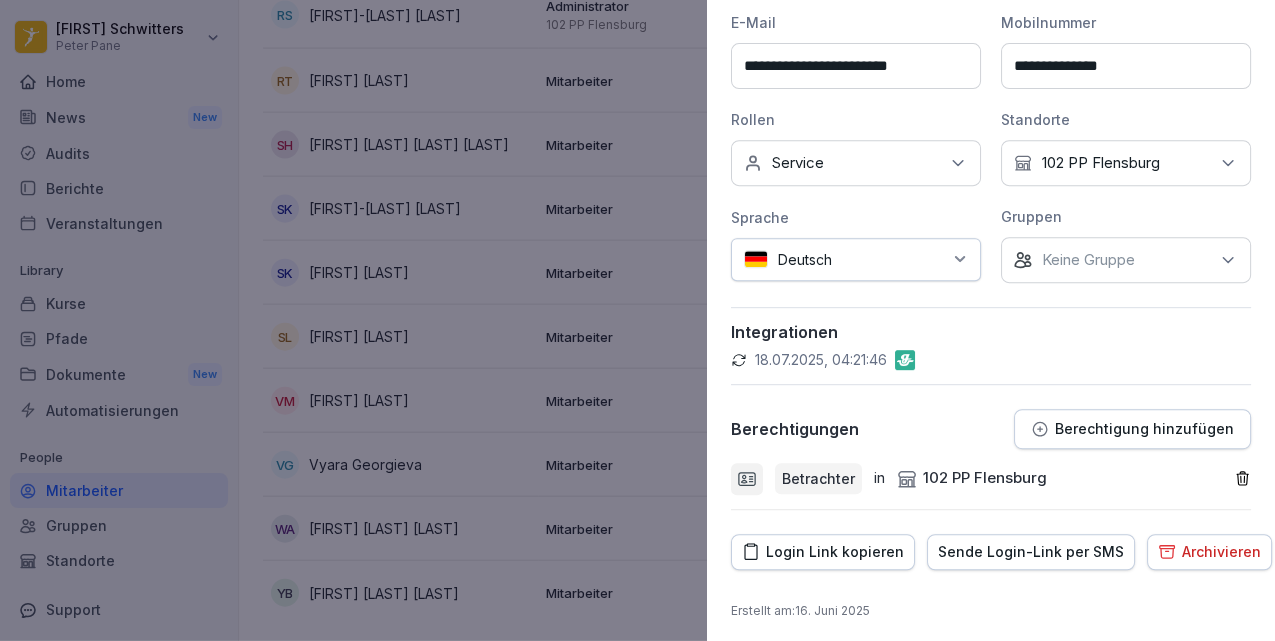 click on "Keine Gruppe" at bounding box center [1126, 260] 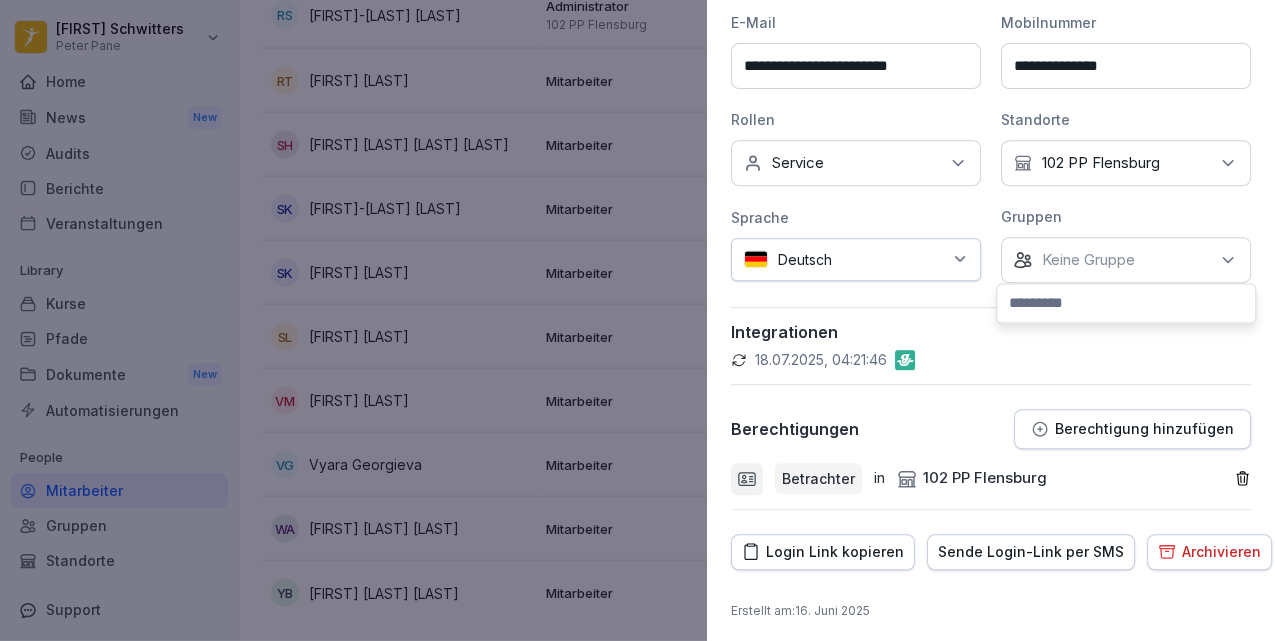 click on "Integrationen 18.07.2025, 04:21:46" at bounding box center [991, 346] 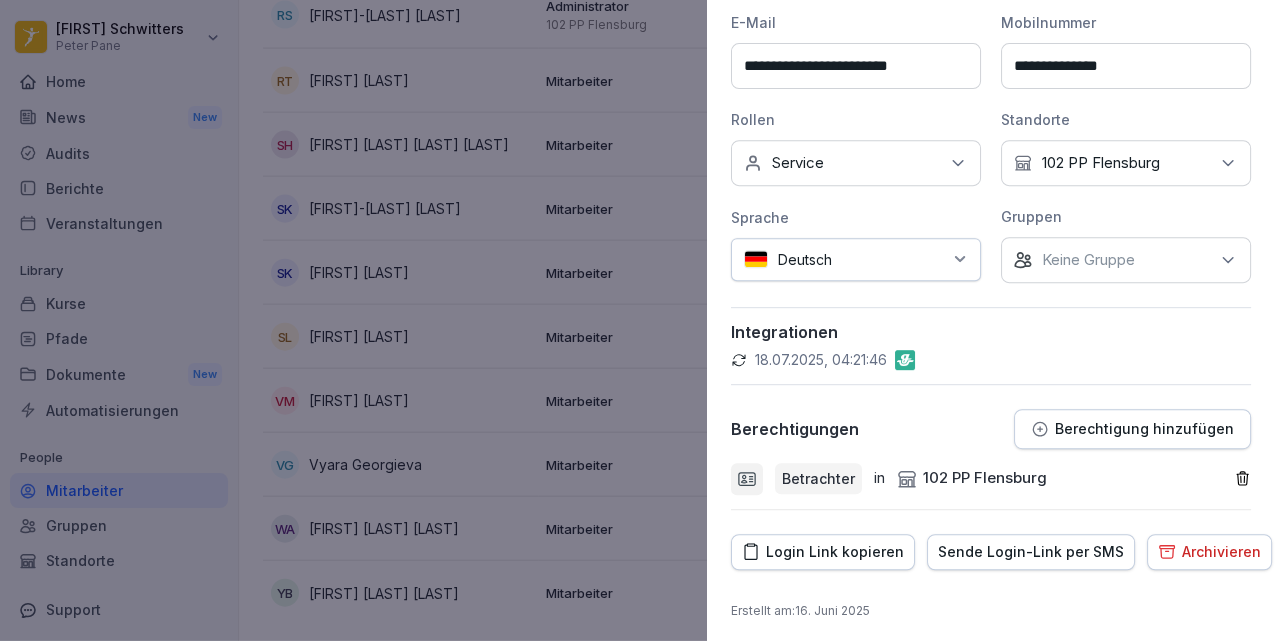 click on "Keine Rollen Service" at bounding box center [856, 163] 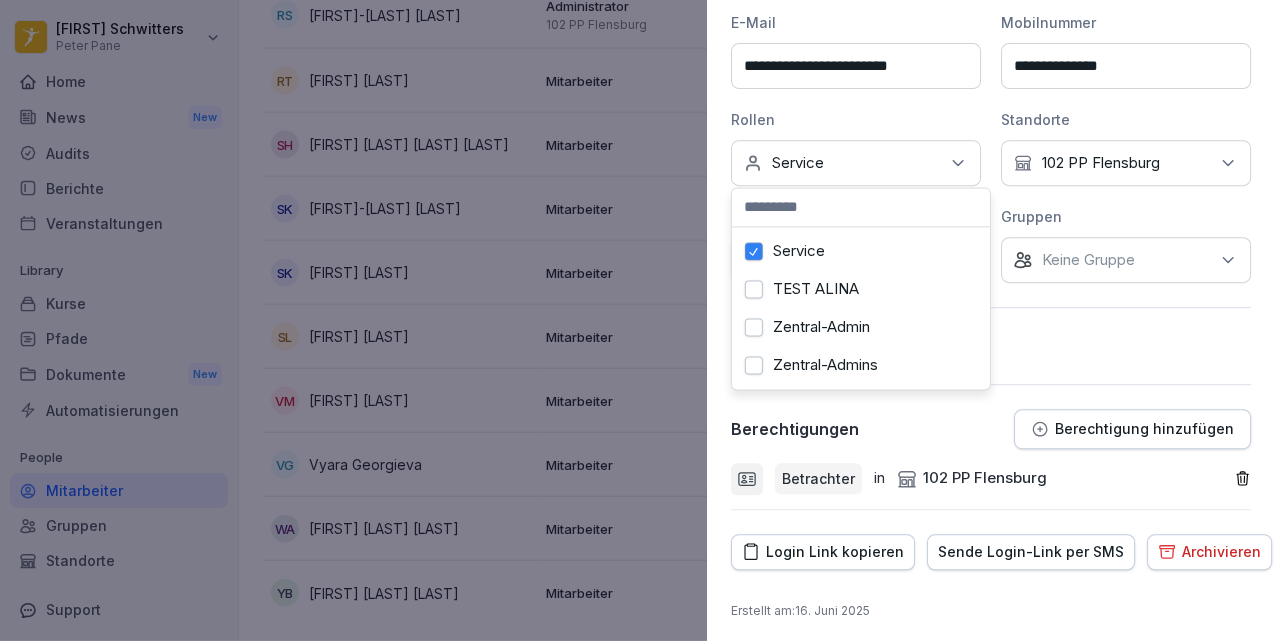 scroll, scrollTop: 808, scrollLeft: 0, axis: vertical 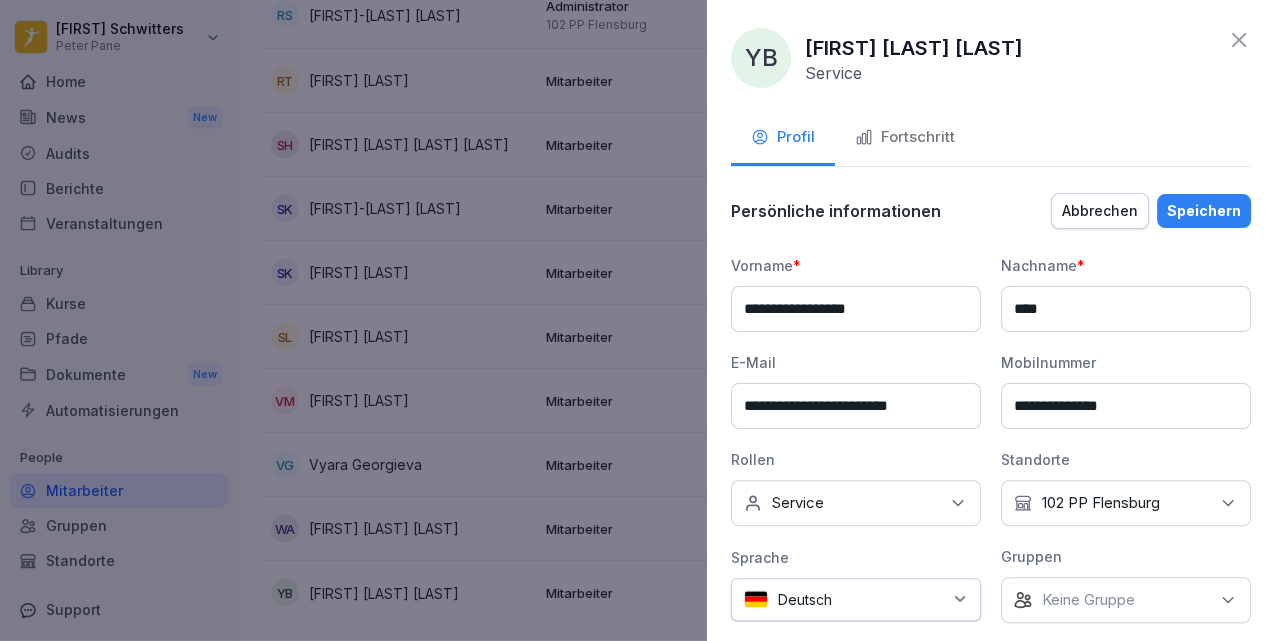 click on "Speichern" at bounding box center (1204, 211) 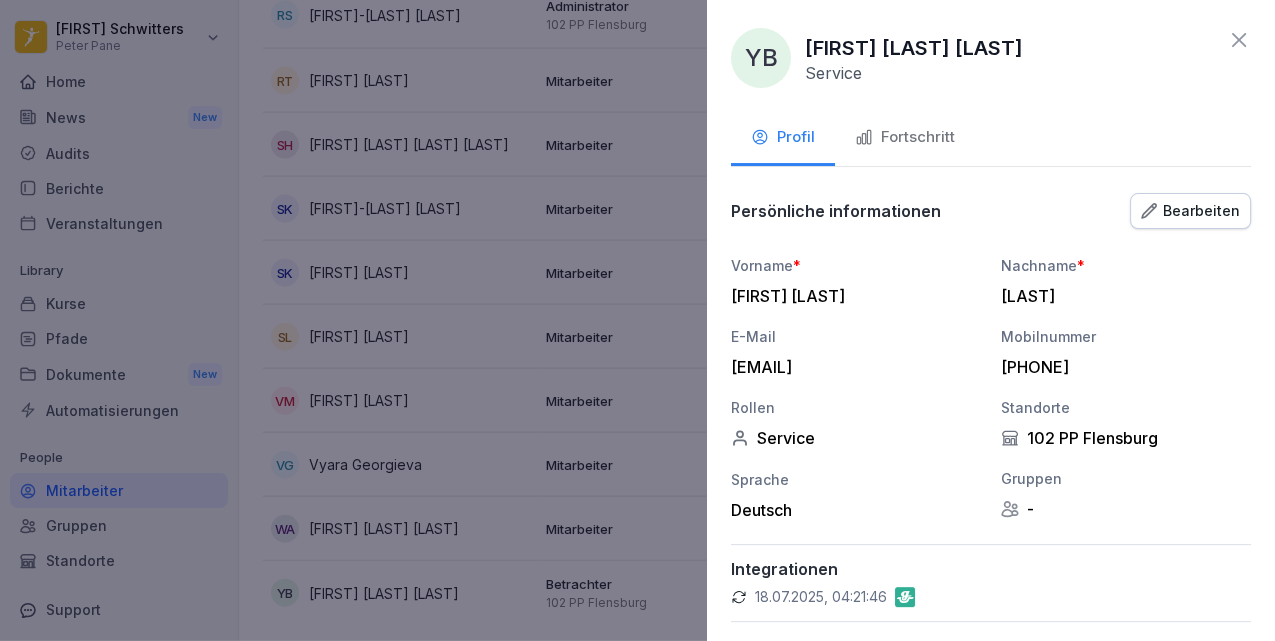 click on "Fortschritt" at bounding box center (905, 137) 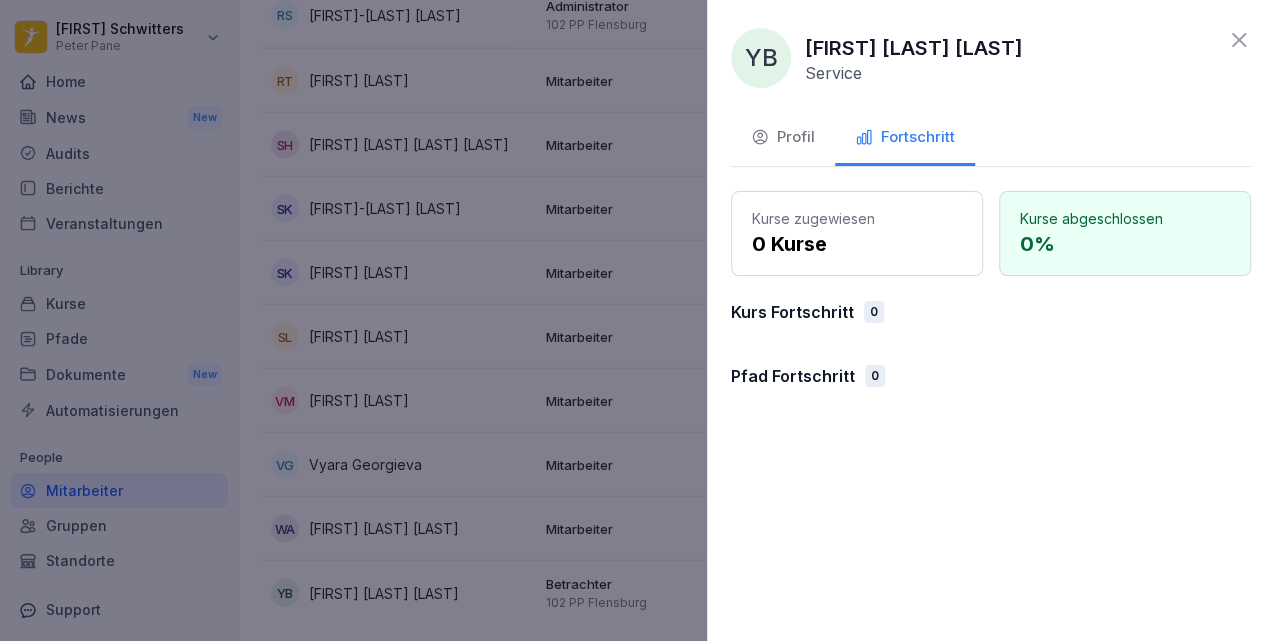 click on "Kurse zugewiesen 0 Kurse Kurse abgeschlossen 0 % Kurs Fortschritt 0 Pfad Fortschritt 0" at bounding box center [991, 297] 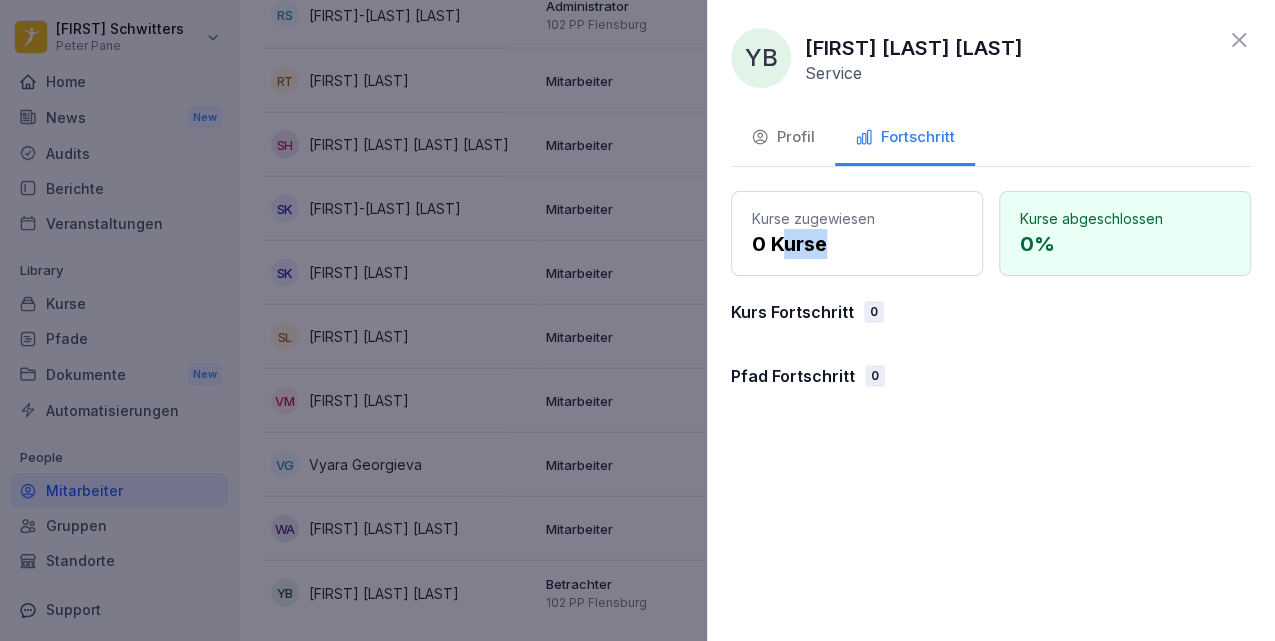 drag, startPoint x: 826, startPoint y: 250, endPoint x: 788, endPoint y: 252, distance: 38.052597 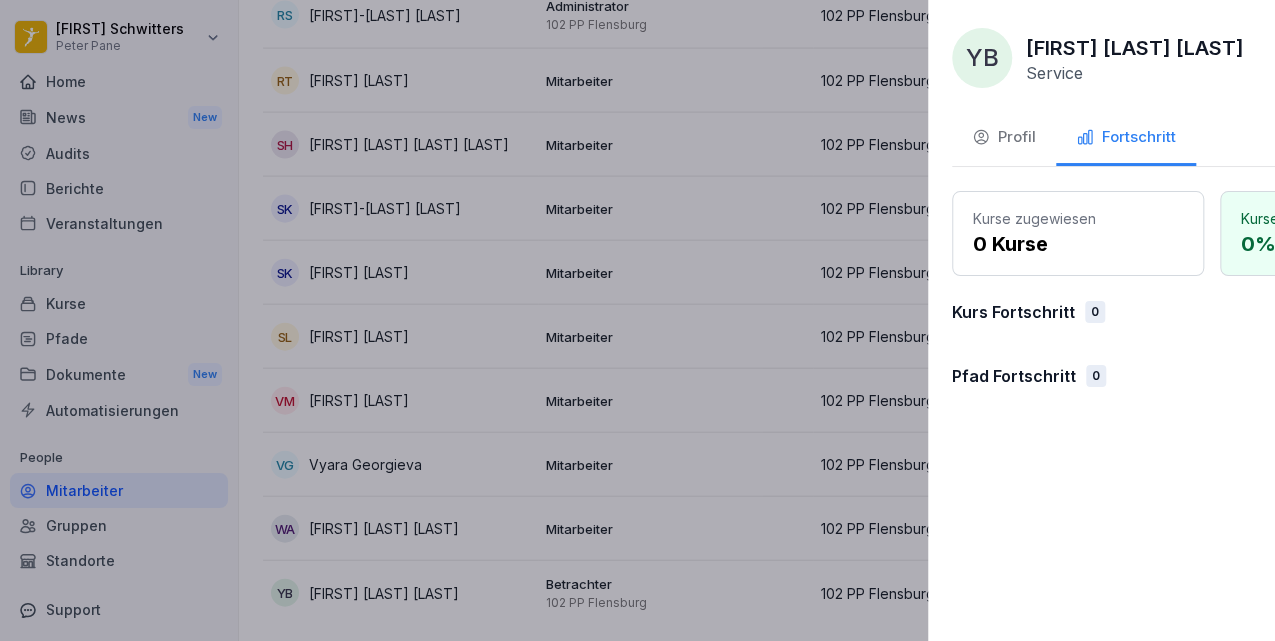 click at bounding box center (637, 320) 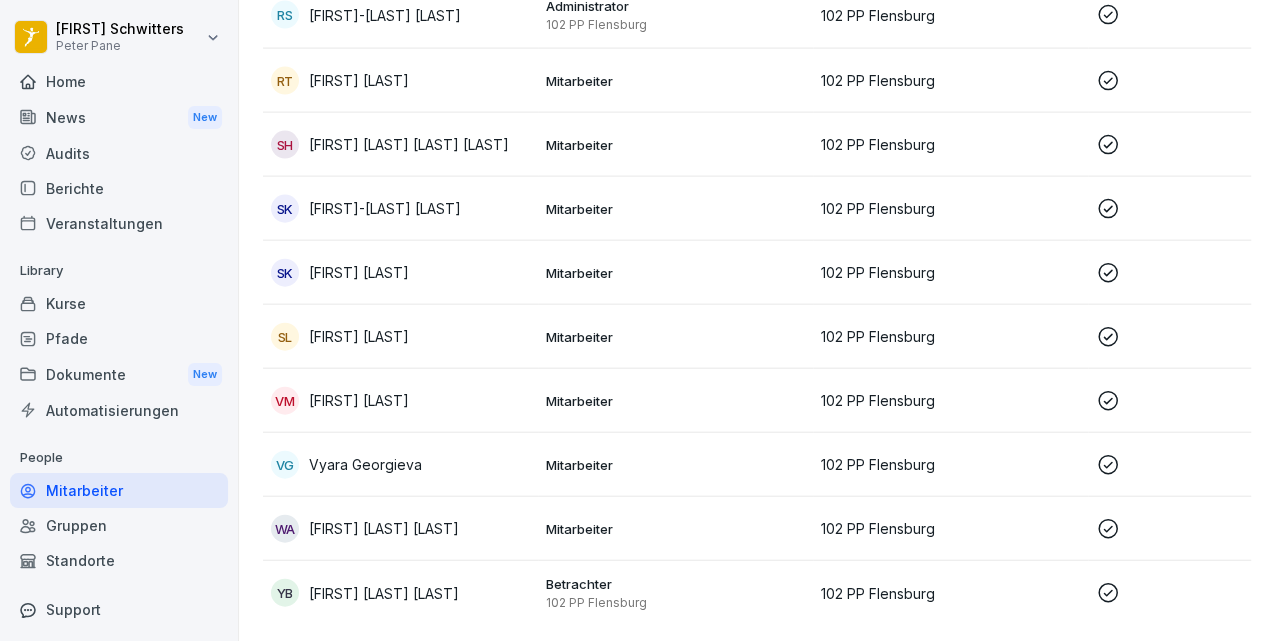 click on "Kurse" at bounding box center [119, 303] 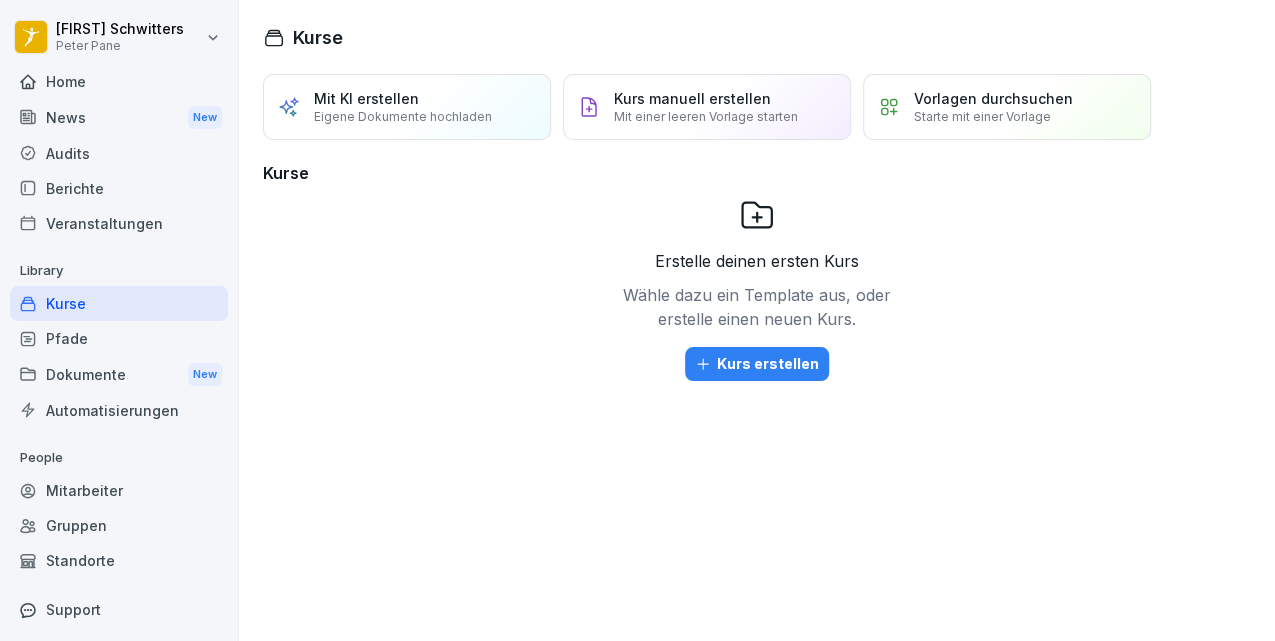 click on "Pfade" at bounding box center [119, 338] 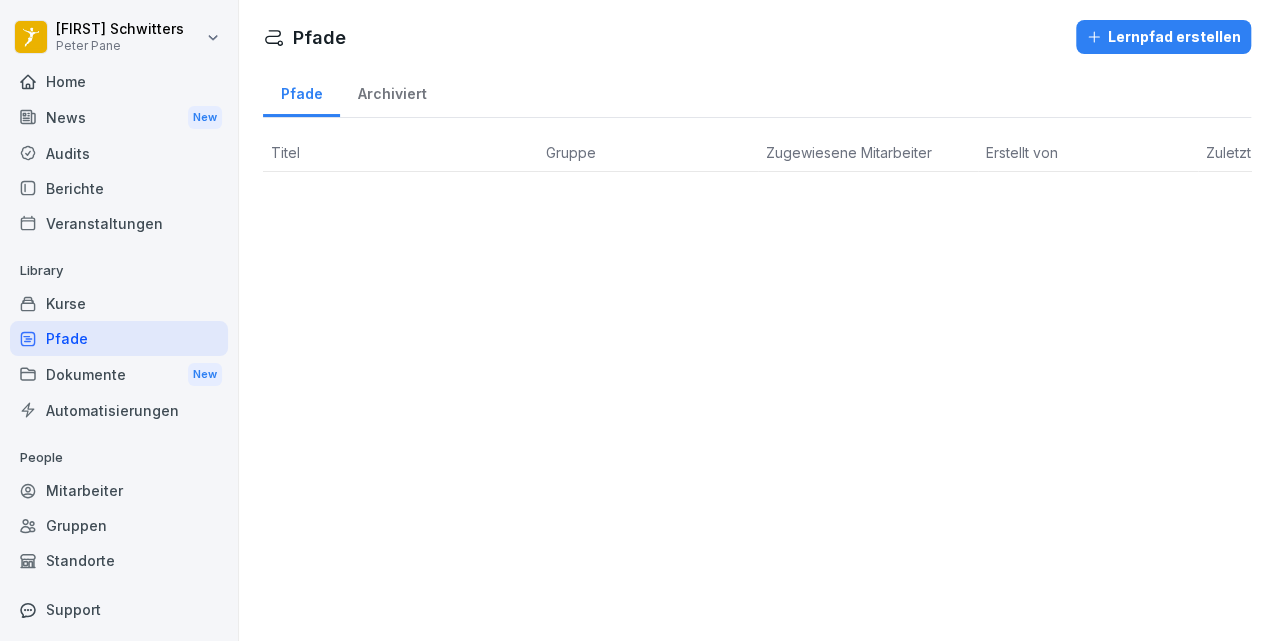 scroll, scrollTop: 52, scrollLeft: 0, axis: vertical 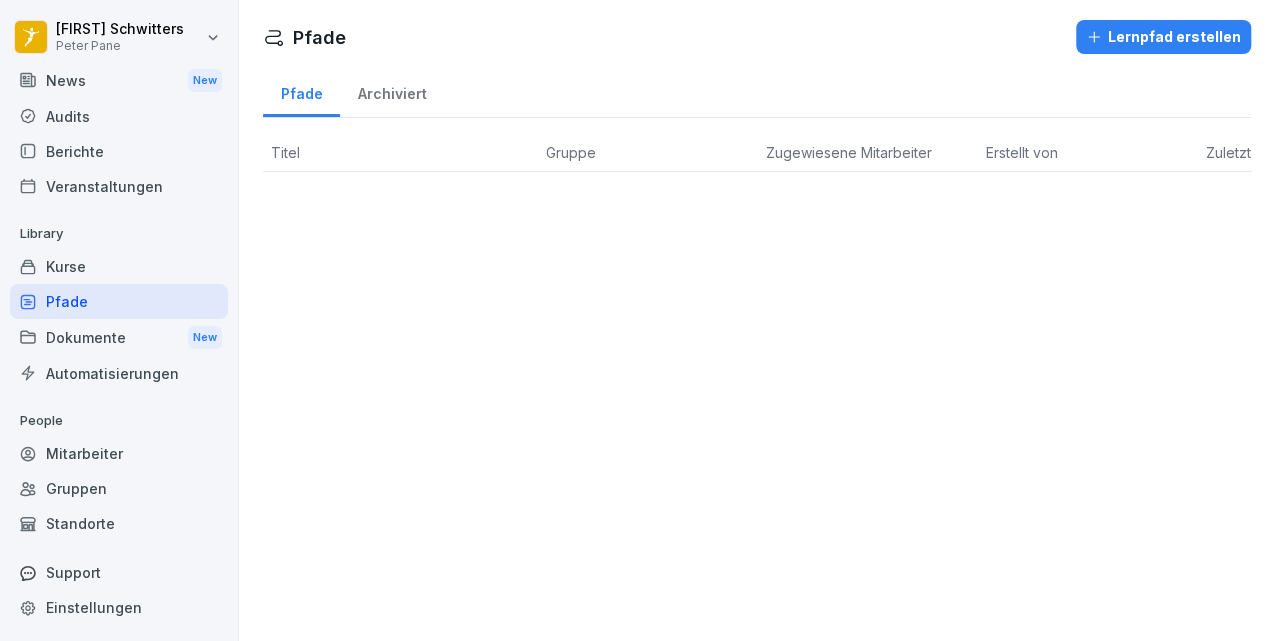 click on "Mitarbeiter" at bounding box center [119, 453] 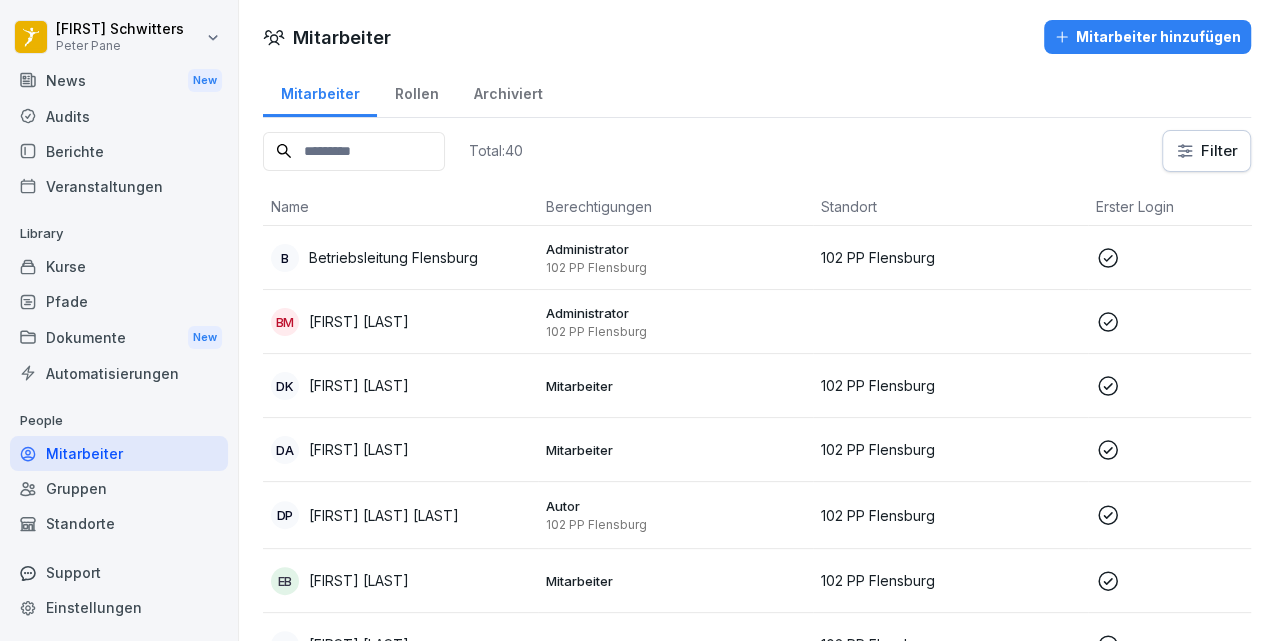 click on "Rollen" at bounding box center (416, 91) 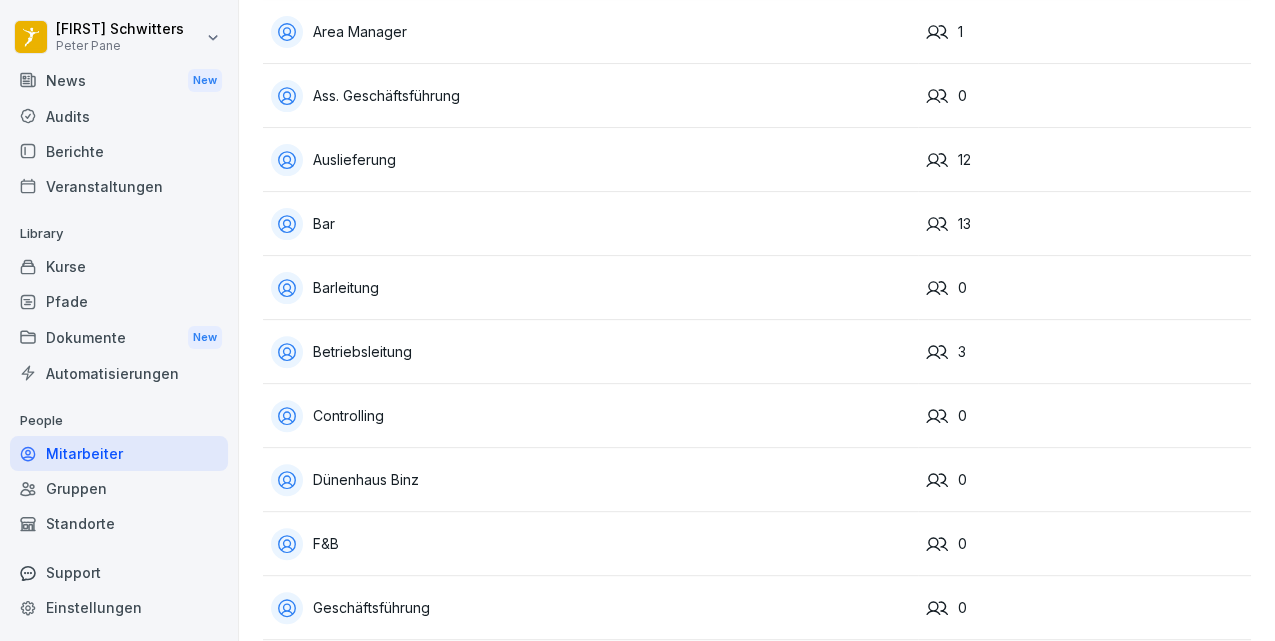 scroll, scrollTop: 133, scrollLeft: 0, axis: vertical 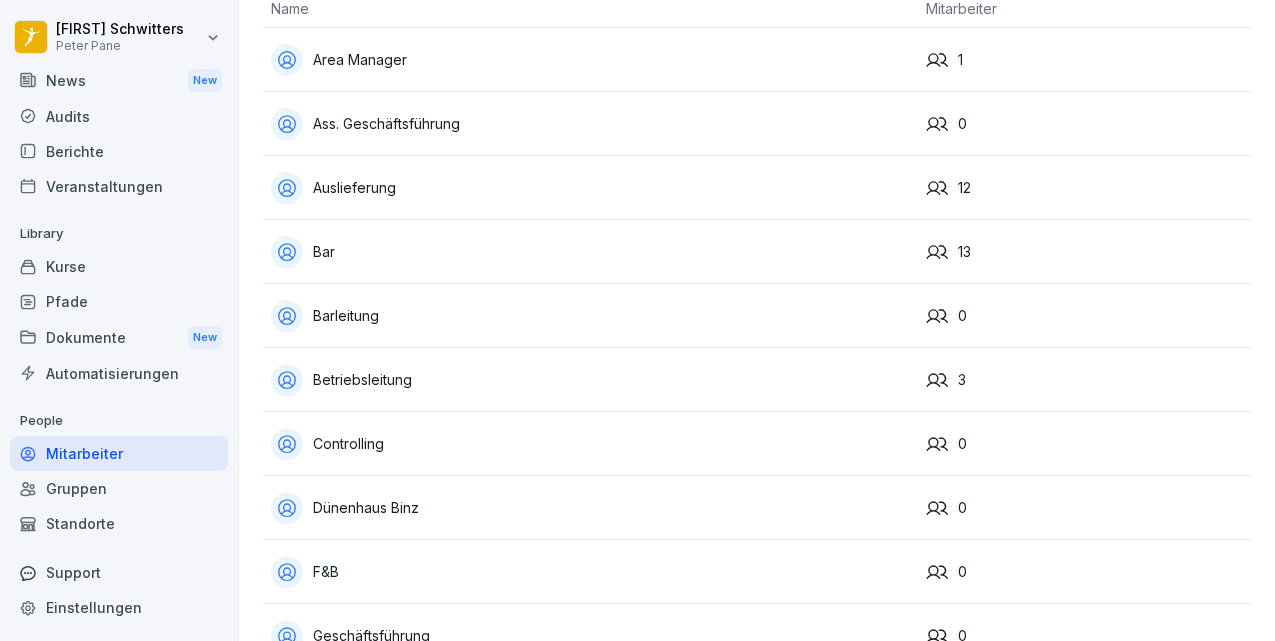 click on "3" at bounding box center [1084, 380] 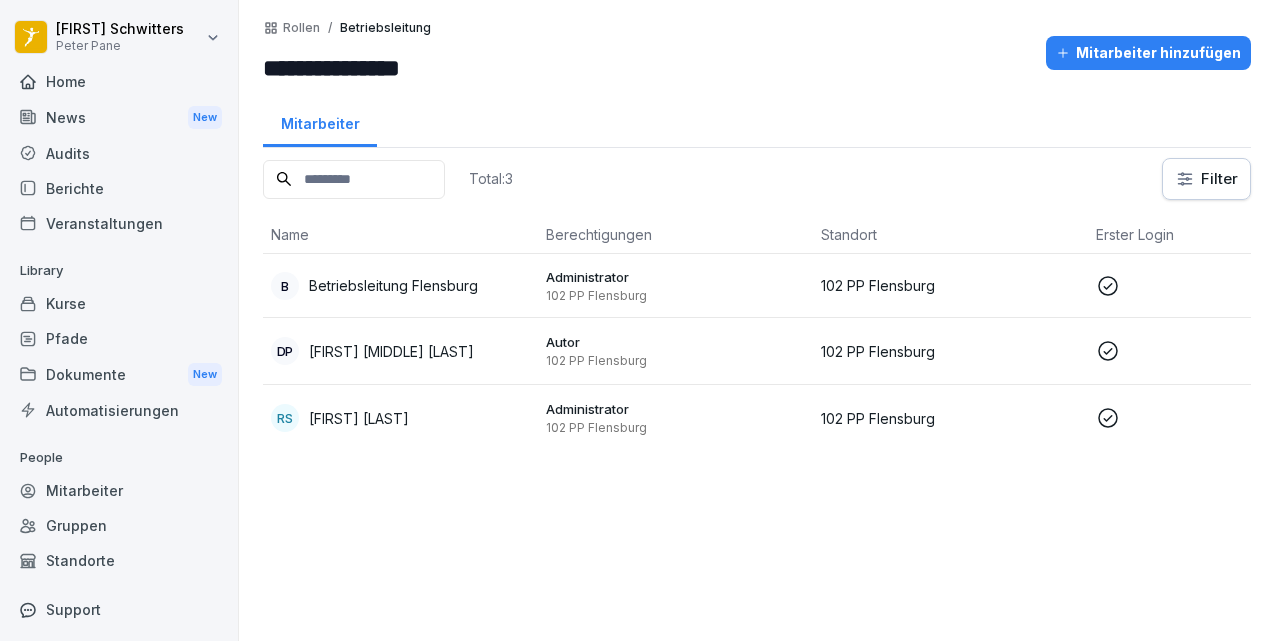 scroll, scrollTop: 0, scrollLeft: 0, axis: both 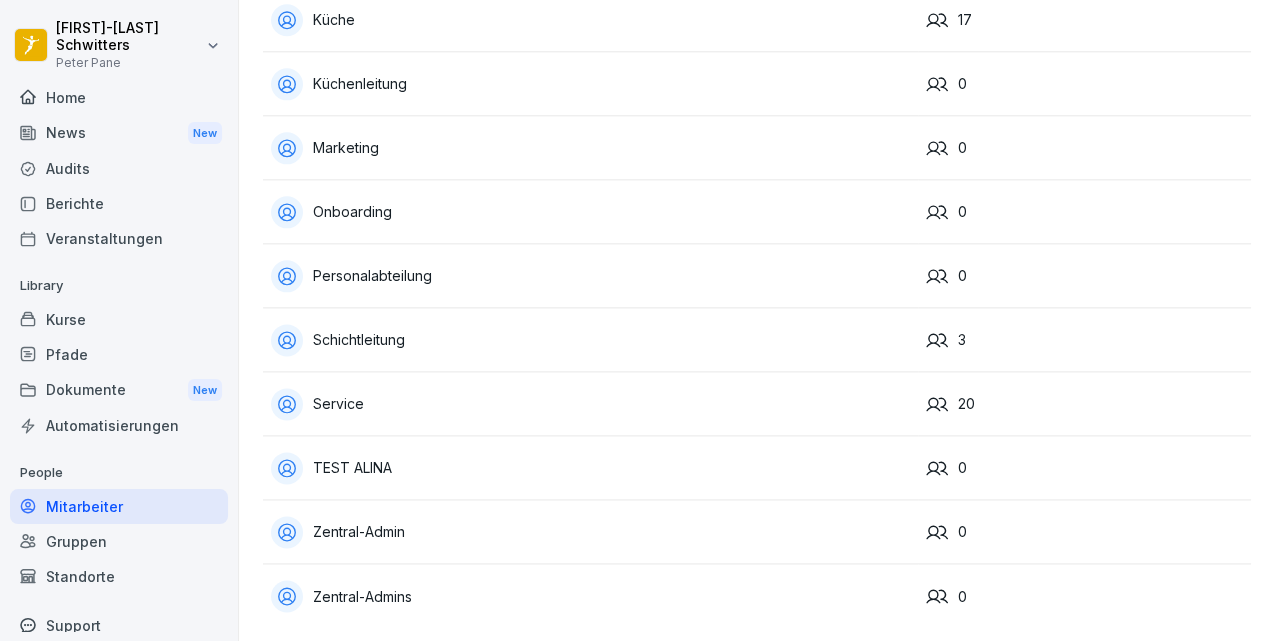 click on "Service" at bounding box center [590, 404] 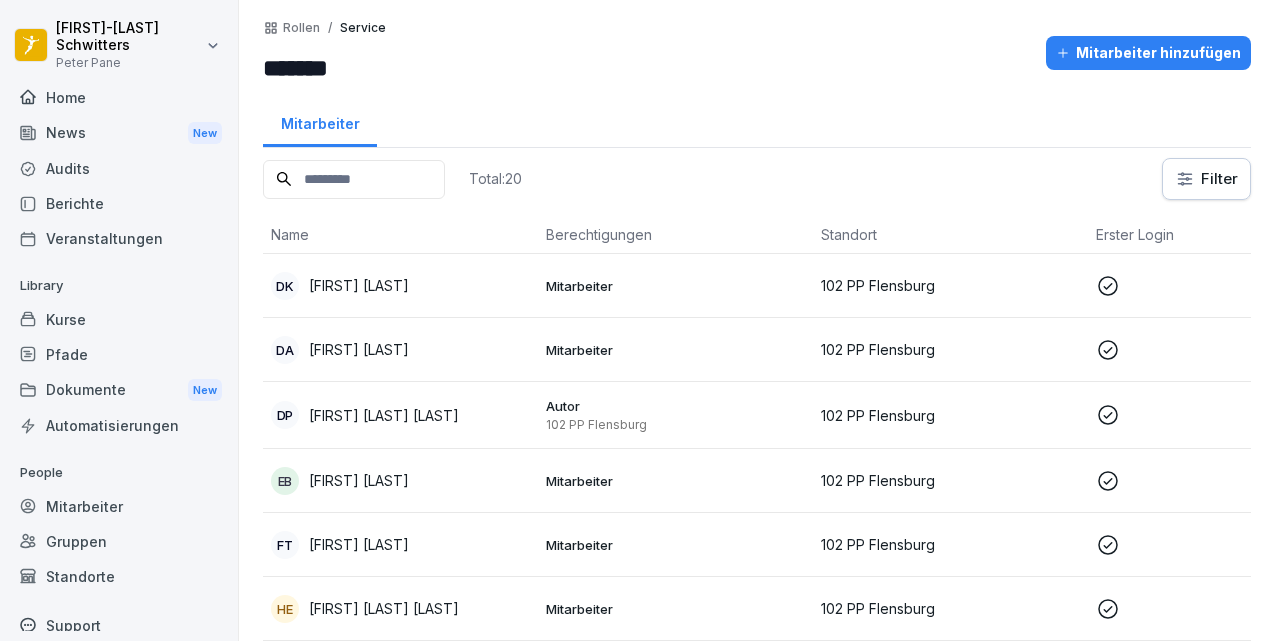 scroll, scrollTop: 0, scrollLeft: 0, axis: both 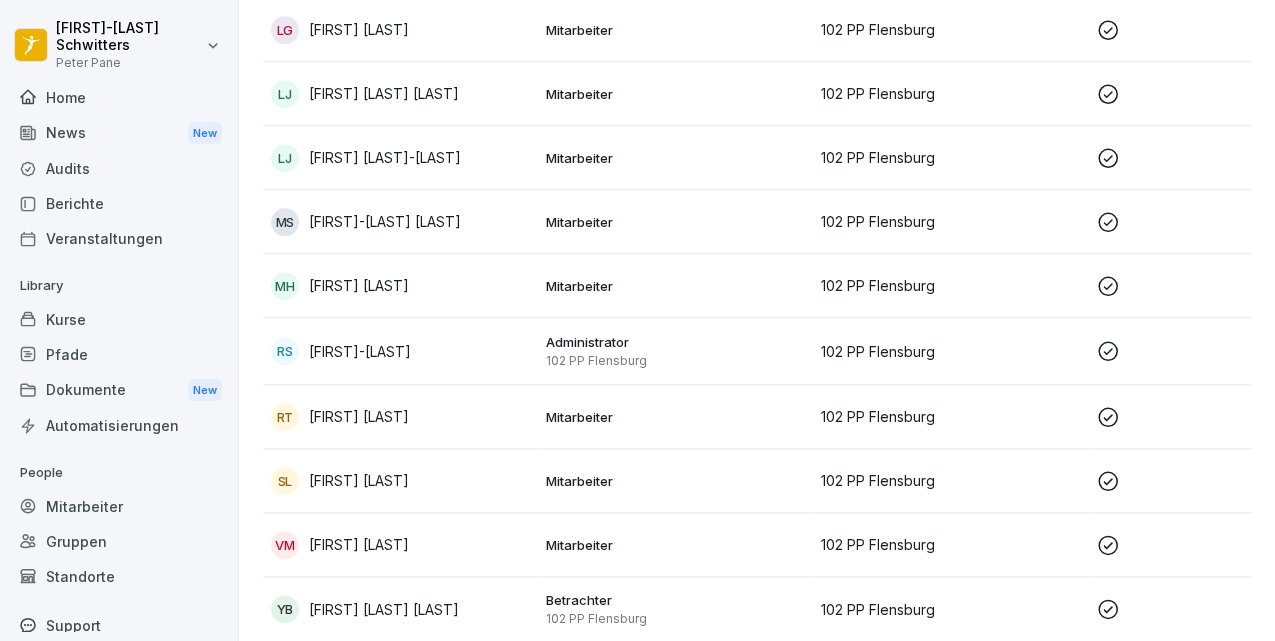 click 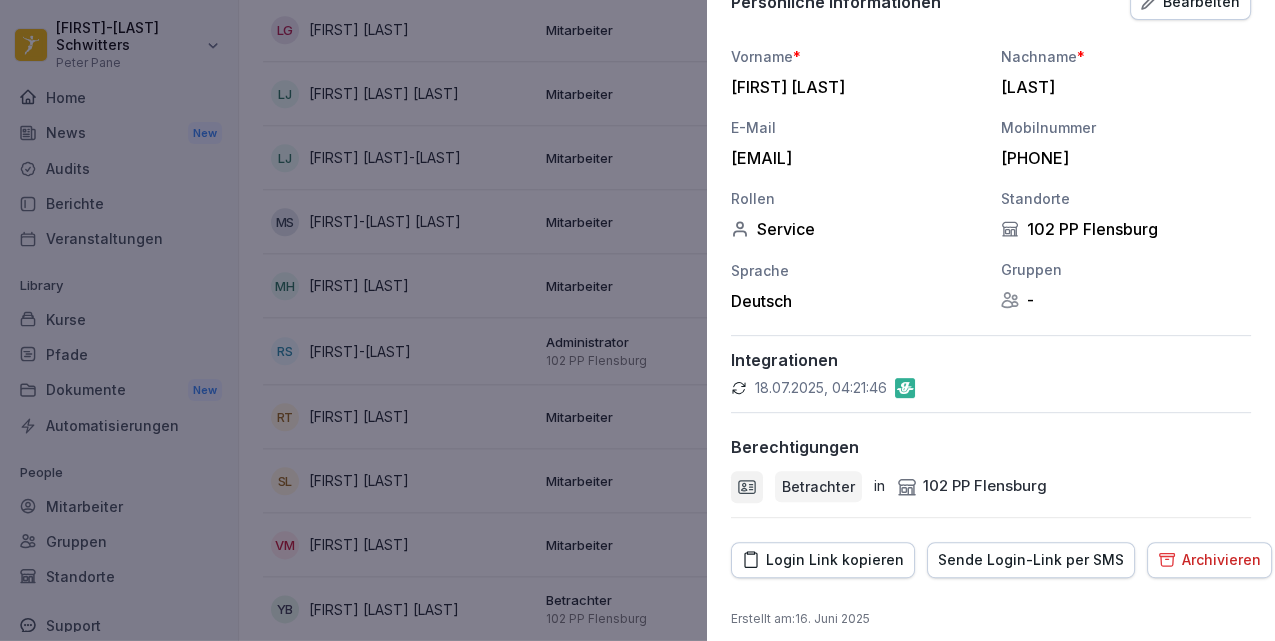 scroll, scrollTop: 220, scrollLeft: 0, axis: vertical 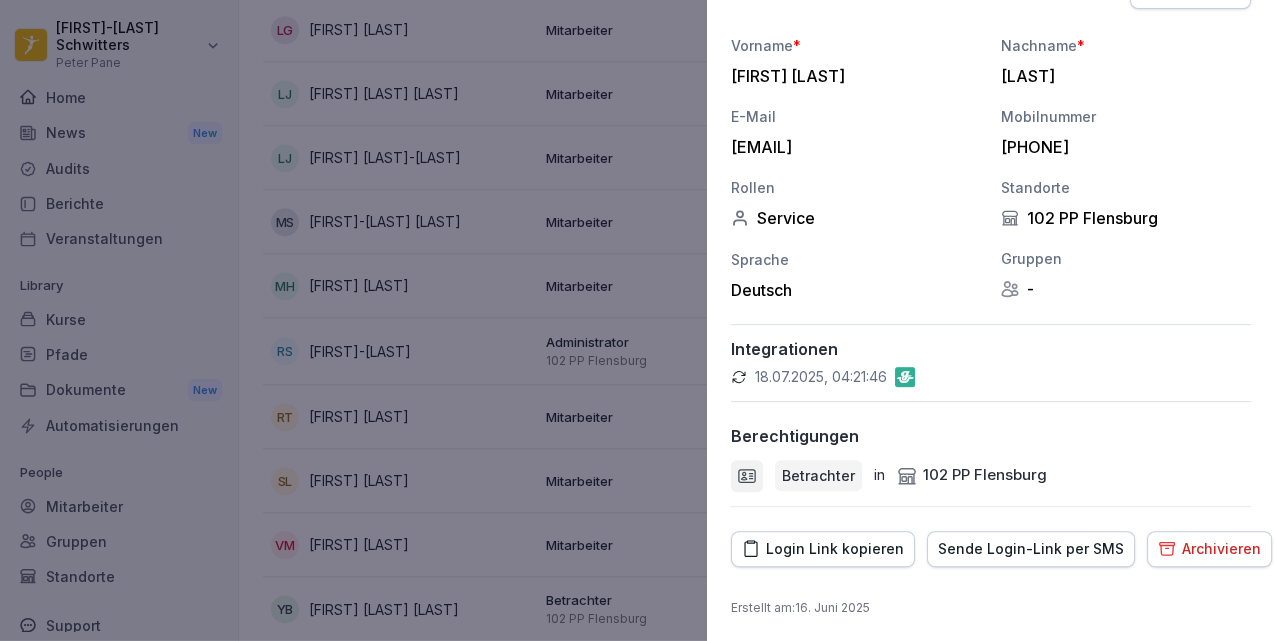 click on "-" at bounding box center [1126, 289] 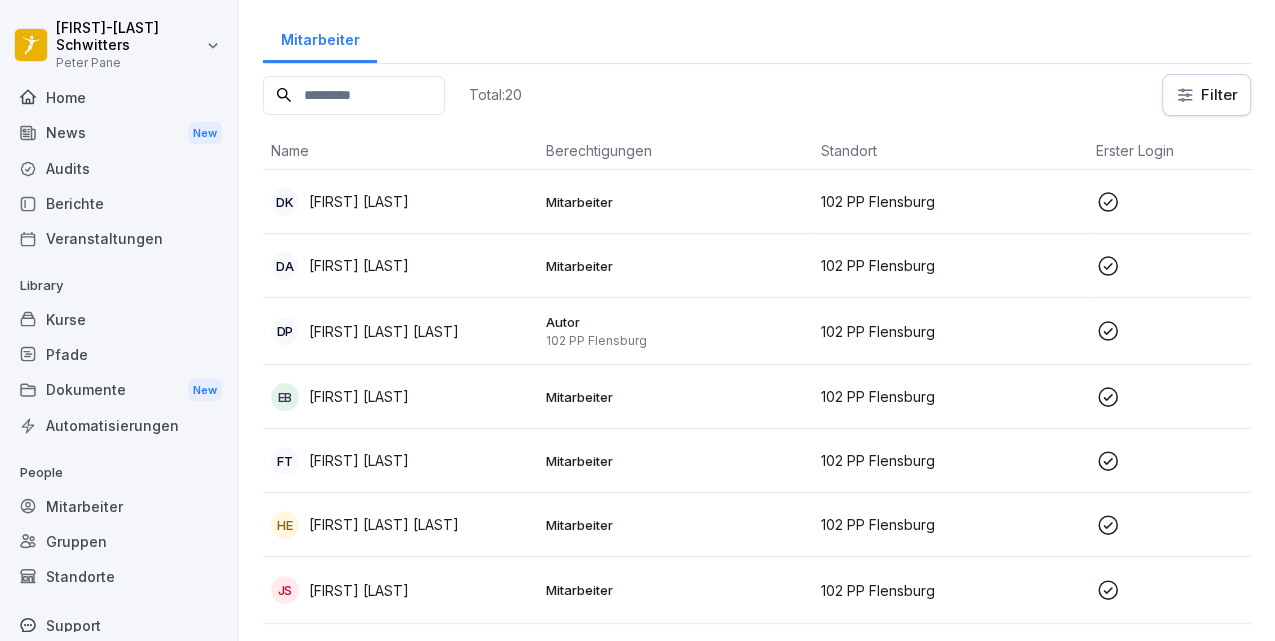 scroll, scrollTop: 0, scrollLeft: 0, axis: both 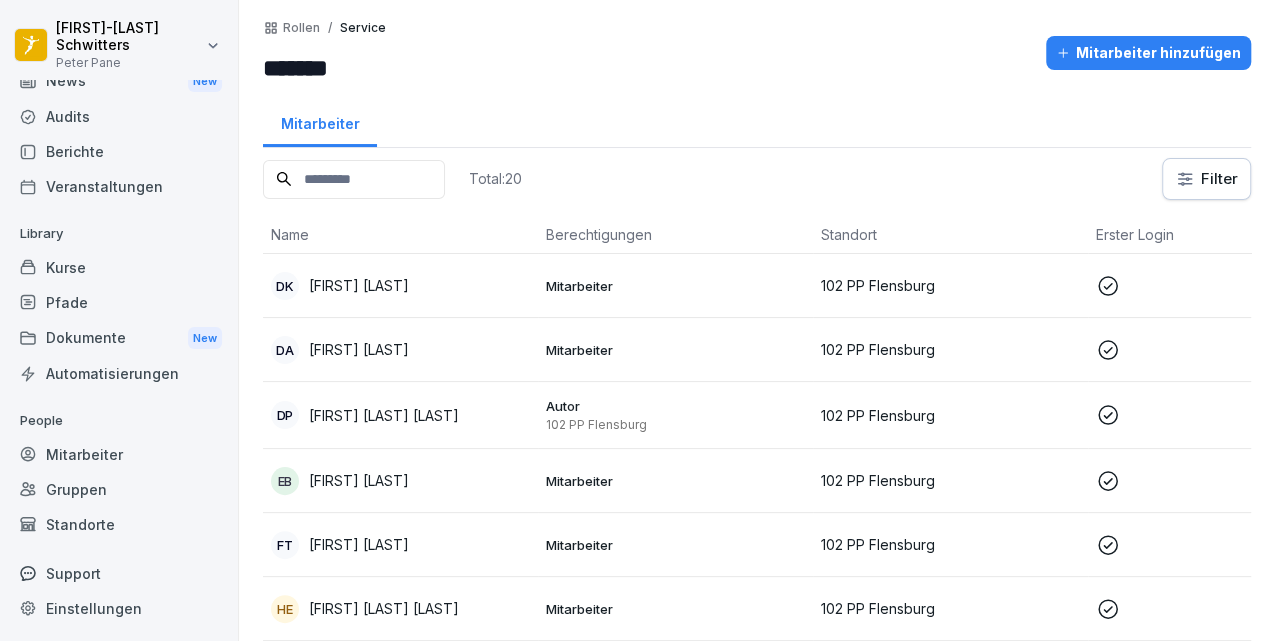 click on "Kurse" at bounding box center [119, 267] 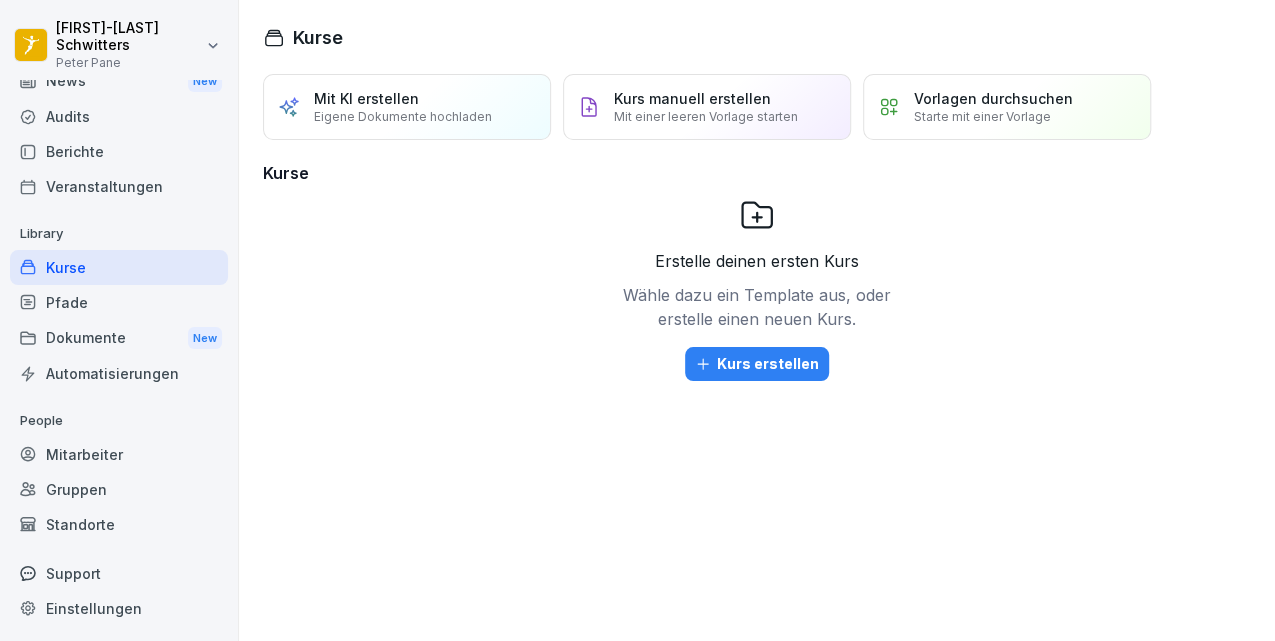 click on "Veranstaltungen" at bounding box center (119, 186) 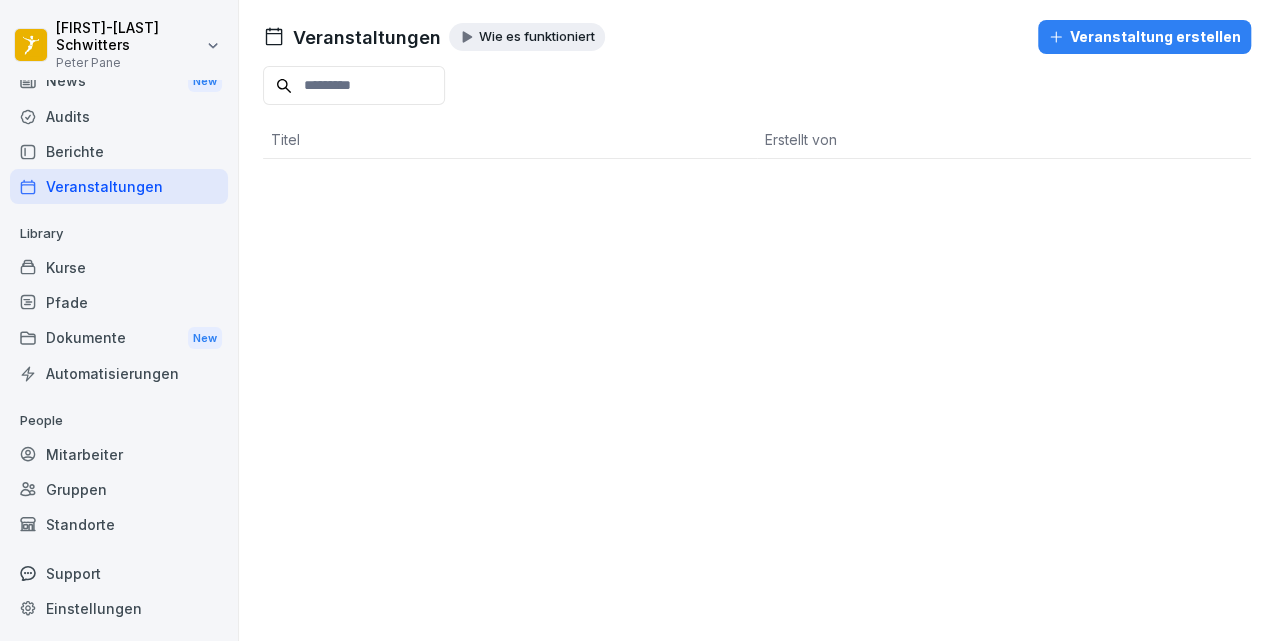 click on "Berichte" at bounding box center [119, 151] 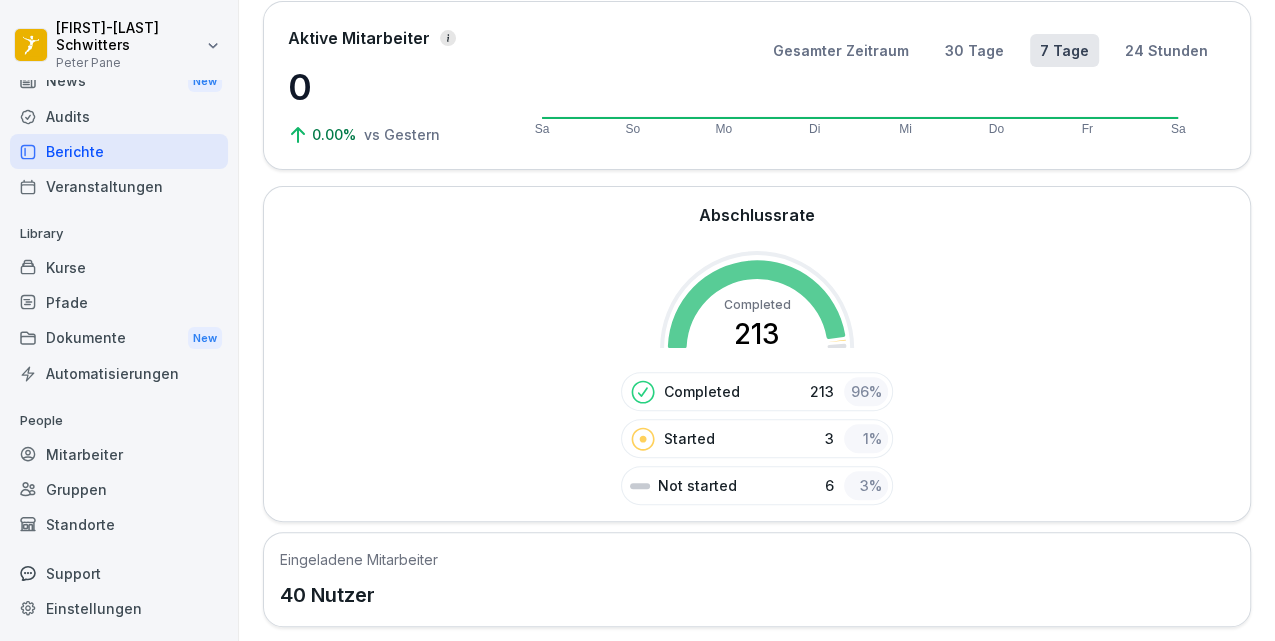 scroll, scrollTop: 133, scrollLeft: 0, axis: vertical 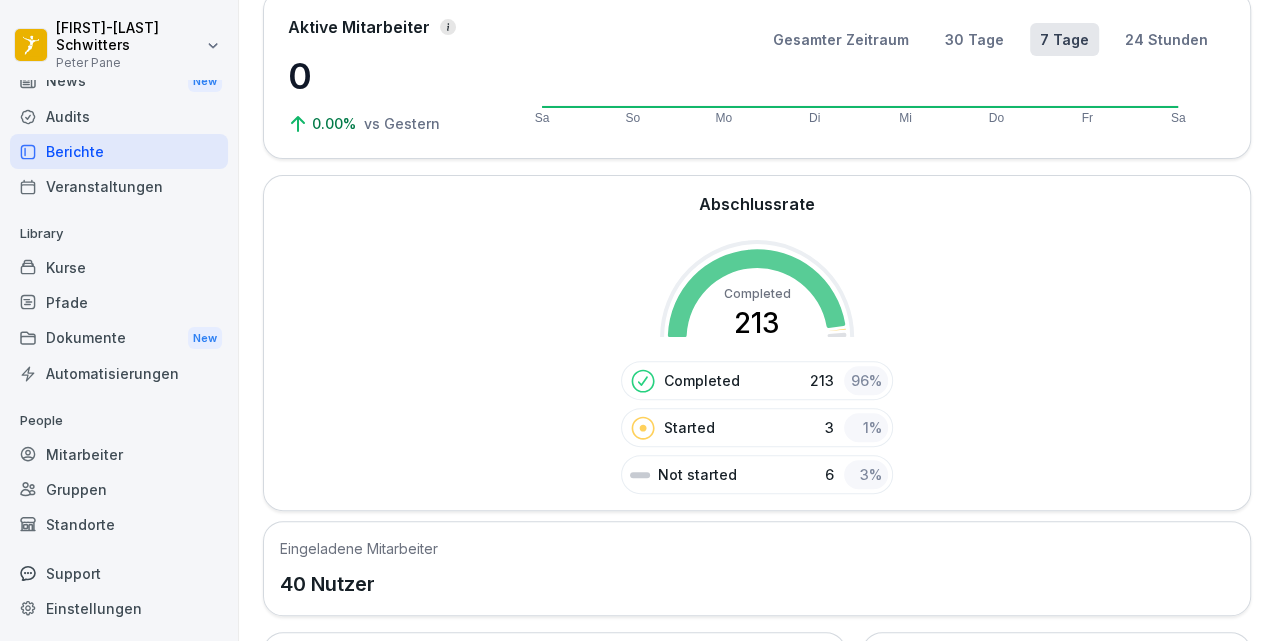 click on "Started" at bounding box center [689, 427] 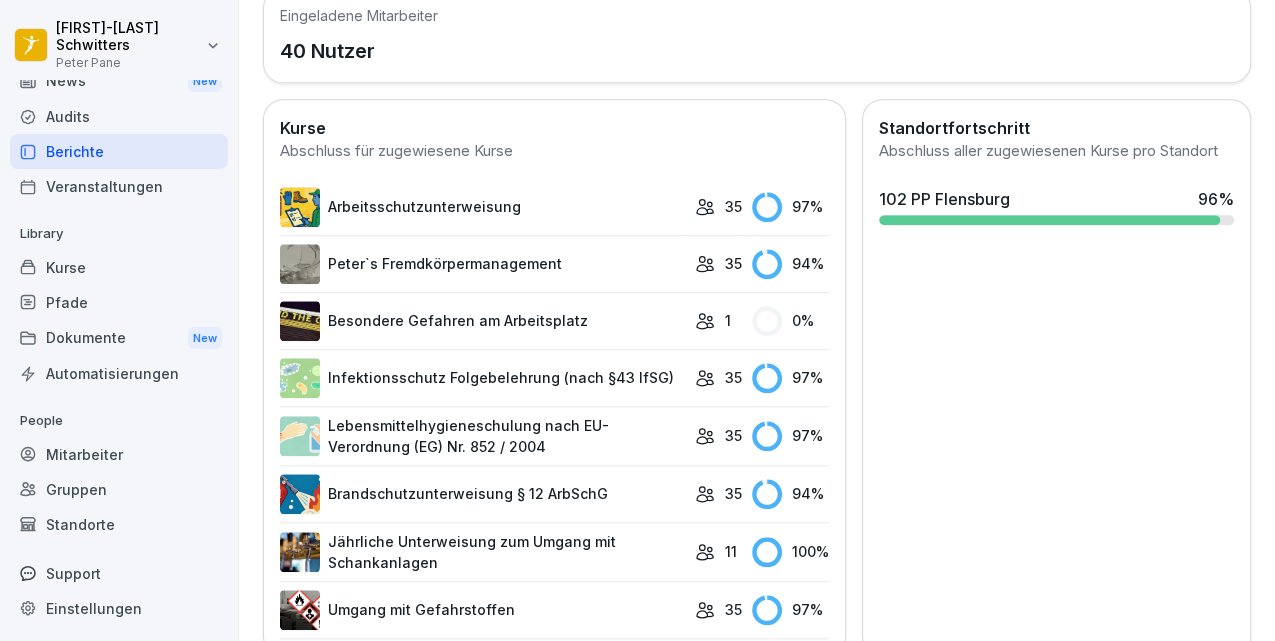 scroll, scrollTop: 698, scrollLeft: 0, axis: vertical 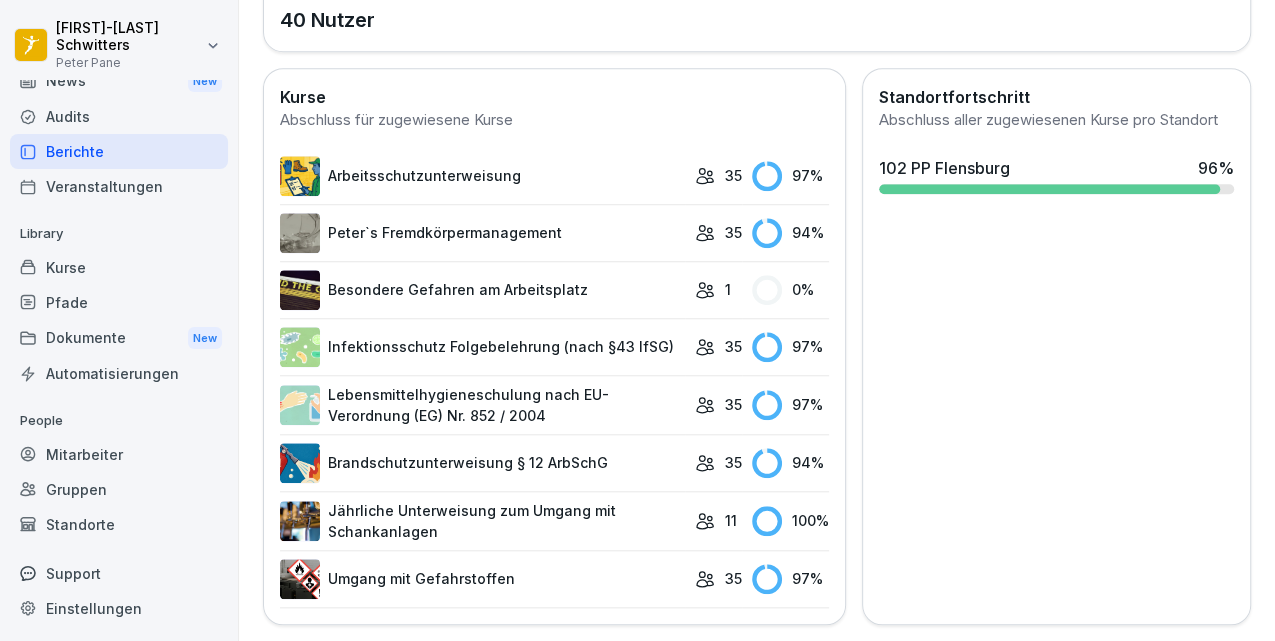 click on "97 %" at bounding box center (790, 579) 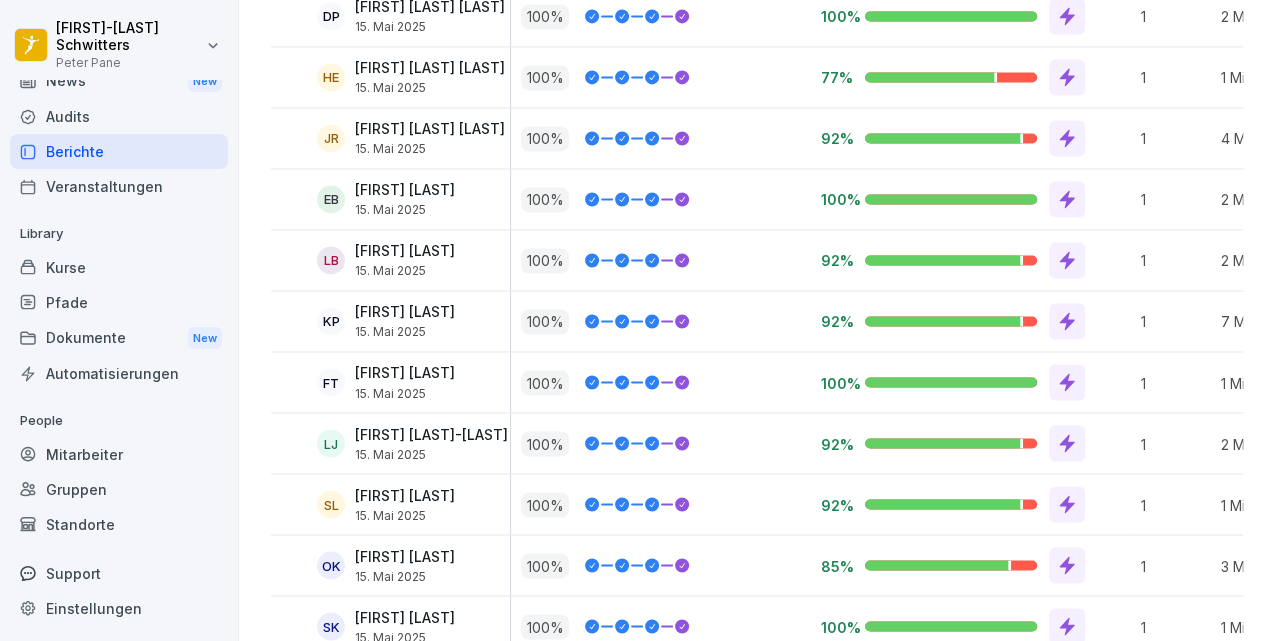 scroll, scrollTop: 2058, scrollLeft: 0, axis: vertical 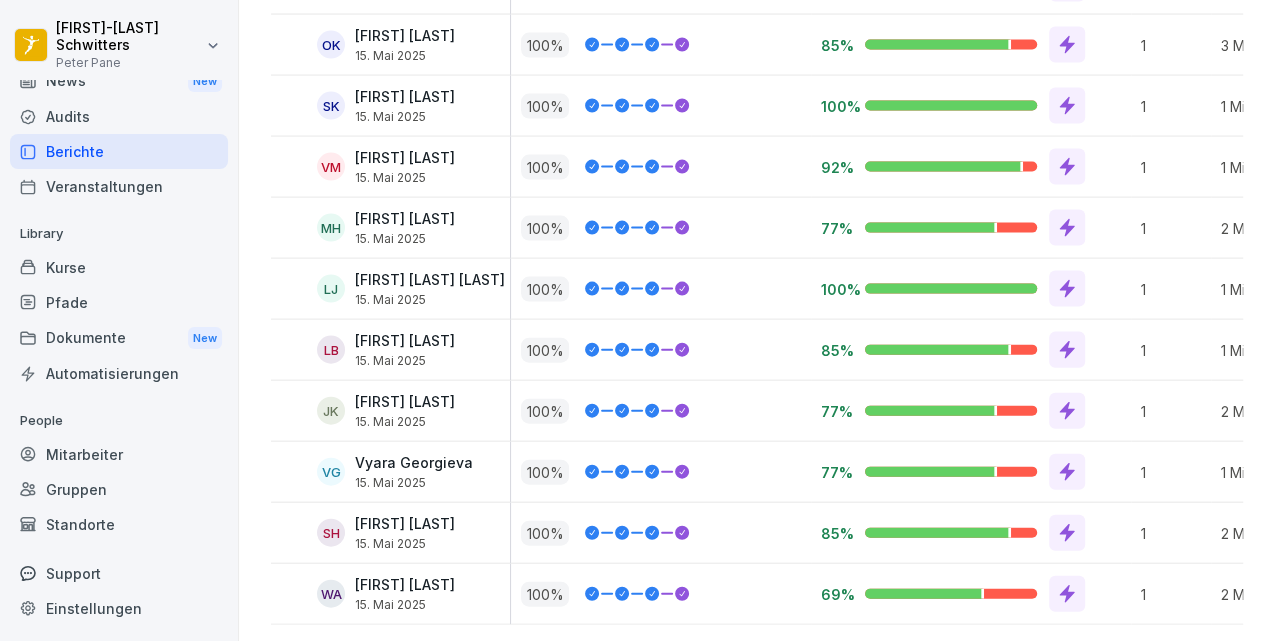 click on "Mitarbeiter" at bounding box center (119, 454) 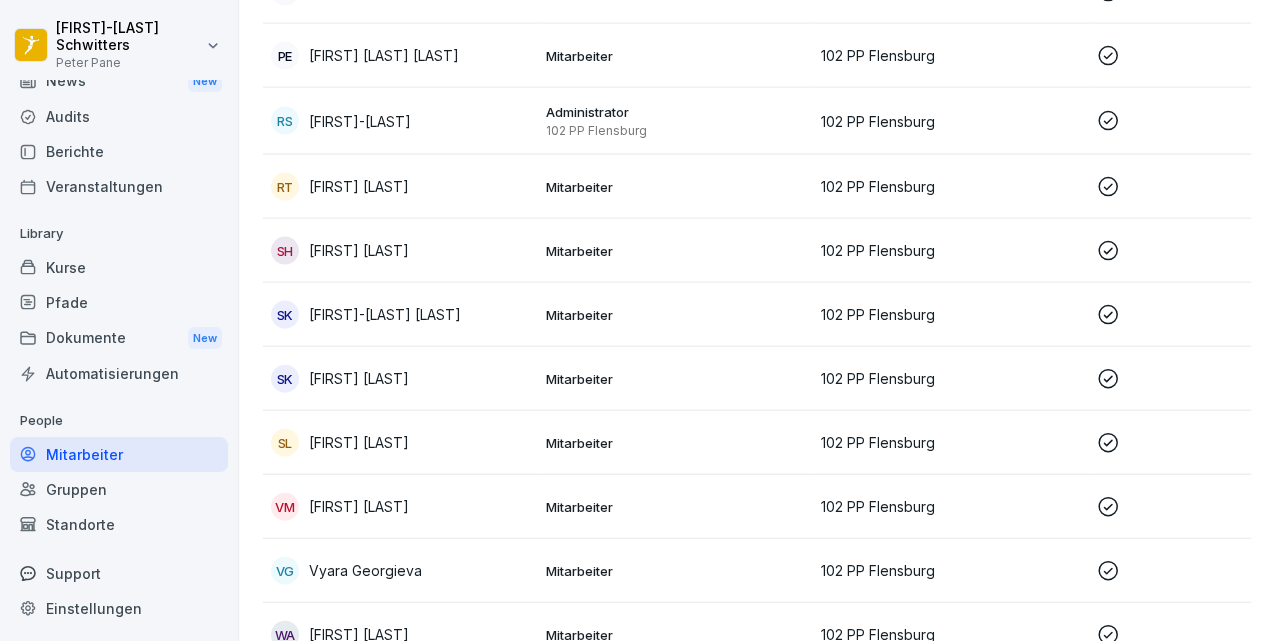 scroll, scrollTop: 2188, scrollLeft: 0, axis: vertical 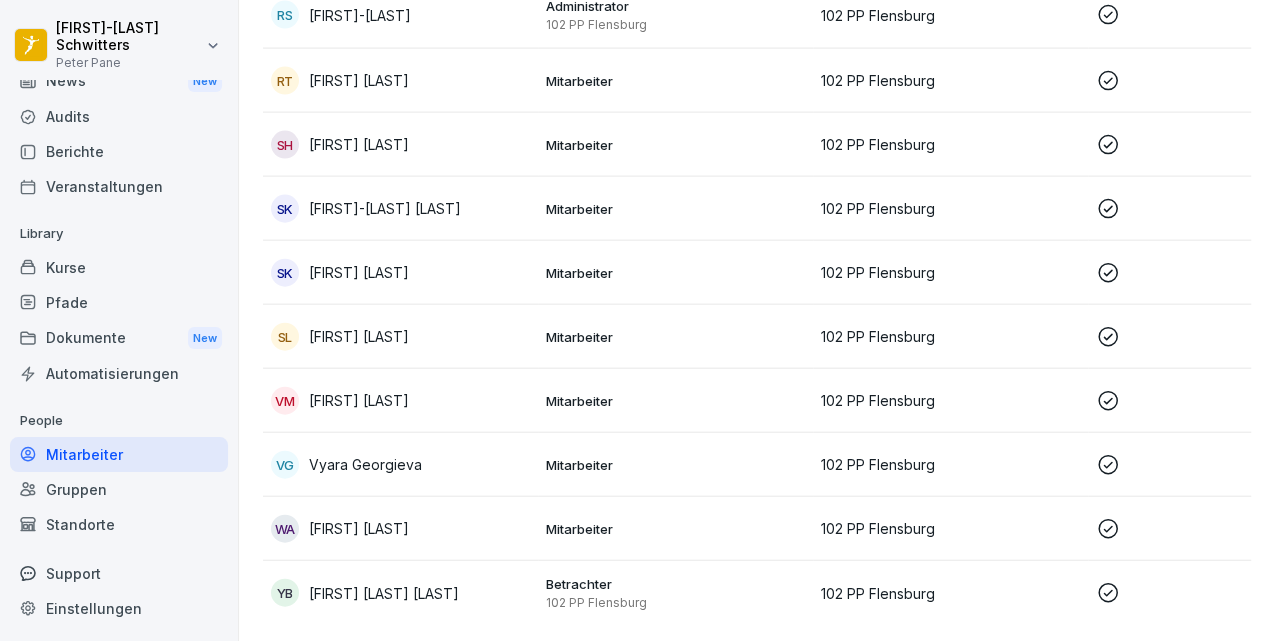 click on "Betrachter" at bounding box center (675, 584) 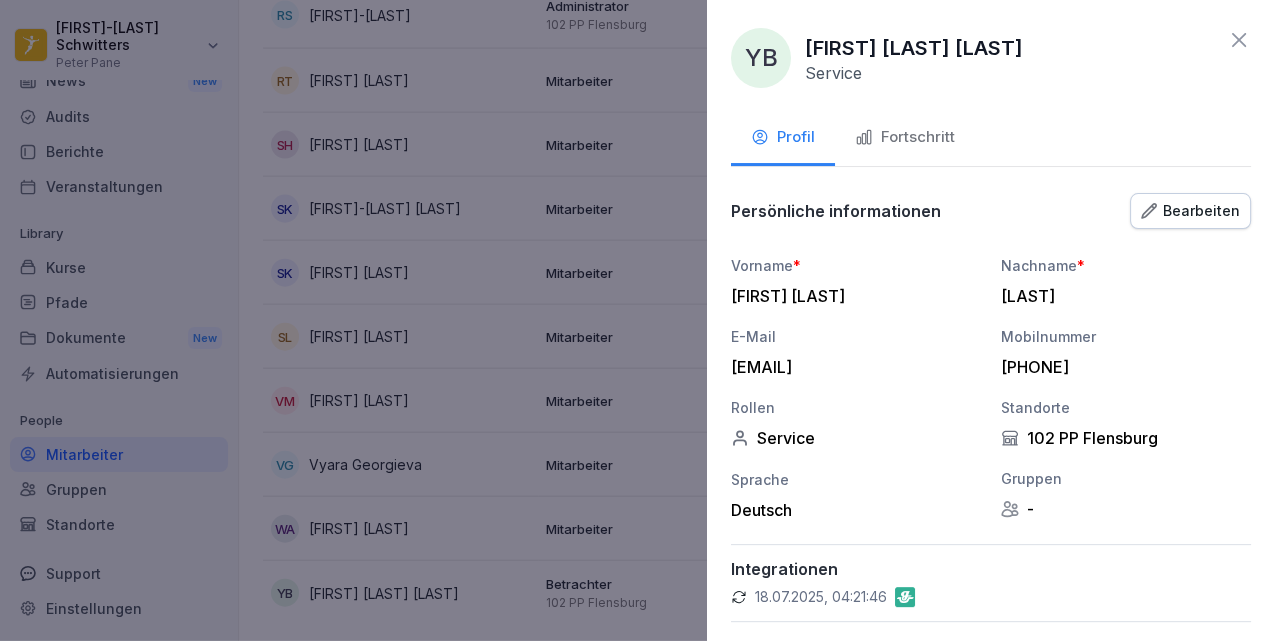 click on "Bearbeiten" at bounding box center [1190, 211] 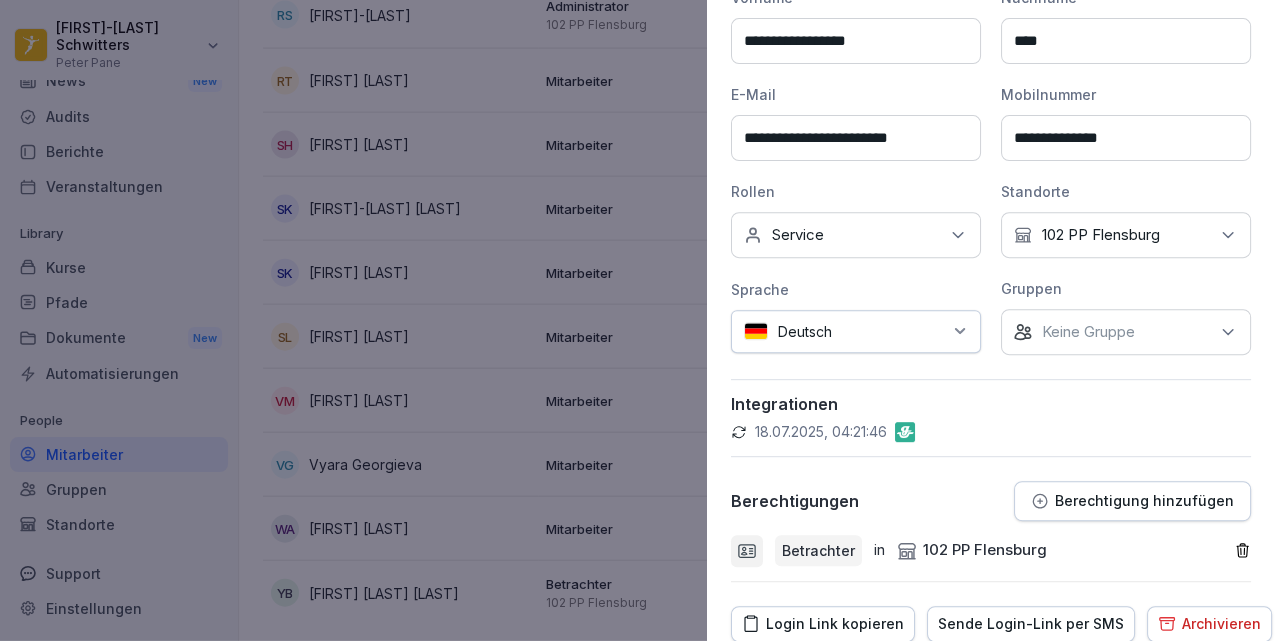 scroll, scrollTop: 340, scrollLeft: 0, axis: vertical 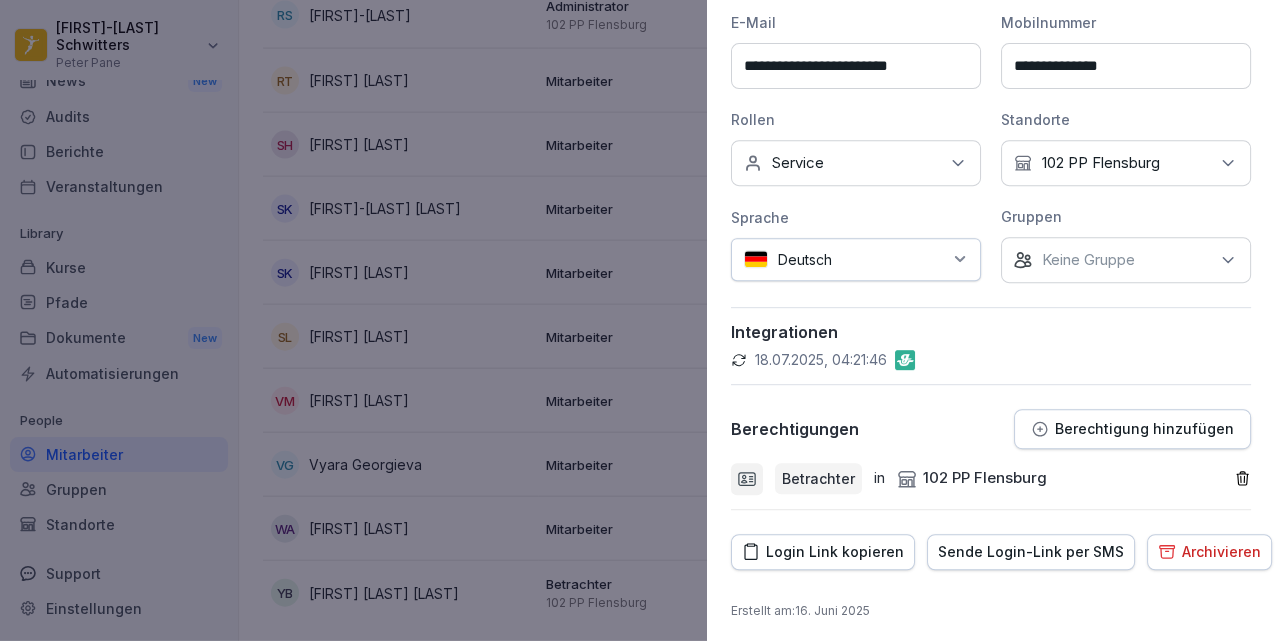 click 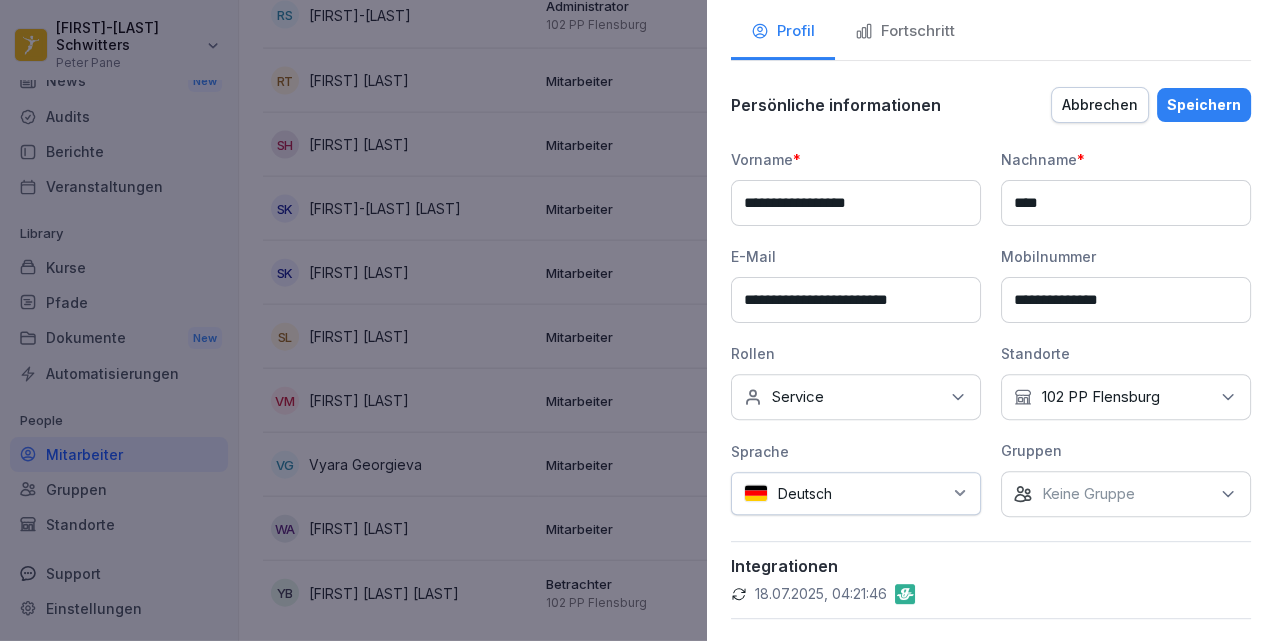 scroll, scrollTop: 0, scrollLeft: 0, axis: both 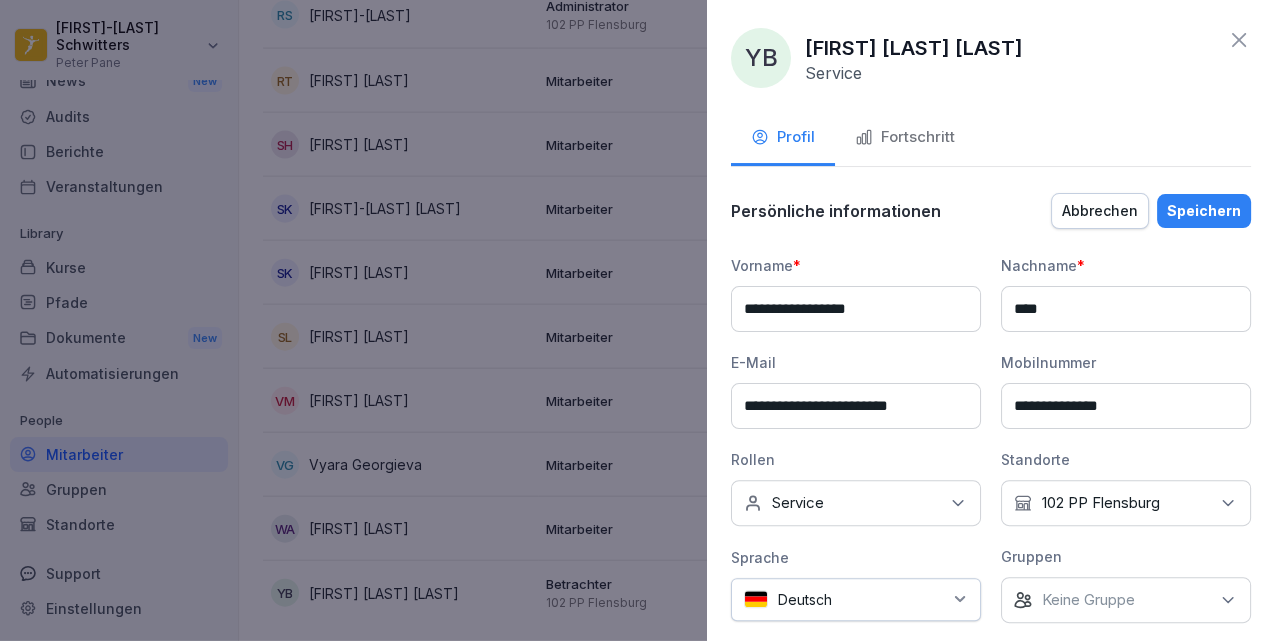 click on "Speichern" at bounding box center [1204, 211] 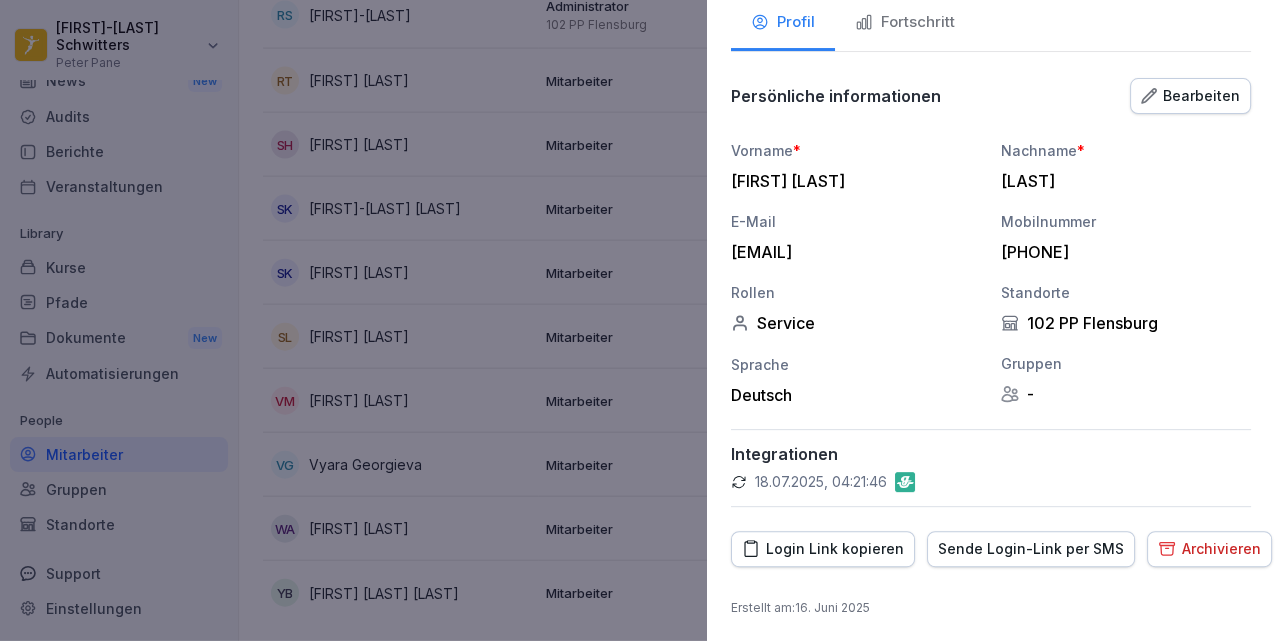 scroll, scrollTop: 116, scrollLeft: 0, axis: vertical 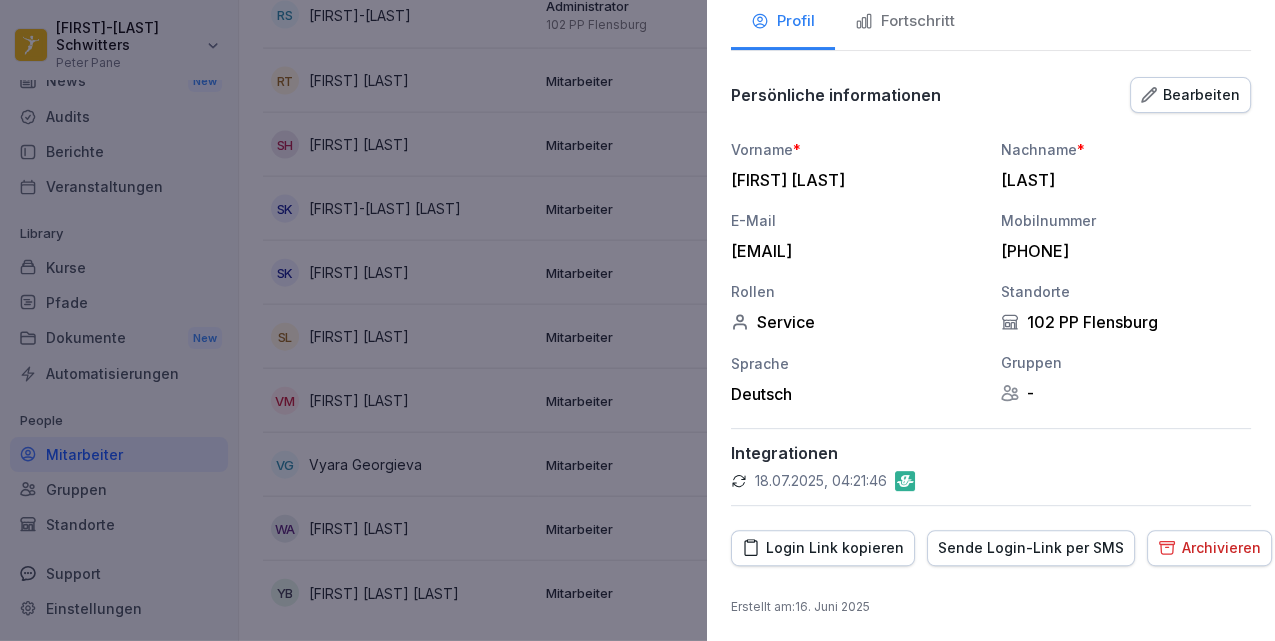 click at bounding box center (637, 320) 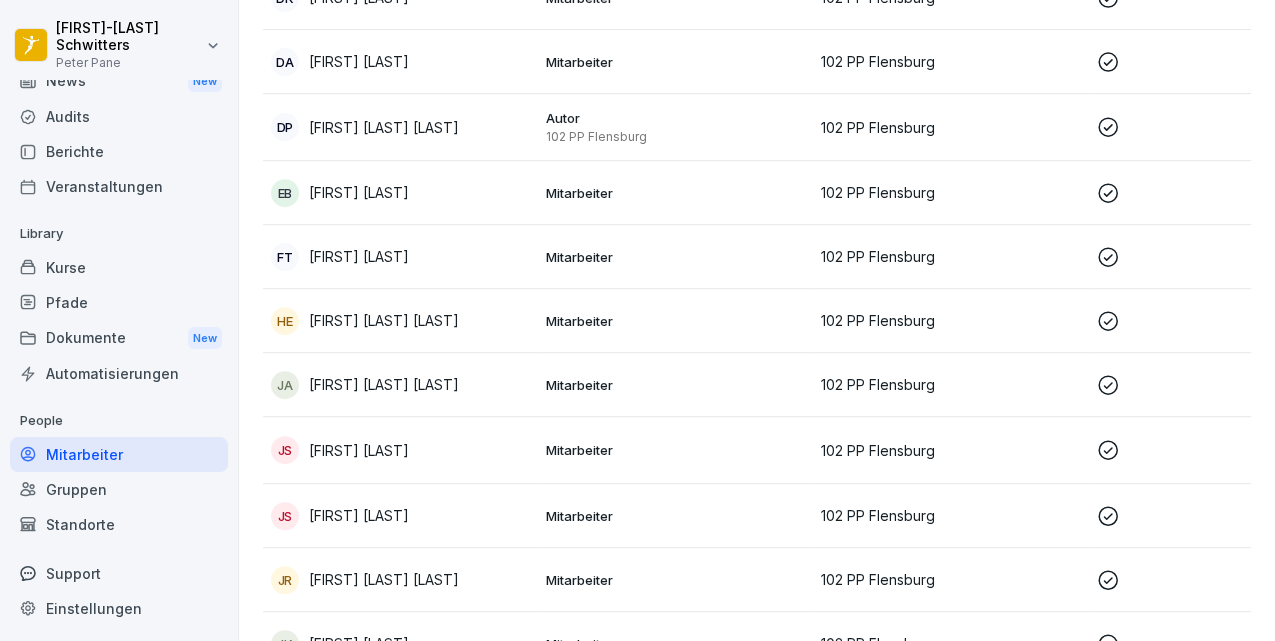 scroll, scrollTop: 0, scrollLeft: 0, axis: both 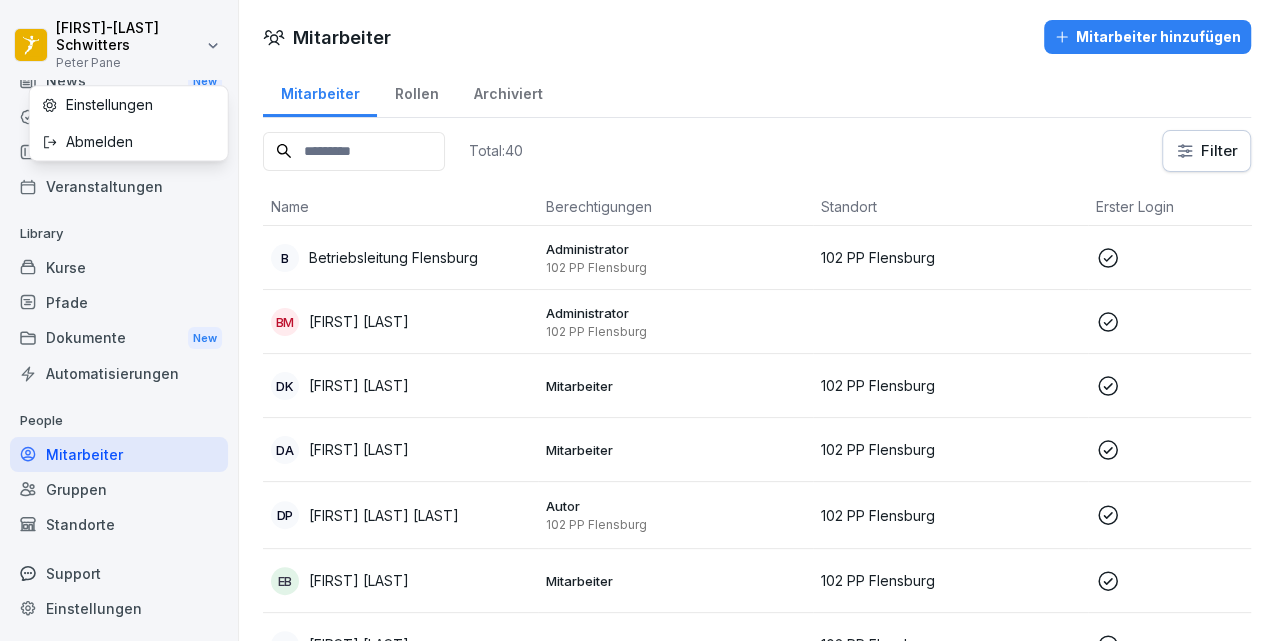 click on "[FIRST]-[LAST]   [LAST] Peter Pane Home News New Audits Berichte Veranstaltungen Library Kurse Pfade Dokumente New Automatisierungen People Mitarbeiter Gruppen Standorte Support Einstellungen Mitarbeiter Mitarbeiter hinzufügen Mitarbeiter Rollen Archiviert Total:  40 Filter Name Berechtigungen Standort Erster Login Rolle B Betriebsleitung  Flensburg  Administrator 102 PP Flensburg   102 PP Flensburg Betriebsleitung BM [FIRST] [LAST] Administrator 102 PP Flensburg   Area Manager DK [FIRST] [LAST] Mitarbeiter 102 PP Flensburg Küche, Auslieferung, Service, Bar DA [FIRST] [LAST] Mitarbeiter 102 PP Flensburg Service DP [FIRST] [LAST] Autor 102 PP Flensburg   102 PP Flensburg Küche, Auslieferung, Service, Betriebsleitung, Bar EB [FIRST] [LAST] Mitarbeiter 102 PP Flensburg Service, Bar FT [FIRST] [LAST] Mitarbeiter 102 PP Flensburg Service, Küche, Auslieferung HE [FIRST] [LAST] [LAST] Mitarbeiter 102 PP Flensburg Service JA [FIRST] [LAST] [LAST] Mitarbeiter 102 PP Flensburg Bar JS [FIRST] [LAST] JS JR" at bounding box center [637, 320] 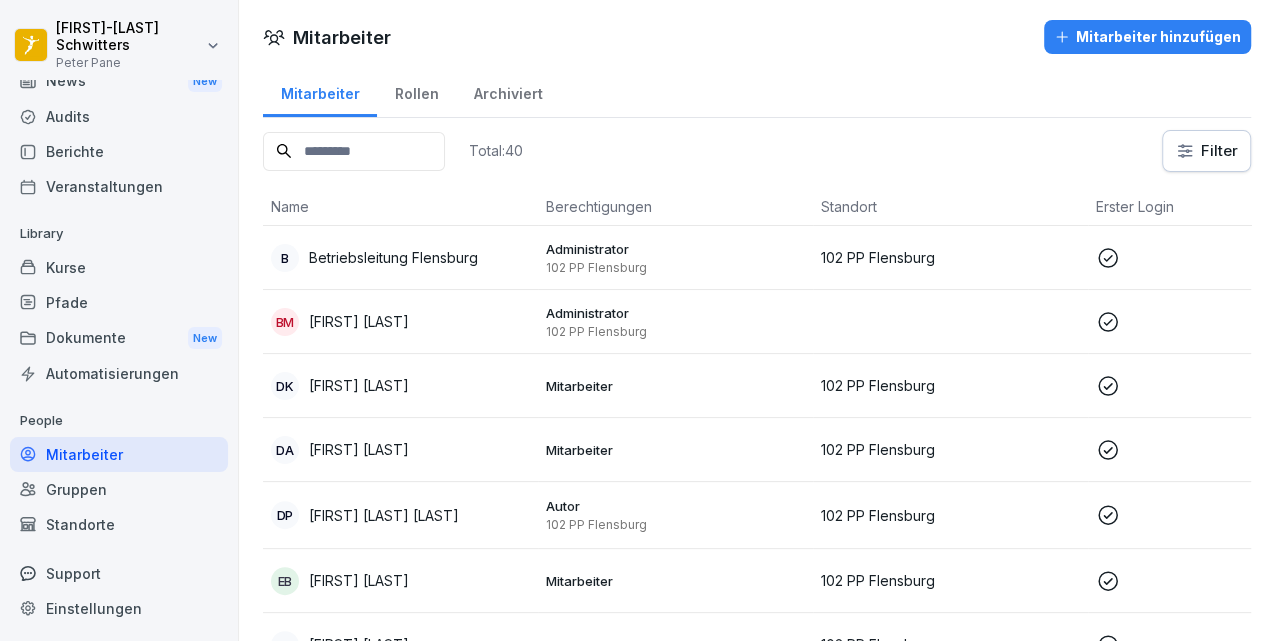 click on "[FIRST]-[LAST]   [LAST] Peter Pane Home News New Audits Berichte Veranstaltungen Library Kurse Pfade Dokumente New Automatisierungen People Mitarbeiter Gruppen Standorte Support Einstellungen Mitarbeiter Mitarbeiter hinzufügen Mitarbeiter Rollen Archiviert Total:  40 Filter Name Berechtigungen Standort Erster Login Rolle B Betriebsleitung  Flensburg  Administrator 102 PP Flensburg   102 PP Flensburg Betriebsleitung BM [FIRST] [LAST] Administrator 102 PP Flensburg   Area Manager DK [FIRST] [LAST] Mitarbeiter 102 PP Flensburg Küche, Auslieferung, Service, Bar DA [FIRST] [LAST] Mitarbeiter 102 PP Flensburg Service DP [FIRST] [LAST] Autor 102 PP Flensburg   102 PP Flensburg Küche, Auslieferung, Service, Betriebsleitung, Bar EB [FIRST] [LAST] Mitarbeiter 102 PP Flensburg Service, Bar FT [FIRST] [LAST] Mitarbeiter 102 PP Flensburg Service, Küche, Auslieferung HE [FIRST] [LAST] [LAST] Mitarbeiter 102 PP Flensburg Service JA [FIRST] [LAST] [LAST] Mitarbeiter 102 PP Flensburg Bar JS [FIRST] [LAST] JS JR" at bounding box center (637, 320) 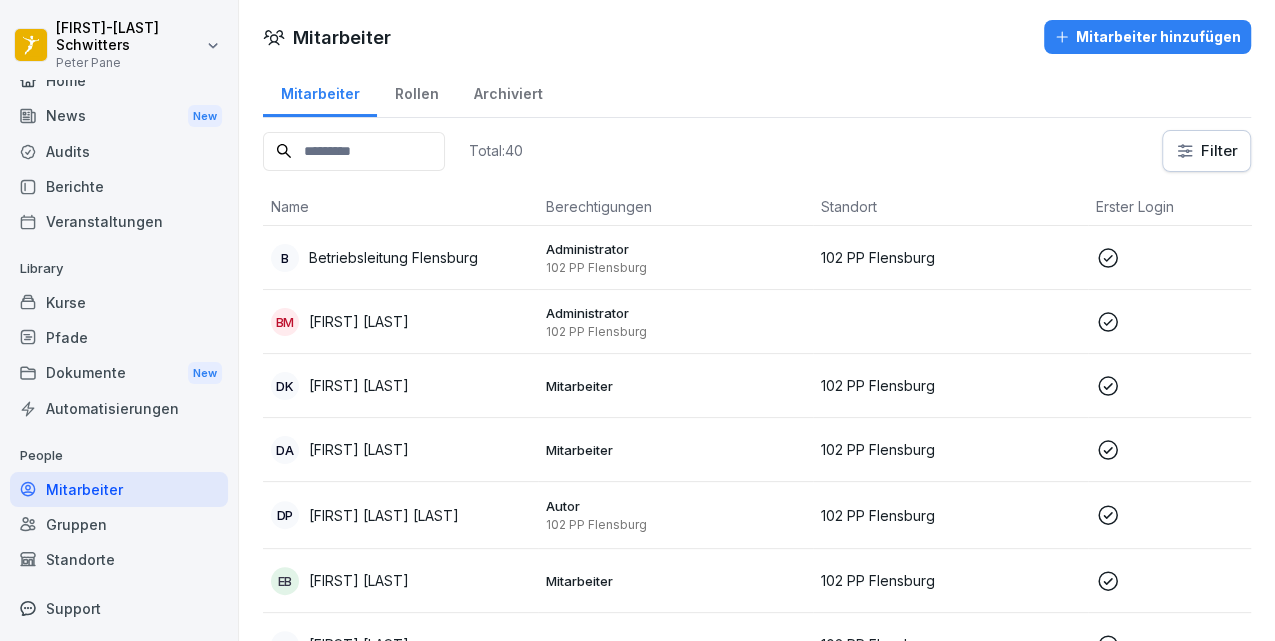 scroll, scrollTop: 0, scrollLeft: 0, axis: both 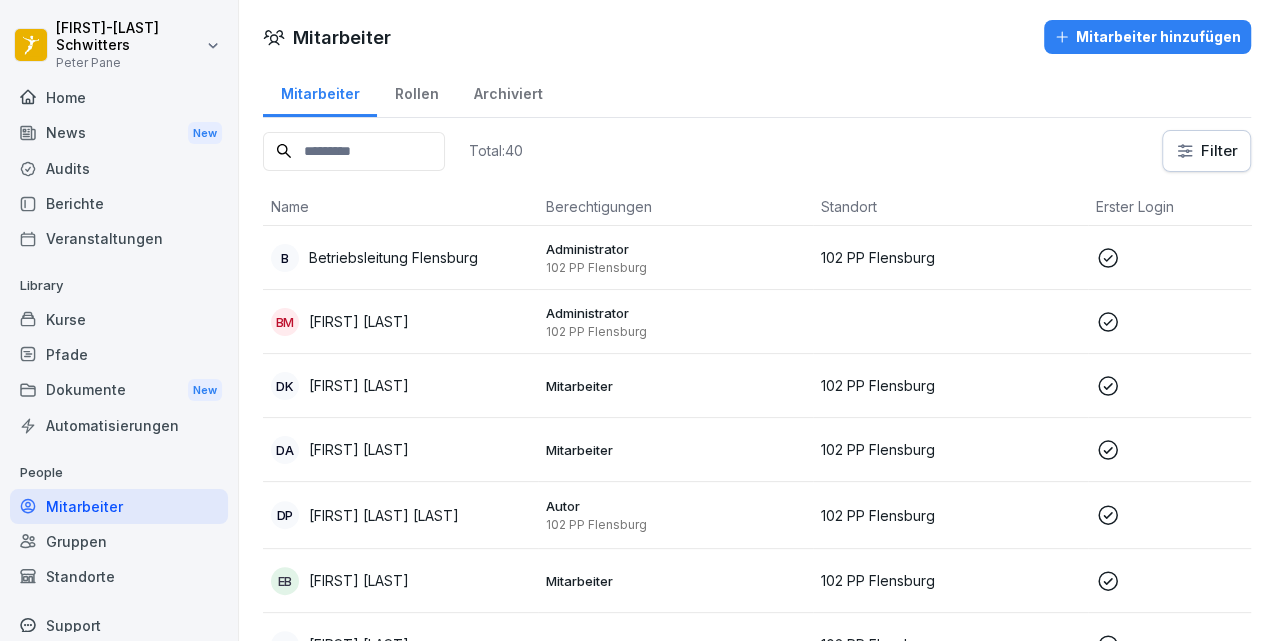 click on "Mitarbeiter hinzufügen" at bounding box center (1147, 37) 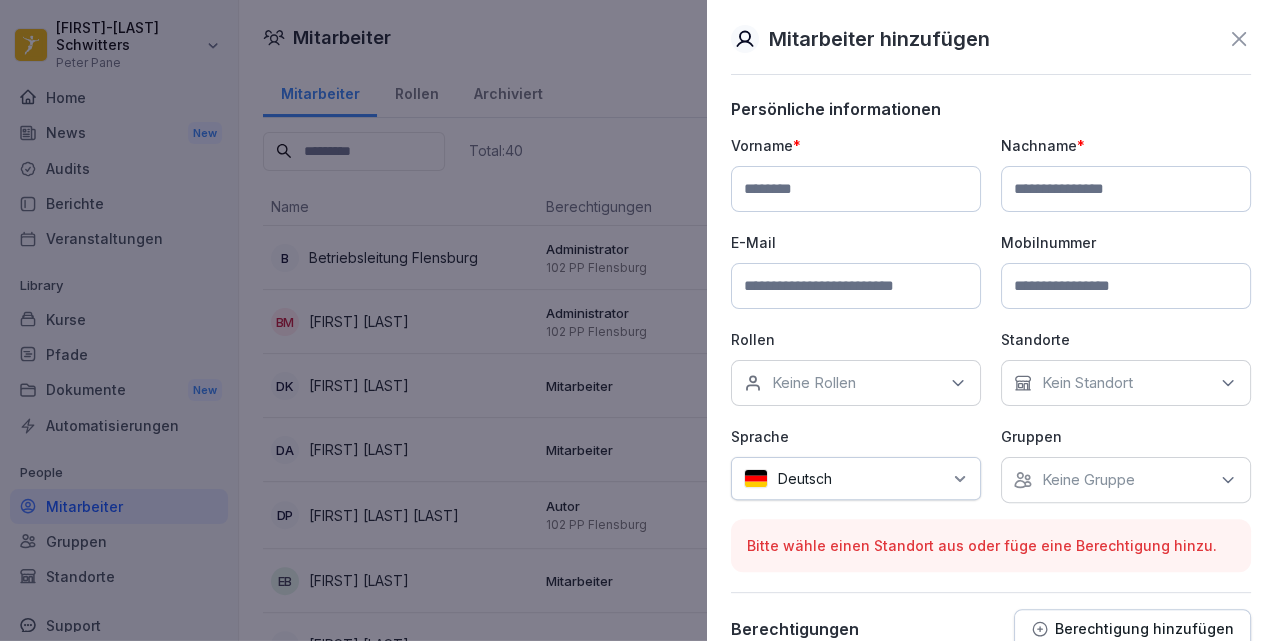 click at bounding box center (856, 189) 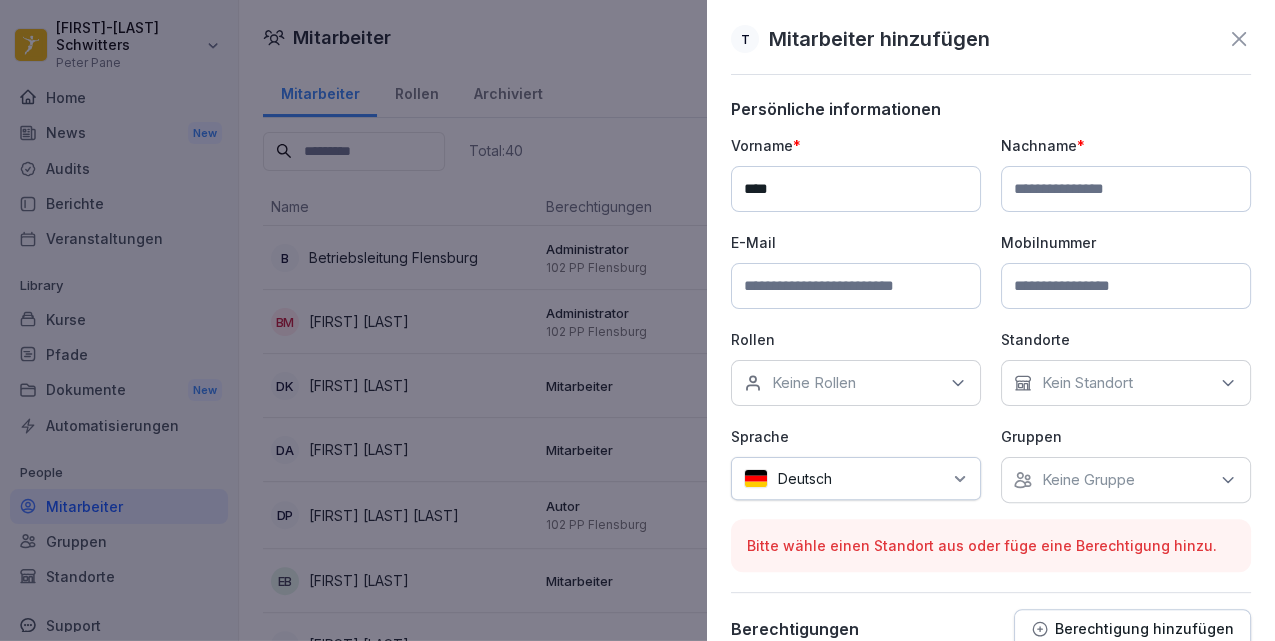 type on "****" 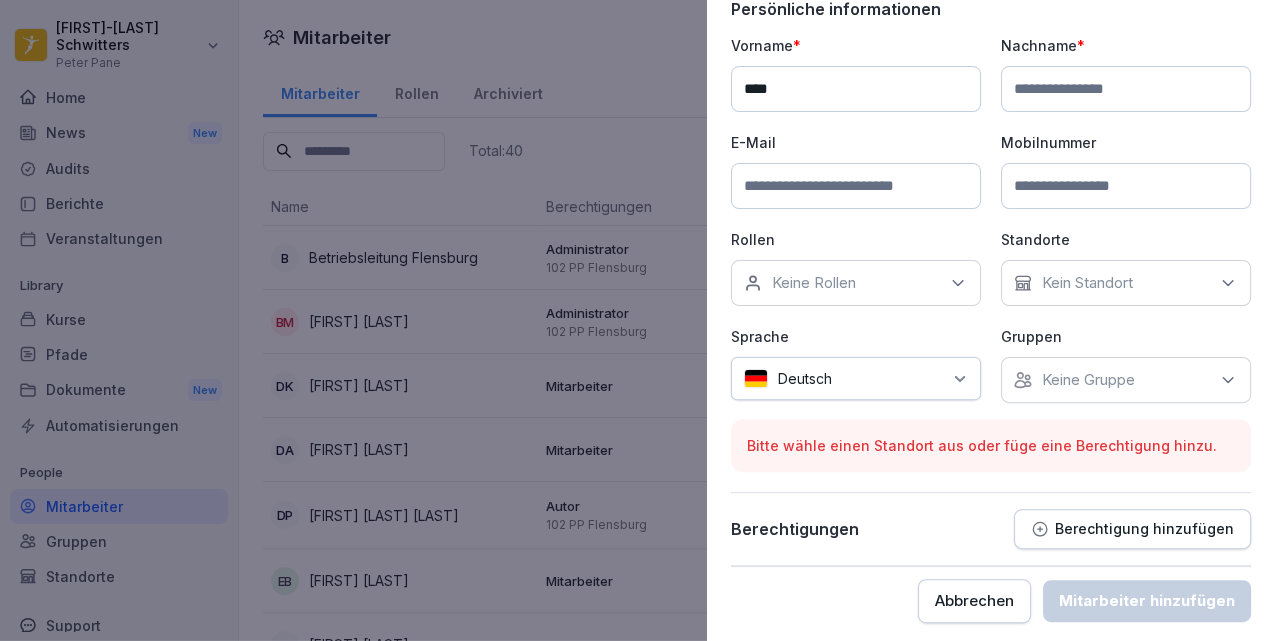 scroll, scrollTop: 100, scrollLeft: 0, axis: vertical 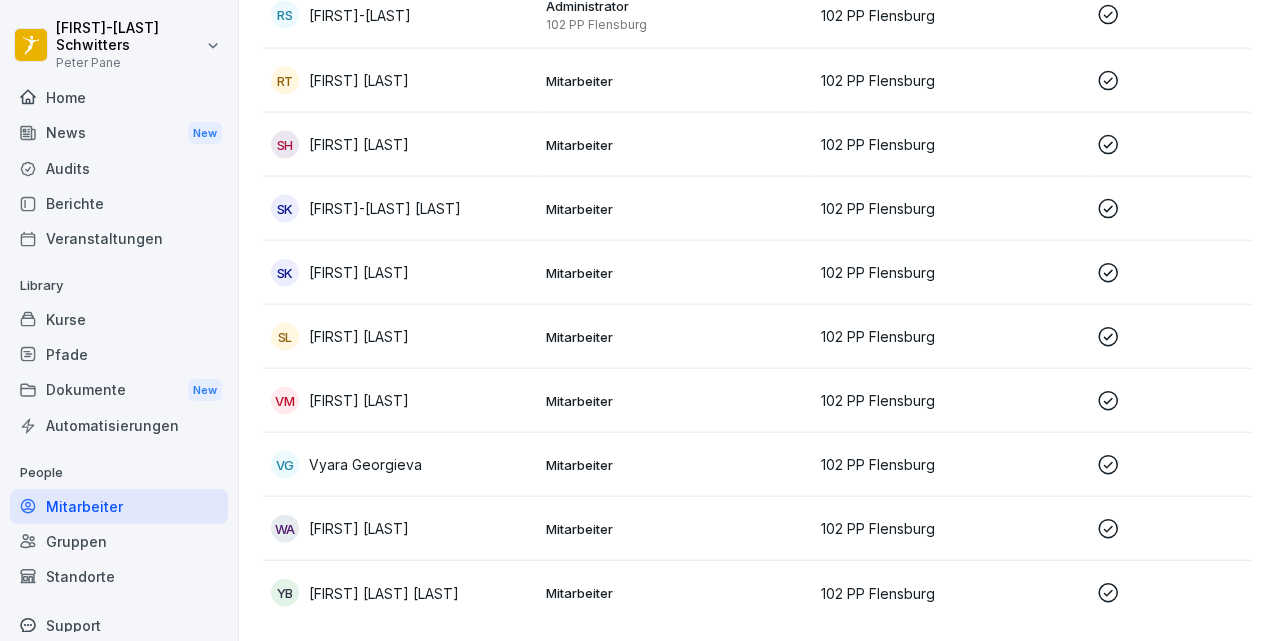 click on "[FIRST] [LAST] [LAST]" at bounding box center [384, 593] 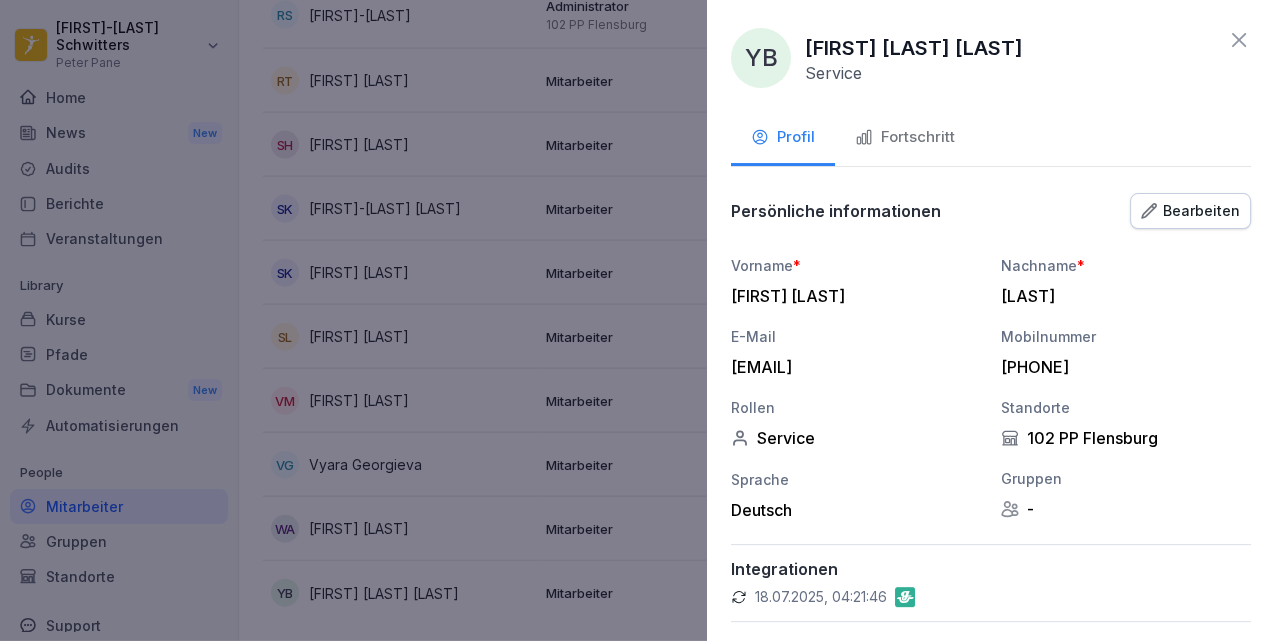click on "-" at bounding box center (1126, 509) 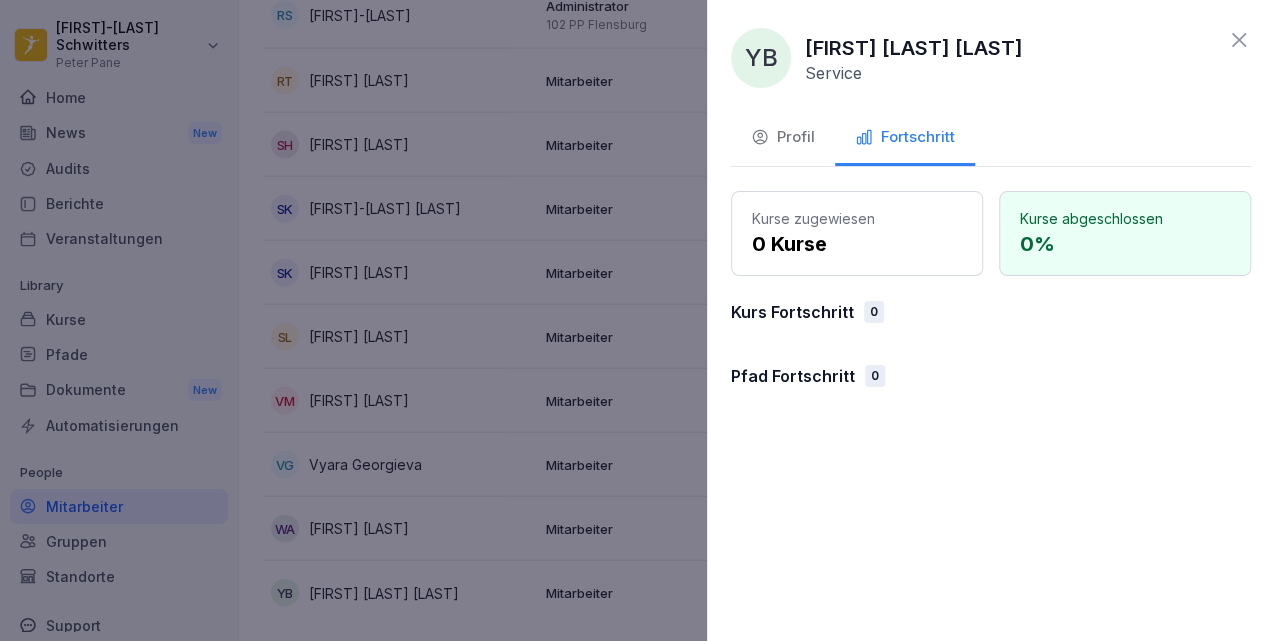click on "0 %" at bounding box center [1125, 244] 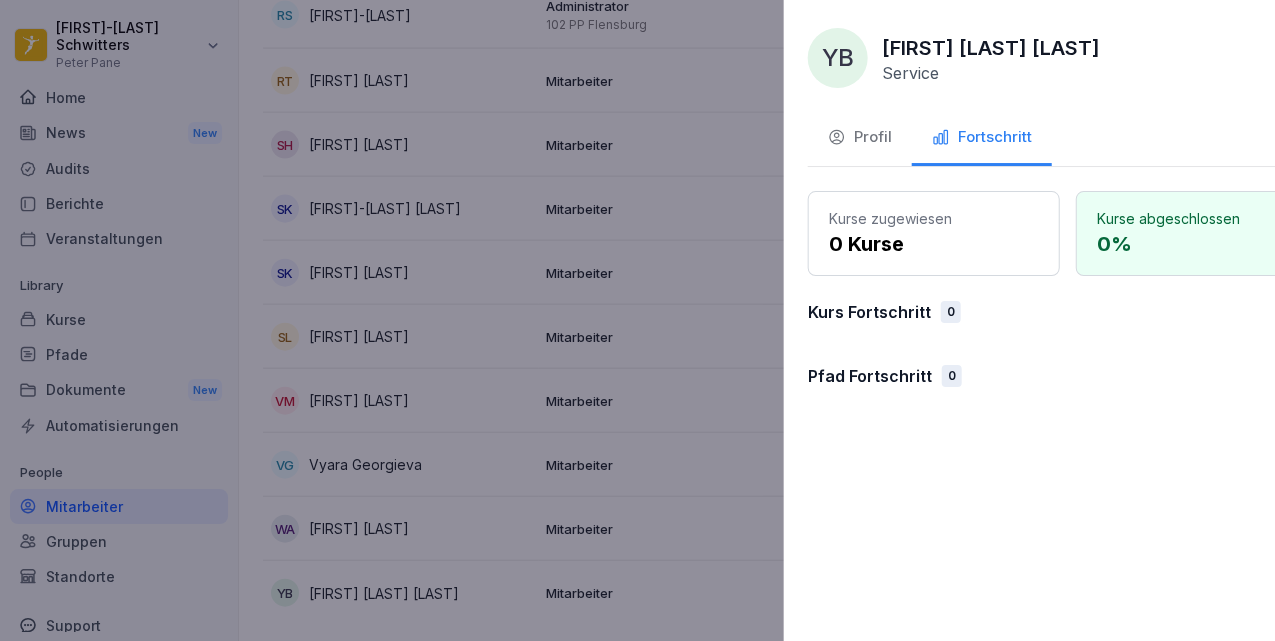 click at bounding box center (637, 320) 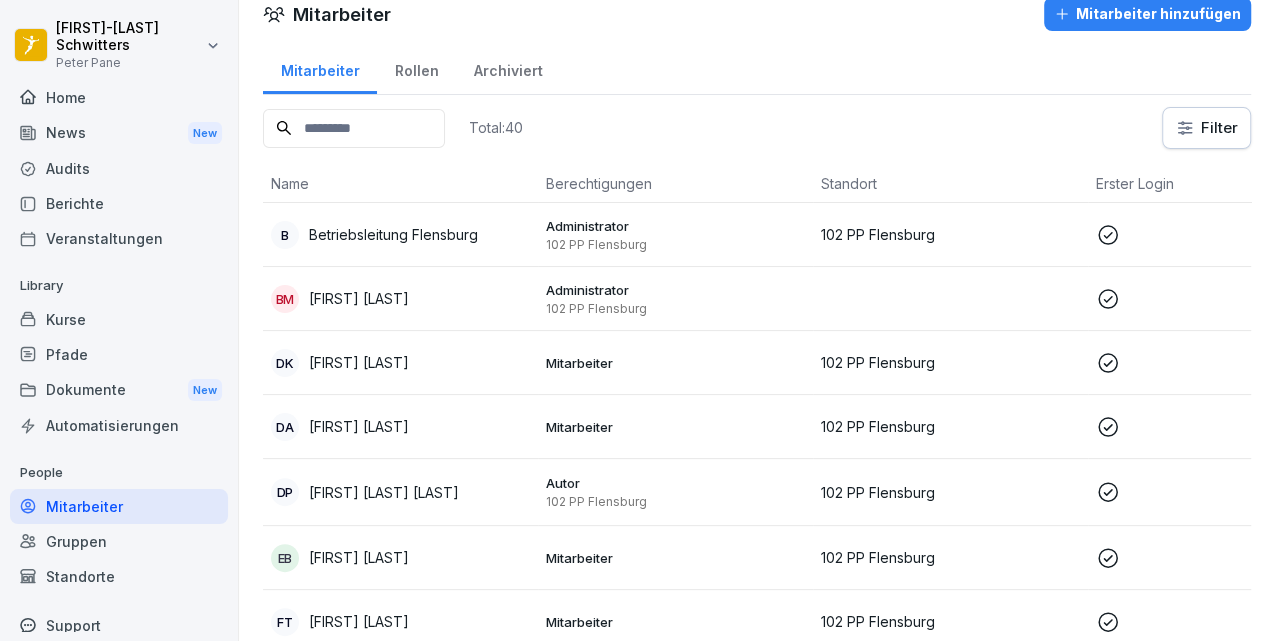 scroll, scrollTop: 0, scrollLeft: 0, axis: both 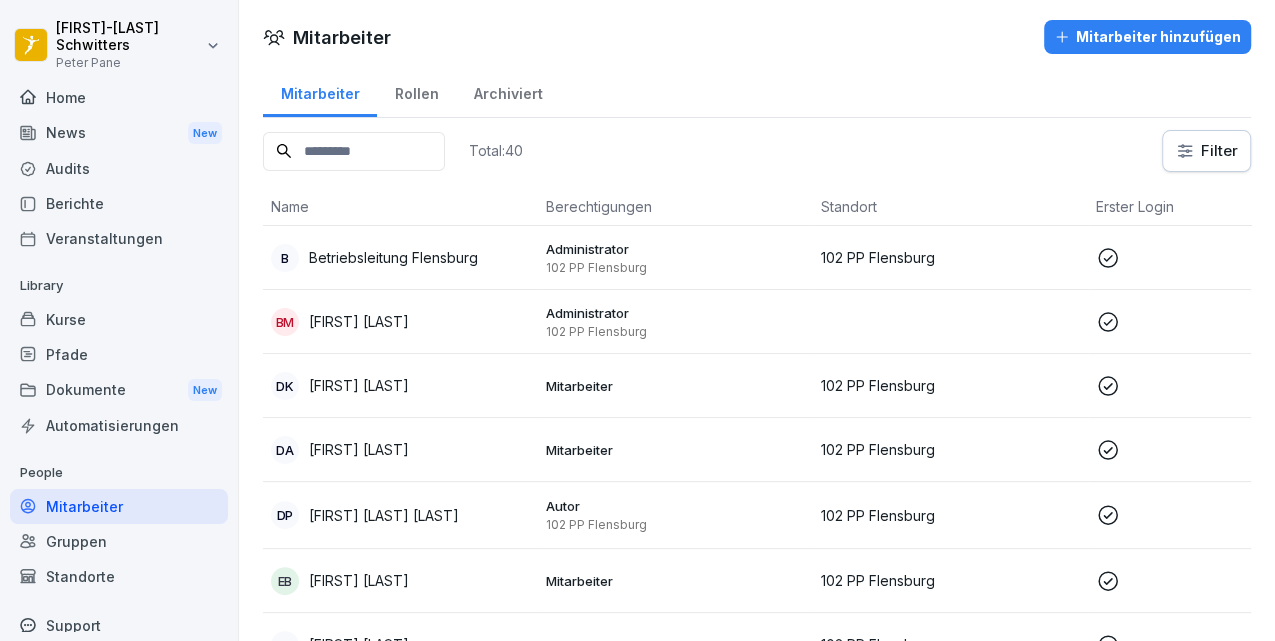 click on "Mitarbeiter" at bounding box center [675, 450] 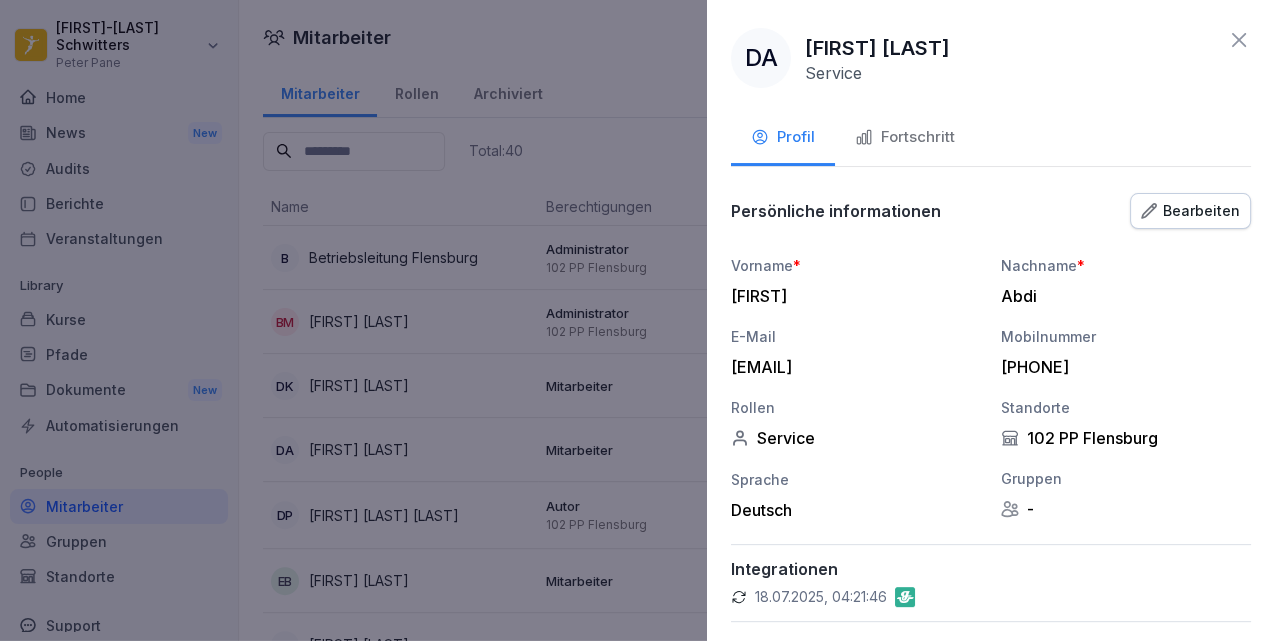 click on "Fortschritt" at bounding box center [905, 137] 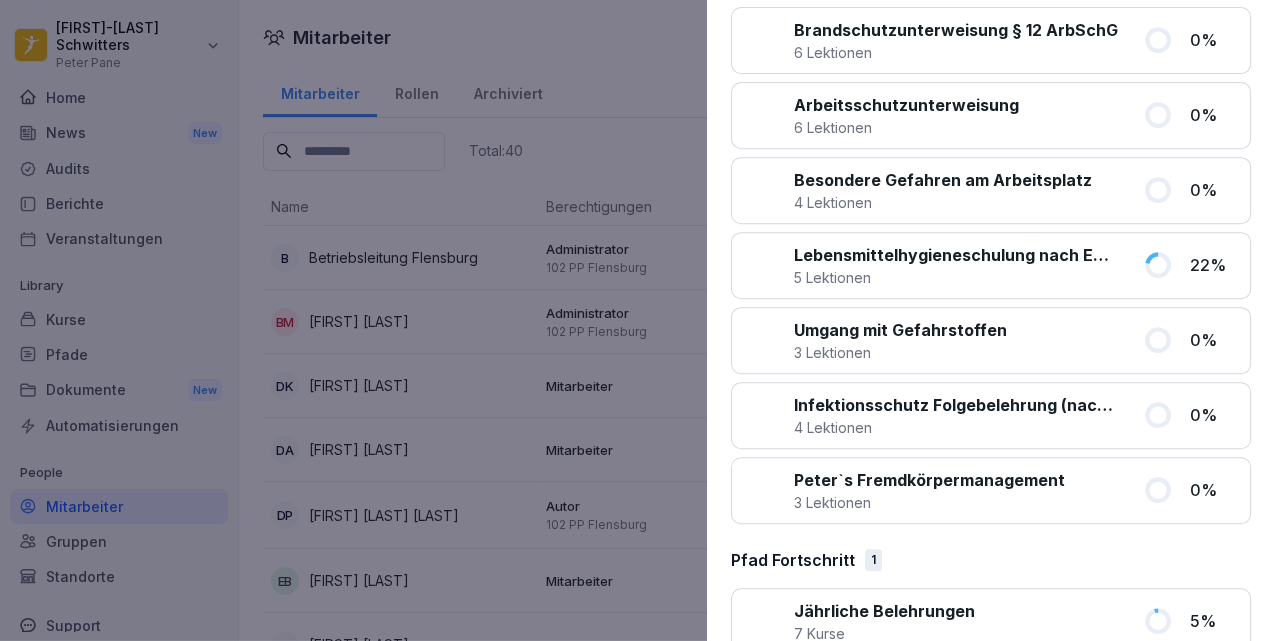 scroll, scrollTop: 367, scrollLeft: 0, axis: vertical 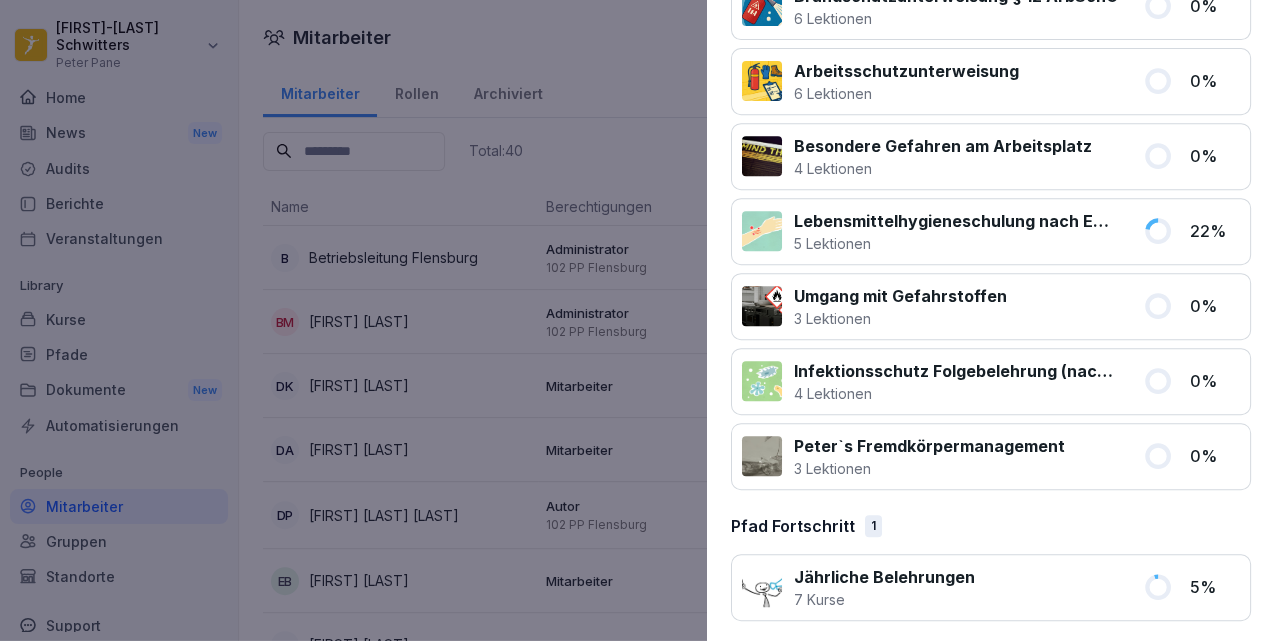 click on "Jährliche Belehrungen" at bounding box center (884, 577) 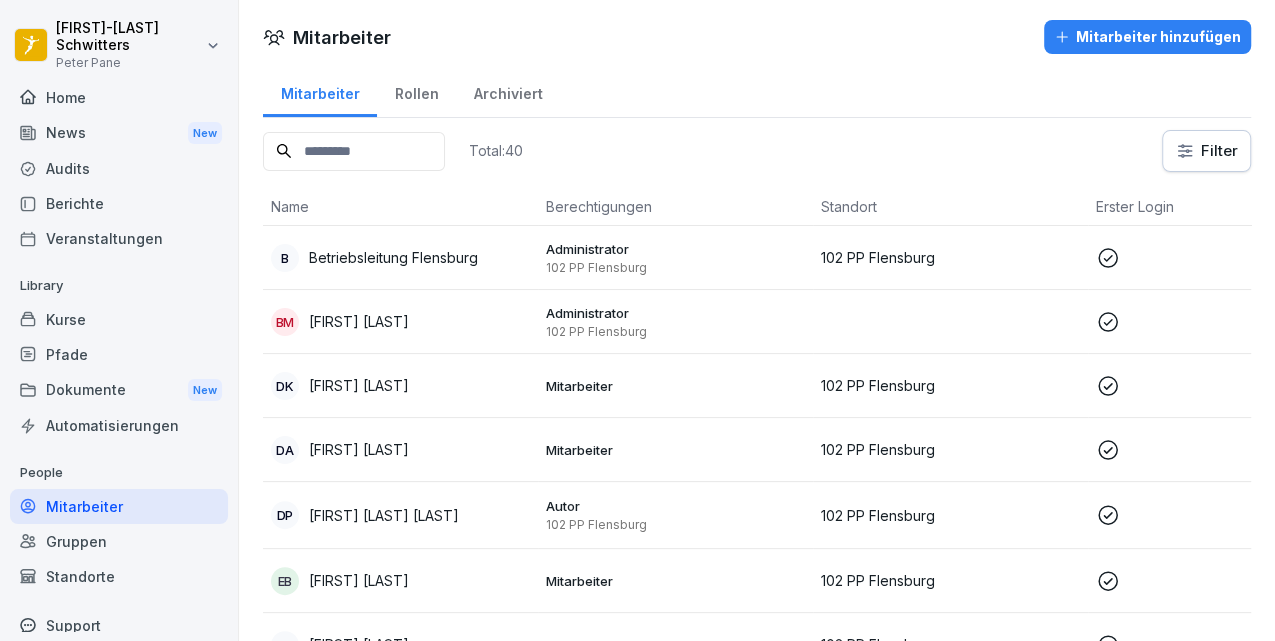 click on "Pfade" at bounding box center (119, 354) 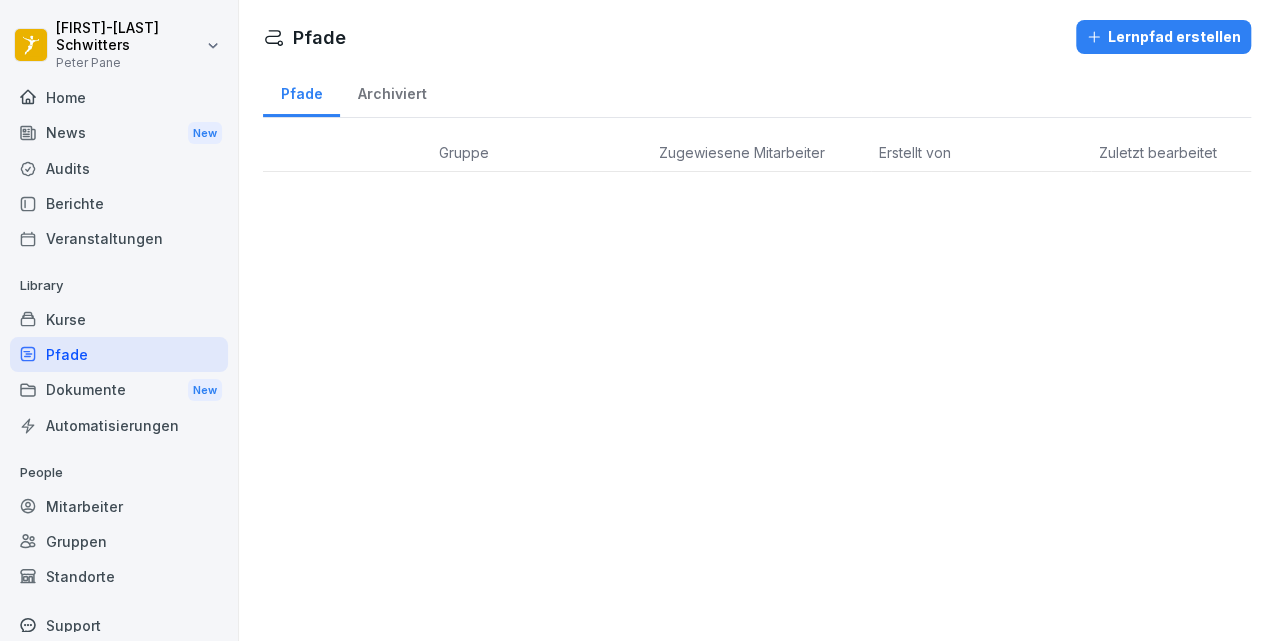 scroll, scrollTop: 0, scrollLeft: 0, axis: both 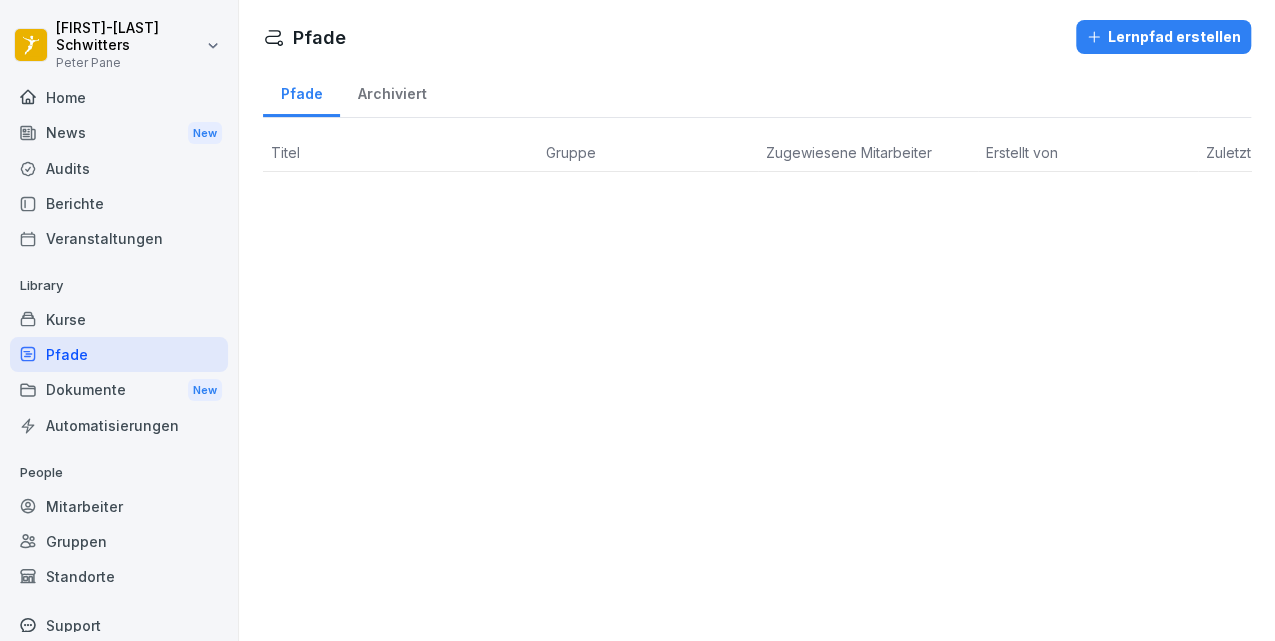 click on "Archiviert" at bounding box center [392, 91] 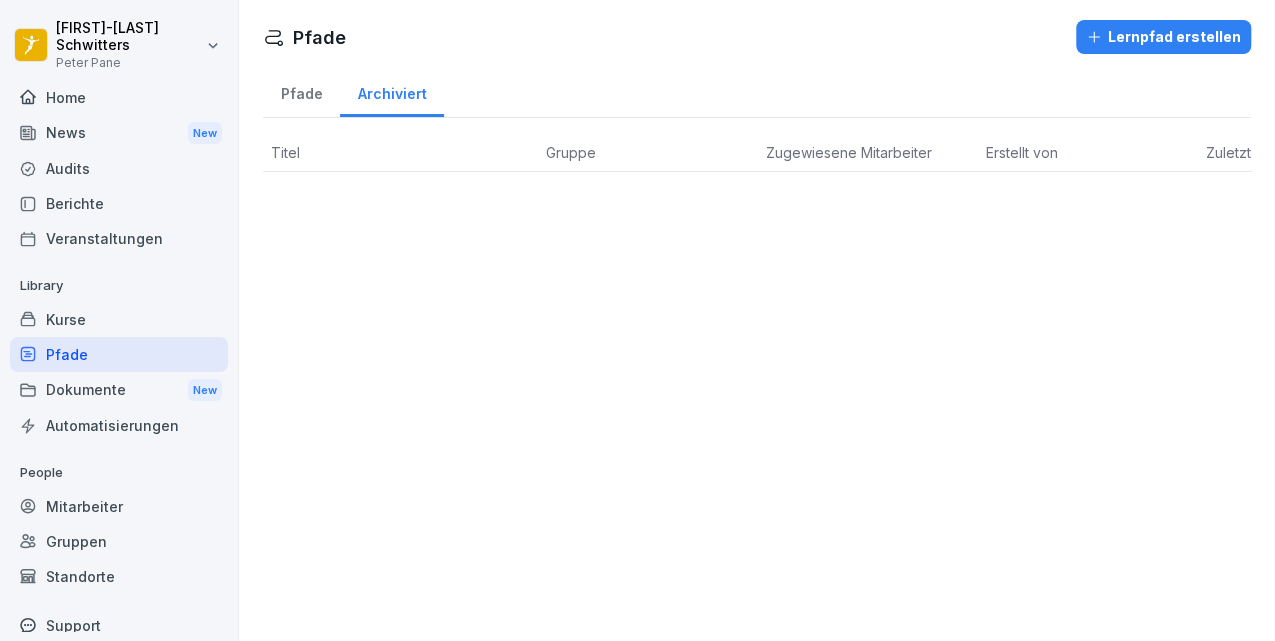 click on "Archiviert" at bounding box center [392, 91] 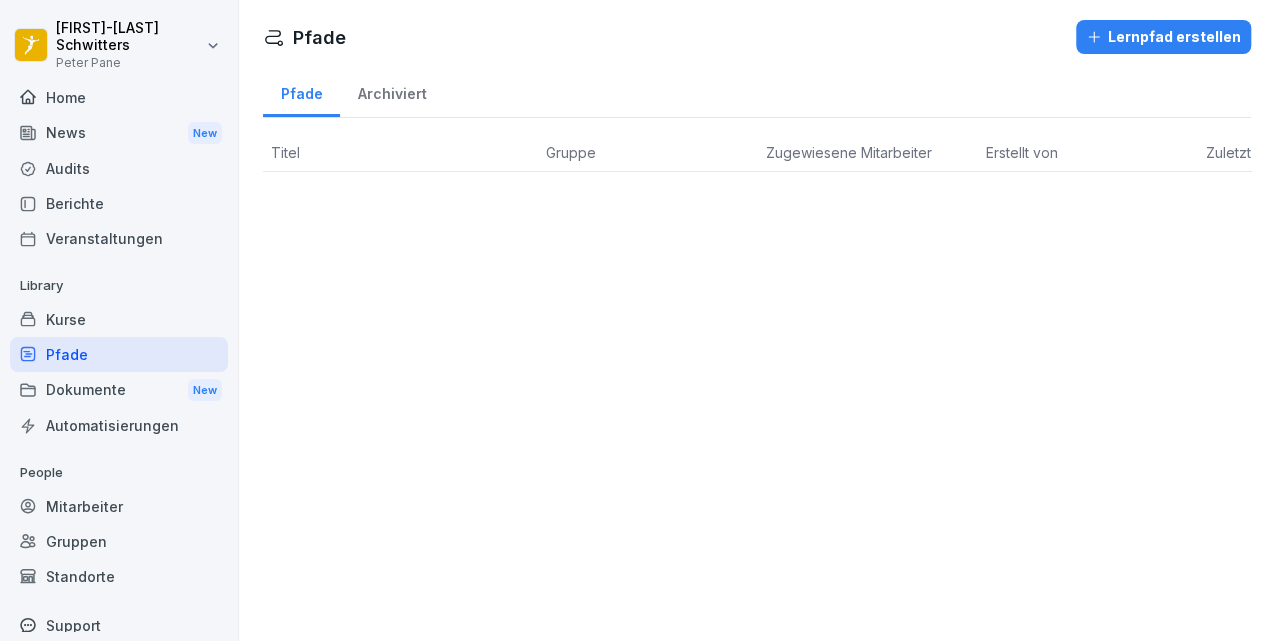 click on "Automatisierungen" at bounding box center [119, 425] 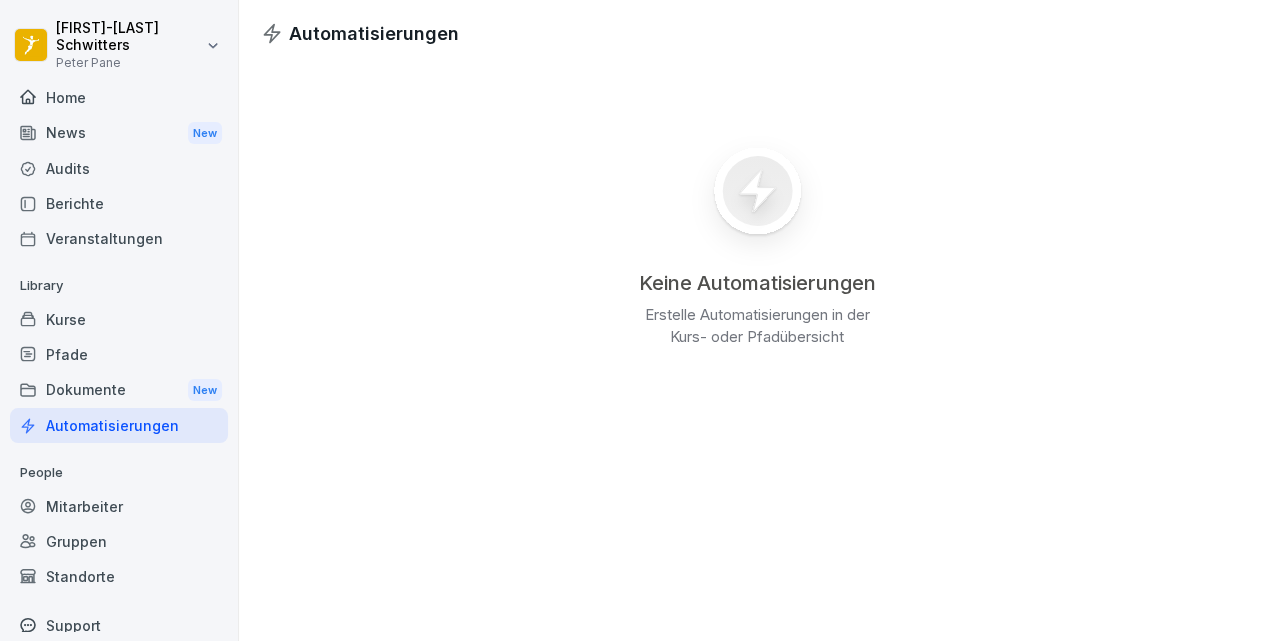 click on "Mitarbeiter" at bounding box center (119, 506) 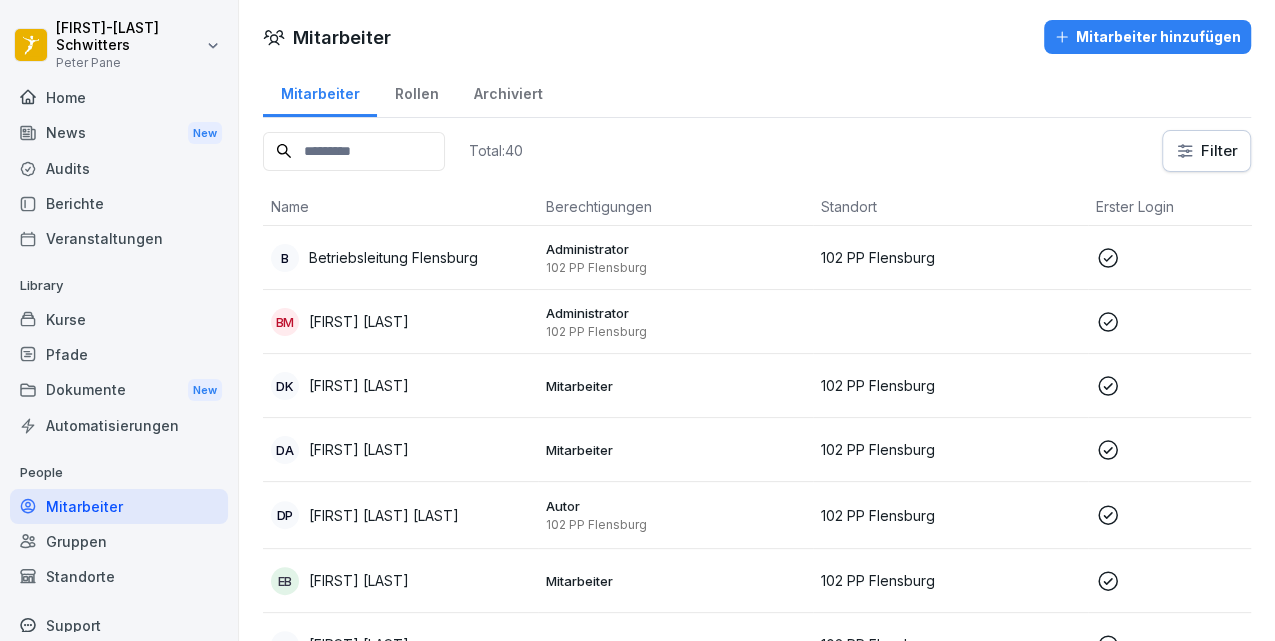 click on "Gruppen" at bounding box center [119, 541] 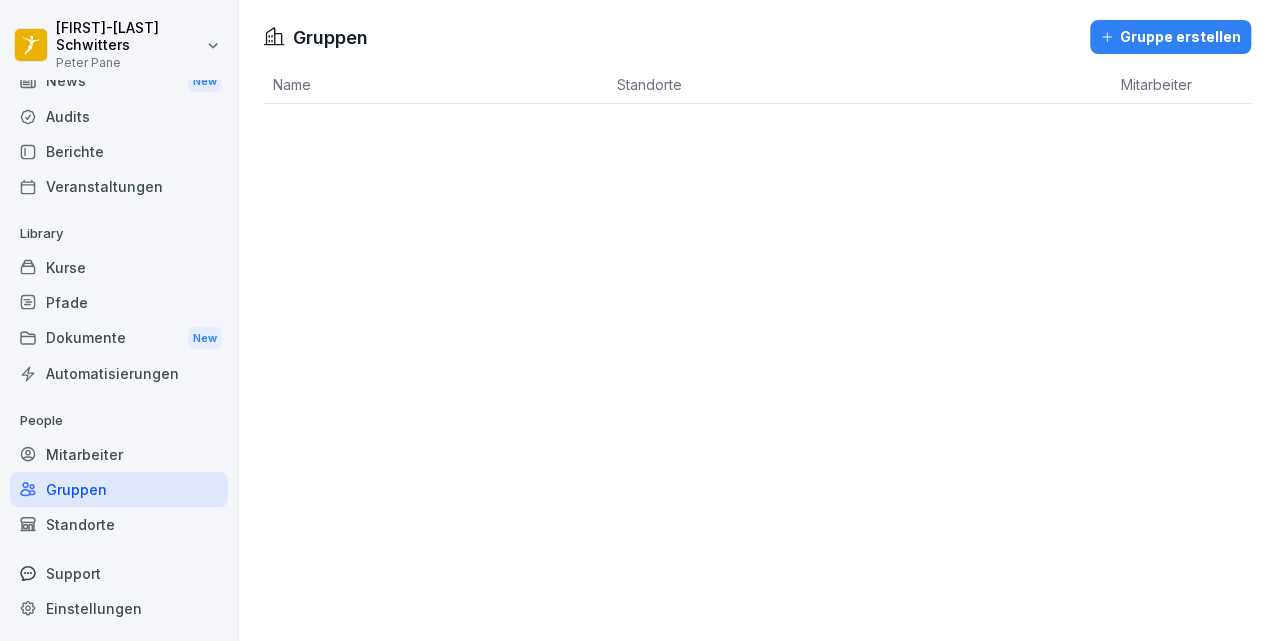 scroll, scrollTop: 0, scrollLeft: 0, axis: both 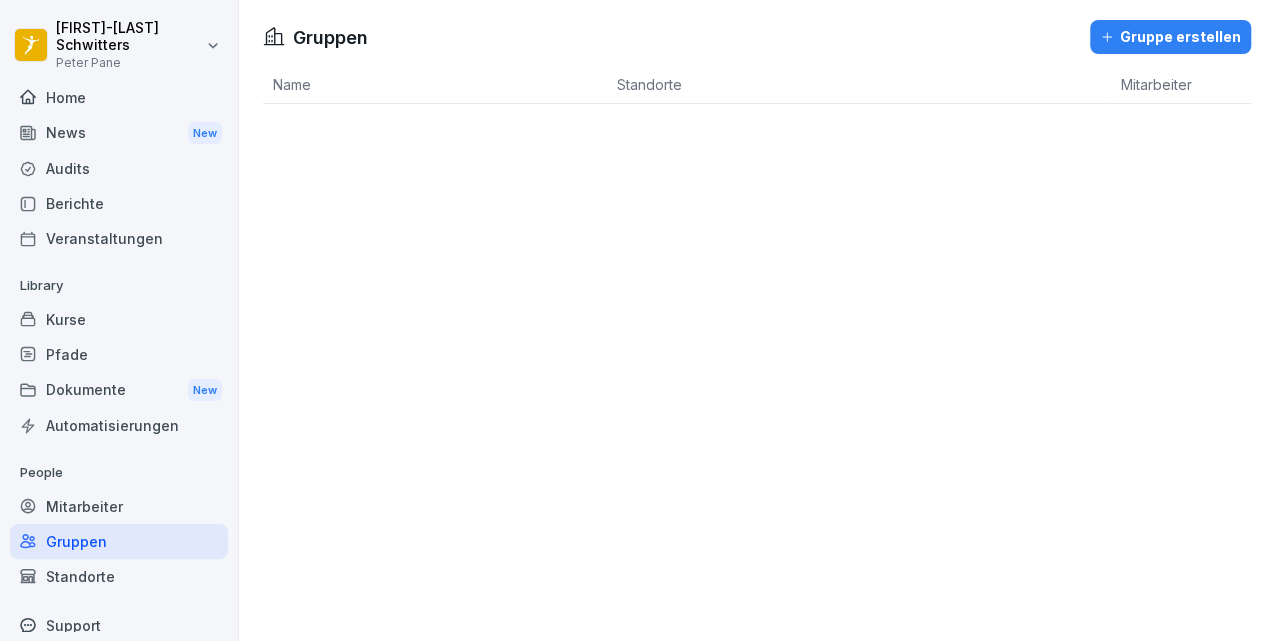 click on "Home" at bounding box center (119, 97) 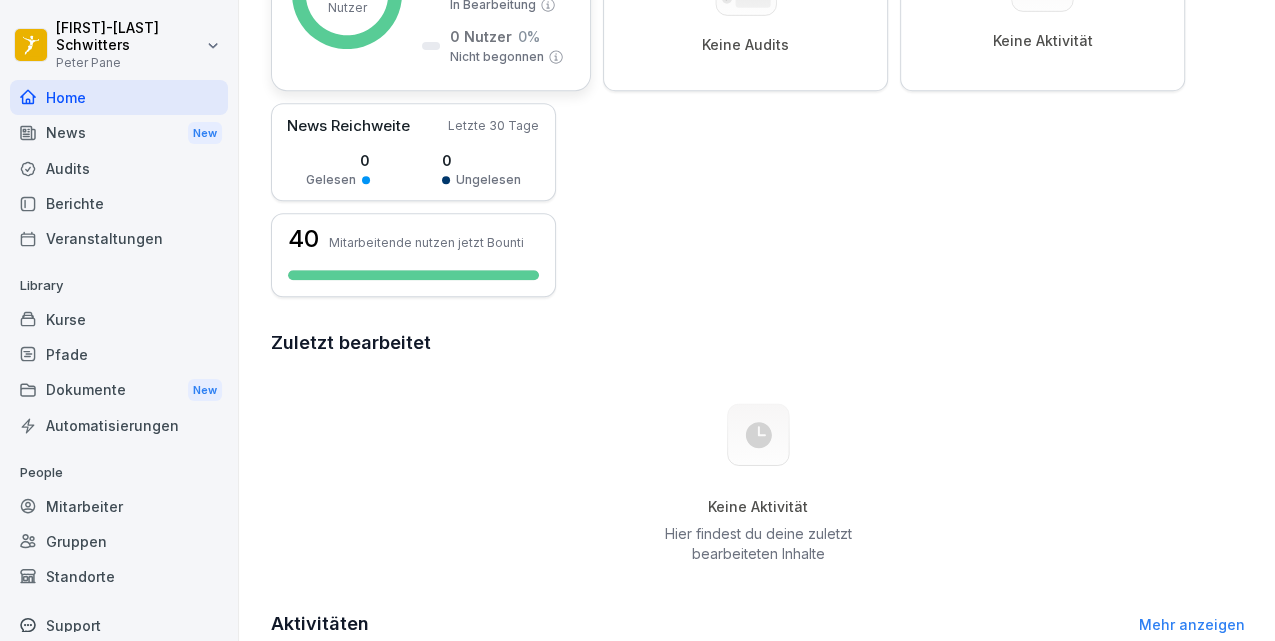 scroll, scrollTop: 66, scrollLeft: 0, axis: vertical 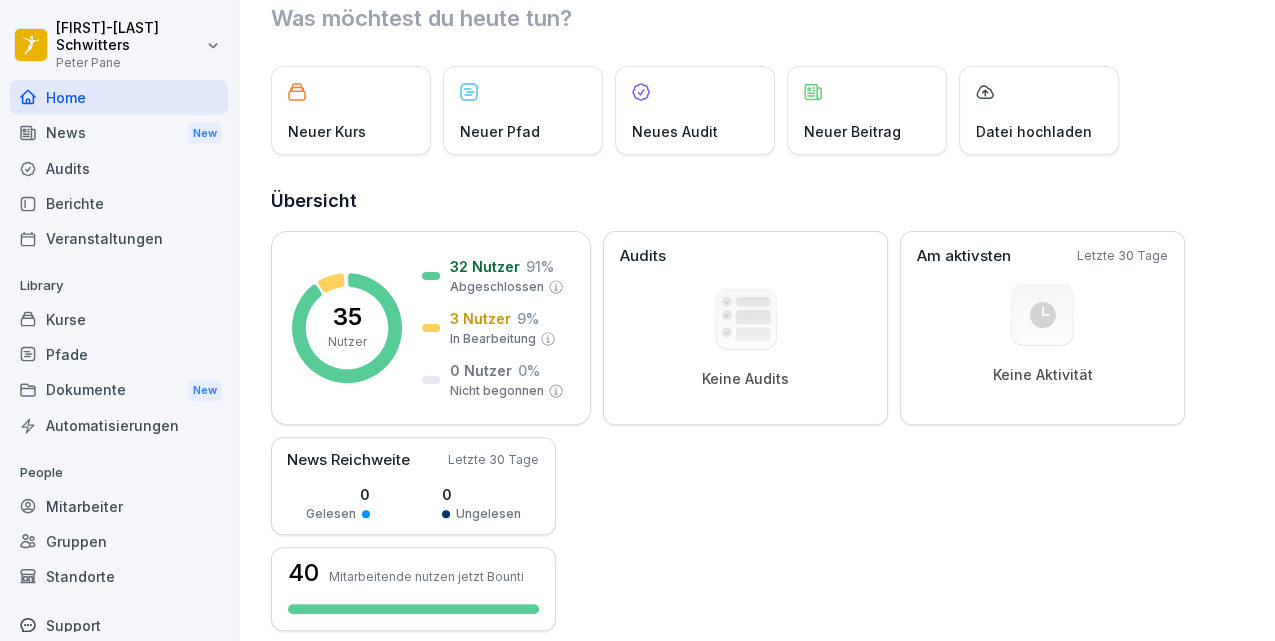 click on "[FIRST]-[LAST]   [LAST] Peter Pane Home News New Audits Berichte Veranstaltungen Library Kurse Pfade Dokumente New Automatisierungen People Mitarbeiter Gruppen Standorte Support Einstellungen Guten Tag, [FIRST] [LAST] Was möchtest du heute tun? Neuer Kurs Neuer Pfad Neues Audit Neuer Beitrag Datei hochladen Übersicht 35 Nutzer 32 Nutzer 91 % Abgeschlossen 3 Nutzer 9 % In Bearbeitung 0 Nutzer 0 % Nicht begonnen Audits Keine Audits Am aktivsten Letzte 30 Tage Keine Aktivität News Reichweite Letzte 30 Tage 0 Gelesen 0 Ungelesen 40 Mitarbeitende nutzen jetzt Bounti Zuletzt bearbeitet Keine Aktivität Hier findest du deine zuletzt bearbeiteten Inhalte Aktivitäten Mehr anzeigen 19.7.2025 [FIRST] [LAST] hat einen Beitrag angesehen 🎉 10 Jahre Alick bei Peter Pane Oldenburg! 🎉
Als Student kam er zu uns, um mal eben ein paar Teller vor 9 Minuten [FIRST] [LAST] hat einen Beitrag angesehen vor 9 Minuten [FIRST] [LAST] hat einen Beitrag angesehen vor 9 Minuten vor 9 Minuten" at bounding box center (637, 320) 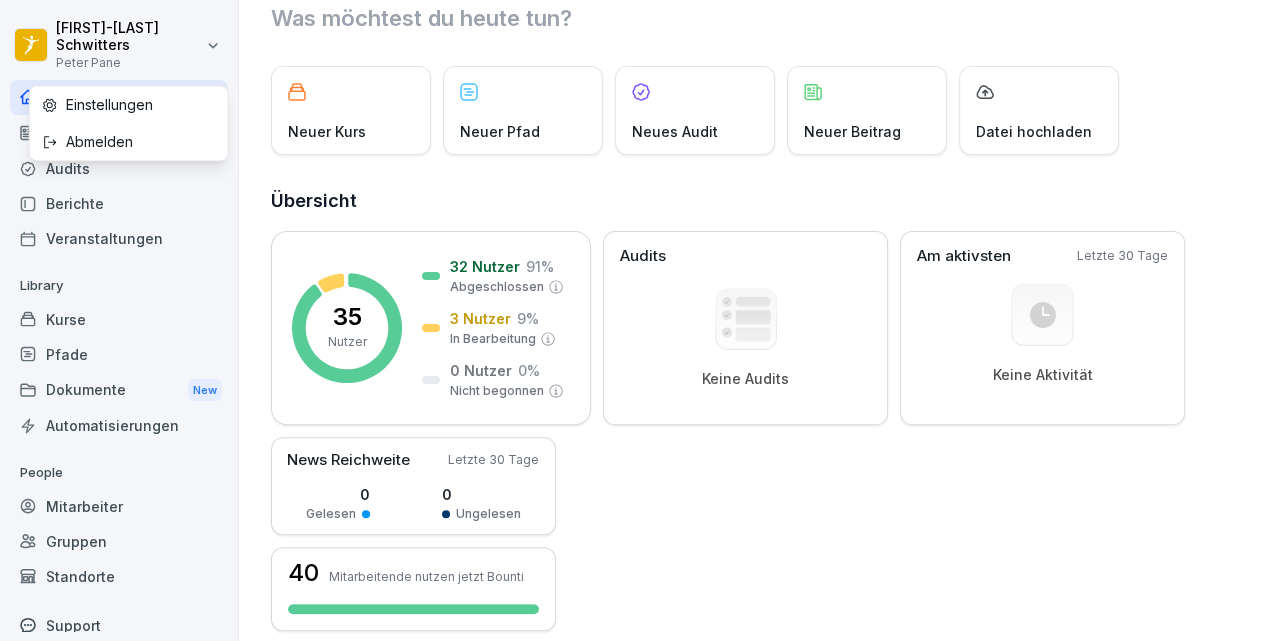 click on "[FIRST]-[LAST]   [LAST] Peter Pane Home News New Audits Berichte Veranstaltungen Library Kurse Pfade Dokumente New Automatisierungen People Mitarbeiter Gruppen Standorte Support Einstellungen Guten Tag, [FIRST] [LAST] Was möchtest du heute tun? Neuer Kurs Neuer Pfad Neues Audit Neuer Beitrag Datei hochladen Übersicht 35 Nutzer 32 Nutzer 91 % Abgeschlossen 3 Nutzer 9 % In Bearbeitung 0 Nutzer 0 % Nicht begonnen Audits Keine Audits Am aktivsten Letzte 30 Tage Keine Aktivität News Reichweite Letzte 30 Tage 0 Gelesen 0 Ungelesen 40 Mitarbeitende nutzen jetzt Bounti Zuletzt bearbeitet Keine Aktivität Hier findest du deine zuletzt bearbeiteten Inhalte Aktivitäten Mehr anzeigen 19.7.2025 [FIRST] [LAST] hat einen Beitrag angesehen 🎉 10 Jahre Alick bei Peter Pane Oldenburg! 🎉
Als Student kam er zu uns, um mal eben ein paar Teller vor 9 Minuten [FIRST] [LAST] hat einen Beitrag angesehen vor 9 Minuten [FIRST] [LAST] hat einen Beitrag angesehen vor 9 Minuten vor 9 Minuten" at bounding box center (637, 320) 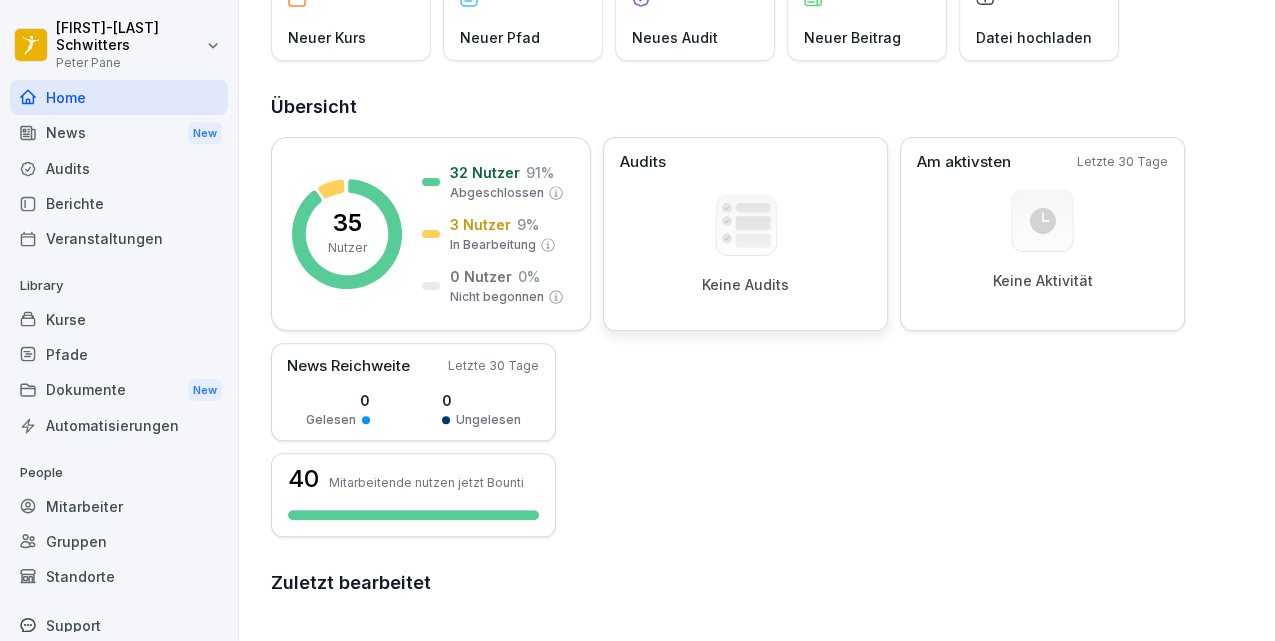 scroll, scrollTop: 0, scrollLeft: 0, axis: both 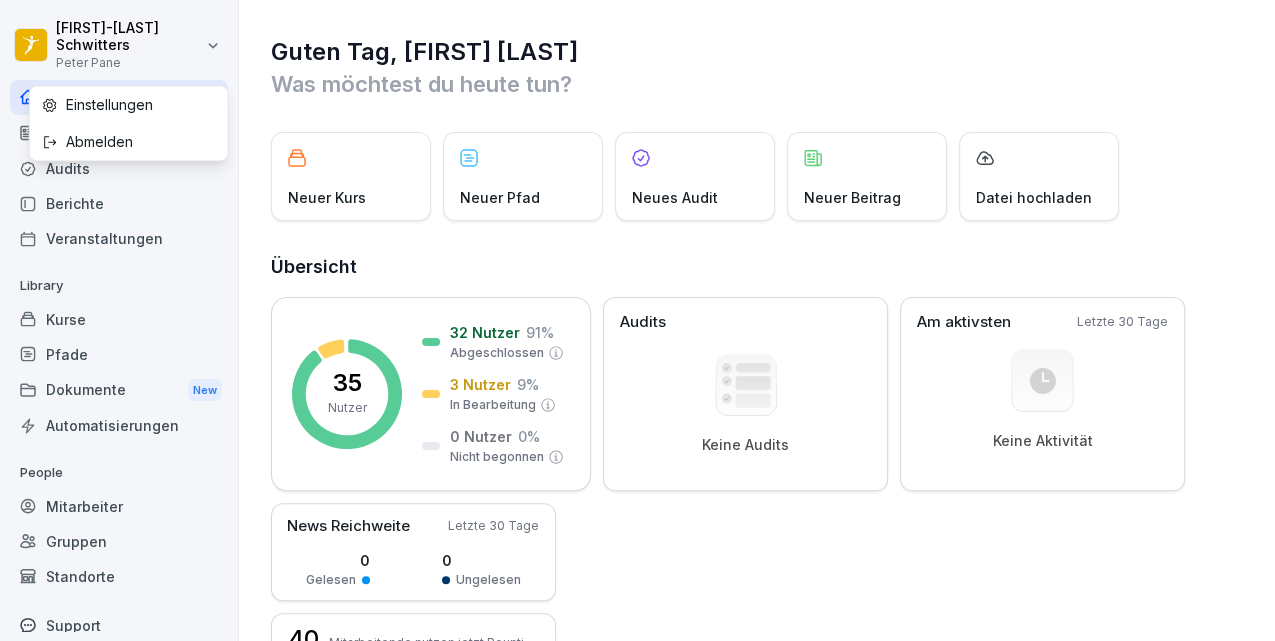 click on "[FIRST]-[LAST]   [LAST] Peter Pane Home News New Audits Berichte Veranstaltungen Library Kurse Pfade Dokumente New Automatisierungen People Mitarbeiter Gruppen Standorte Support Einstellungen Guten Tag, [FIRST] [LAST] Was möchtest du heute tun? Neuer Kurs Neuer Pfad Neues Audit Neuer Beitrag Datei hochladen Übersicht 35 Nutzer 32 Nutzer 91 % Abgeschlossen 3 Nutzer 9 % In Bearbeitung 0 Nutzer 0 % Nicht begonnen Audits Keine Audits Am aktivsten Letzte 30 Tage Keine Aktivität News Reichweite Letzte 30 Tage 0 Gelesen 0 Ungelesen 40 Mitarbeitende nutzen jetzt Bounti Zuletzt bearbeitet Keine Aktivität Hier findest du deine zuletzt bearbeiteten Inhalte Aktivitäten Mehr anzeigen 19.7.2025 [FIRST] [LAST] hat einen Beitrag angesehen 🎉 10 Jahre Alick bei Peter Pane Oldenburg! 🎉
Als Student kam er zu uns, um mal eben ein paar Teller vor 9 Minuten [FIRST] [LAST] hat einen Beitrag angesehen vor 9 Minuten [FIRST] [LAST] hat einen Beitrag angesehen vor 9 Minuten vor 9 Minuten" at bounding box center [637, 320] 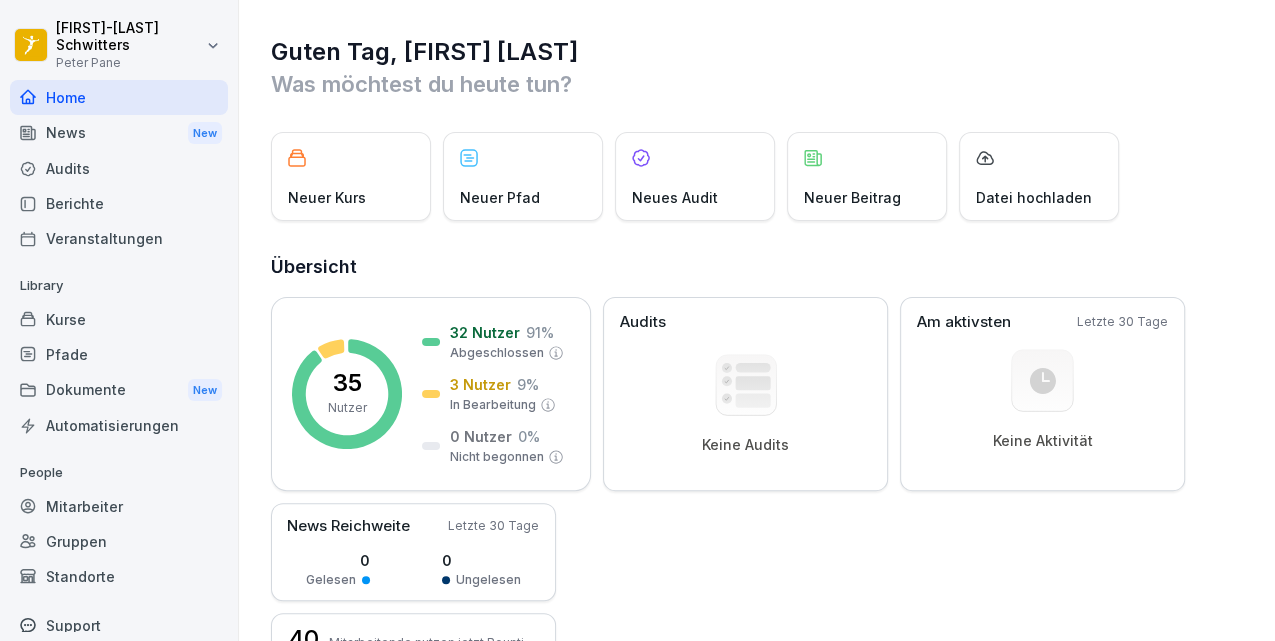 select on "**" 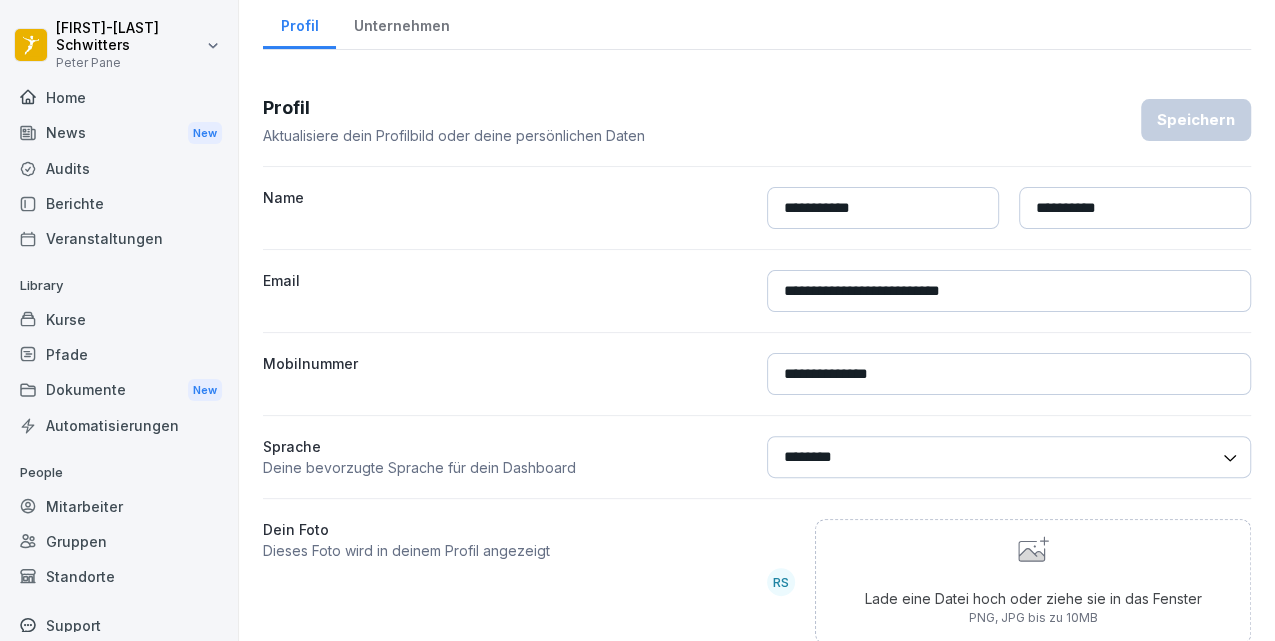 scroll, scrollTop: 120, scrollLeft: 0, axis: vertical 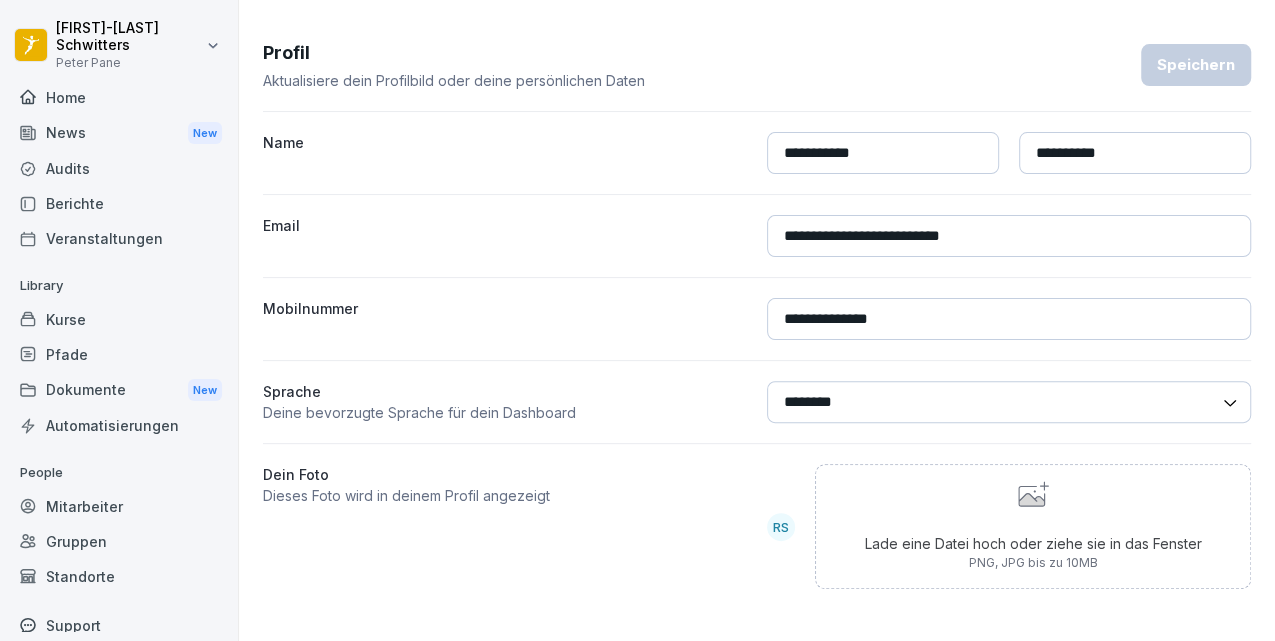 click on "Mitarbeiter" at bounding box center [119, 506] 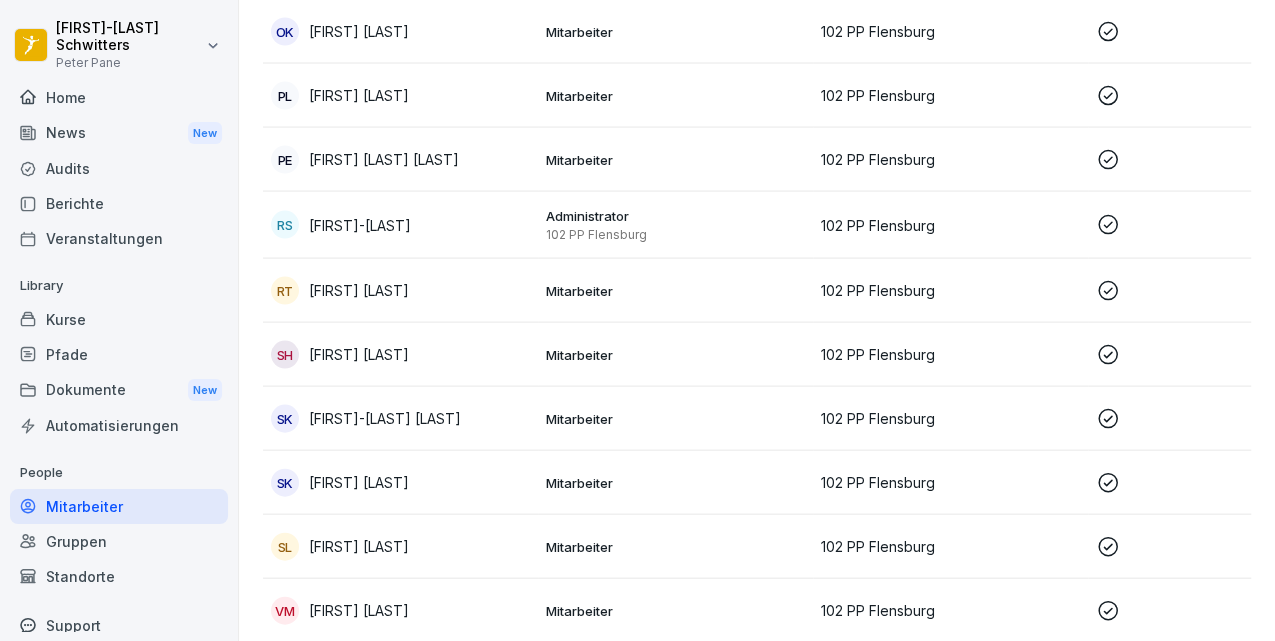 scroll, scrollTop: 1921, scrollLeft: 0, axis: vertical 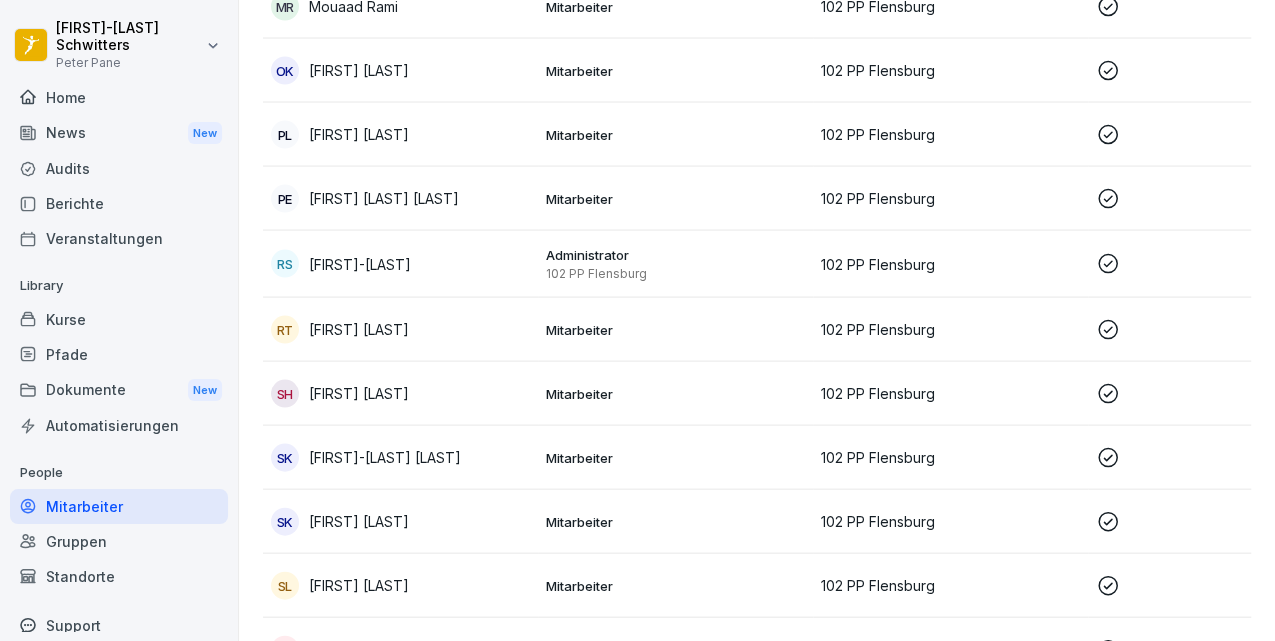 click on "Administrator" at bounding box center (675, 255) 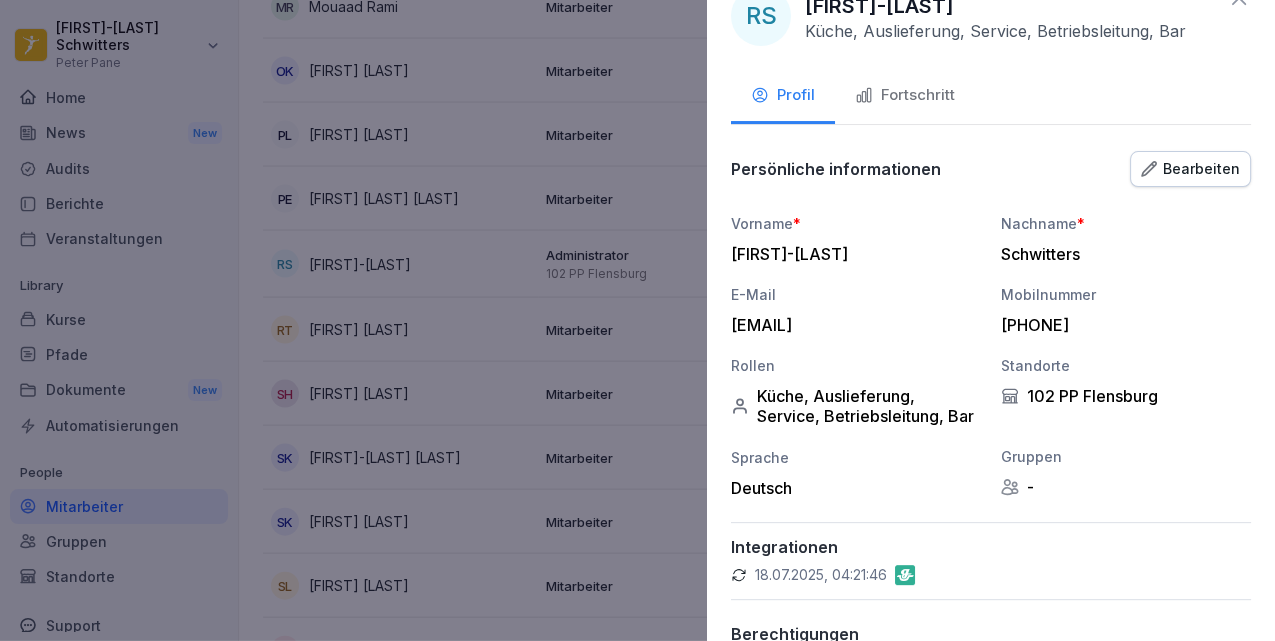 scroll, scrollTop: 40, scrollLeft: 0, axis: vertical 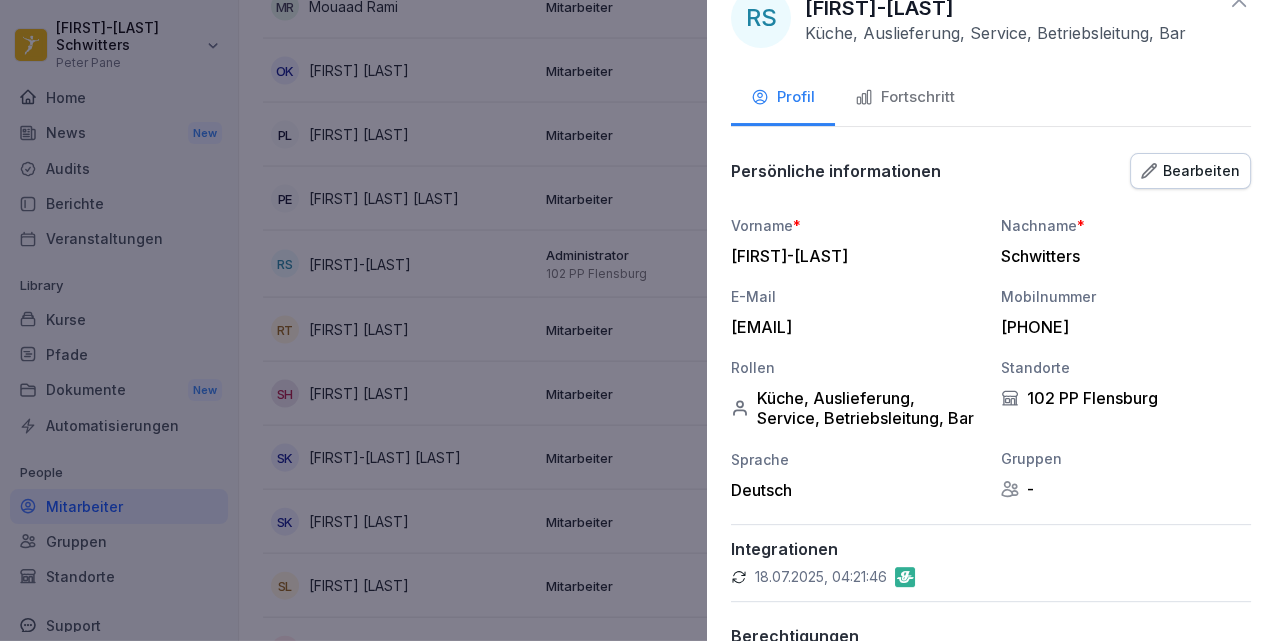 click on "Fortschritt" at bounding box center (905, 97) 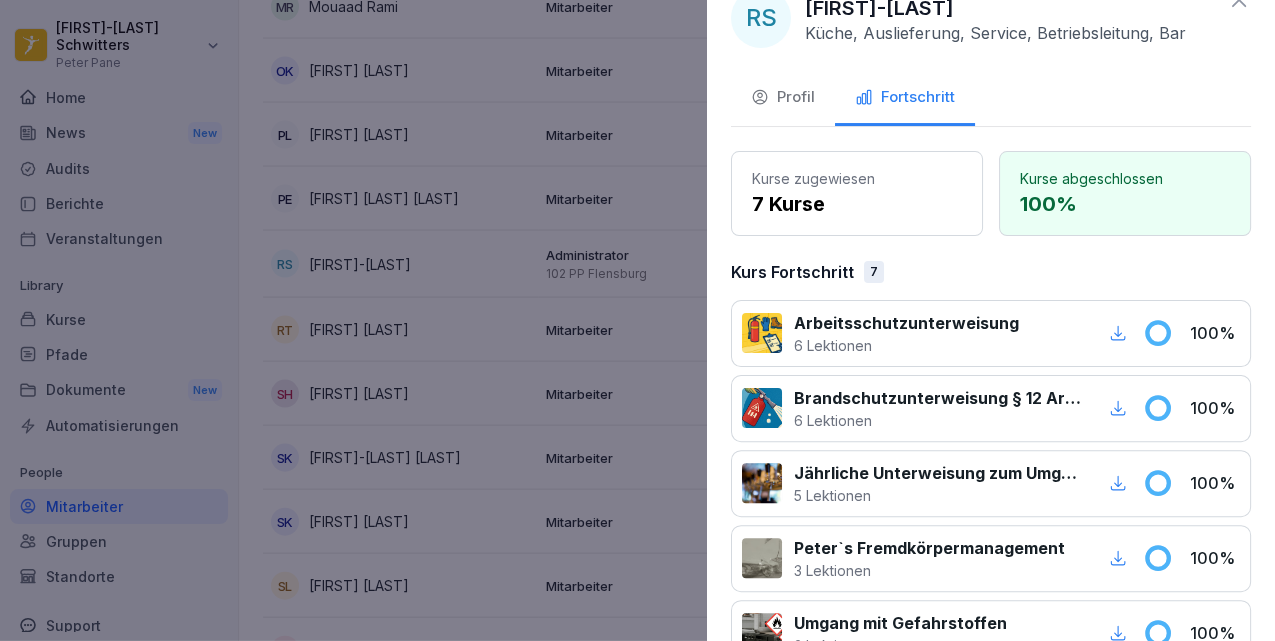 click on "Profil" at bounding box center (783, 97) 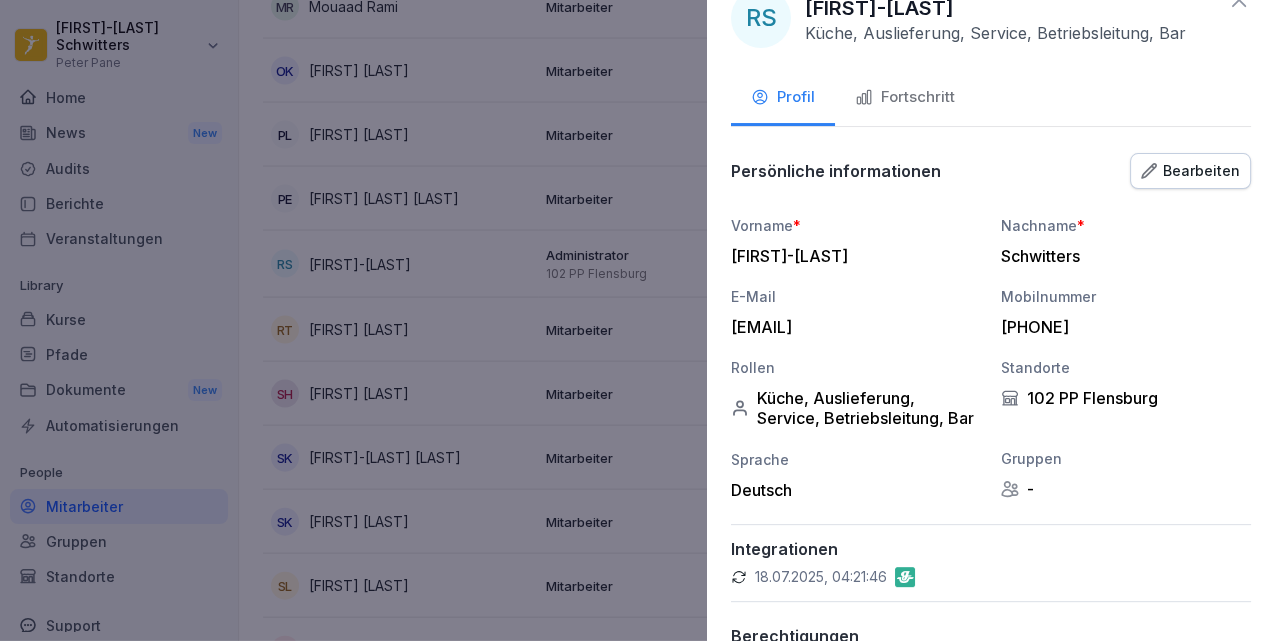 click on "Bearbeiten" at bounding box center [1190, 171] 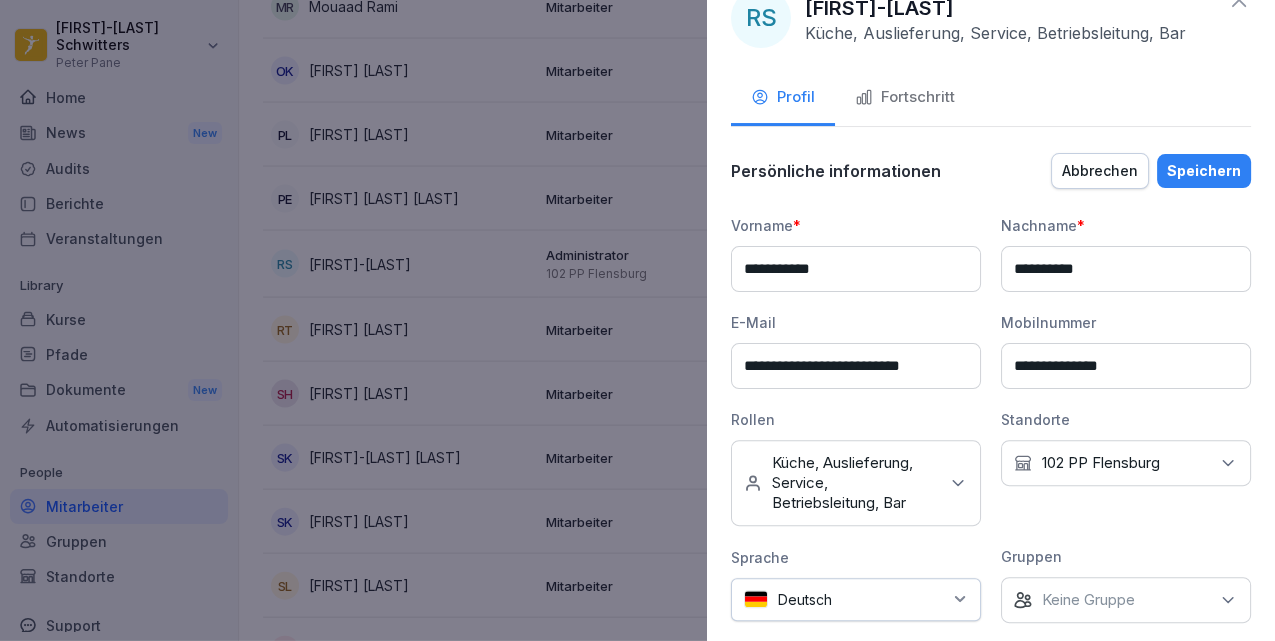 scroll, scrollTop: 380, scrollLeft: 0, axis: vertical 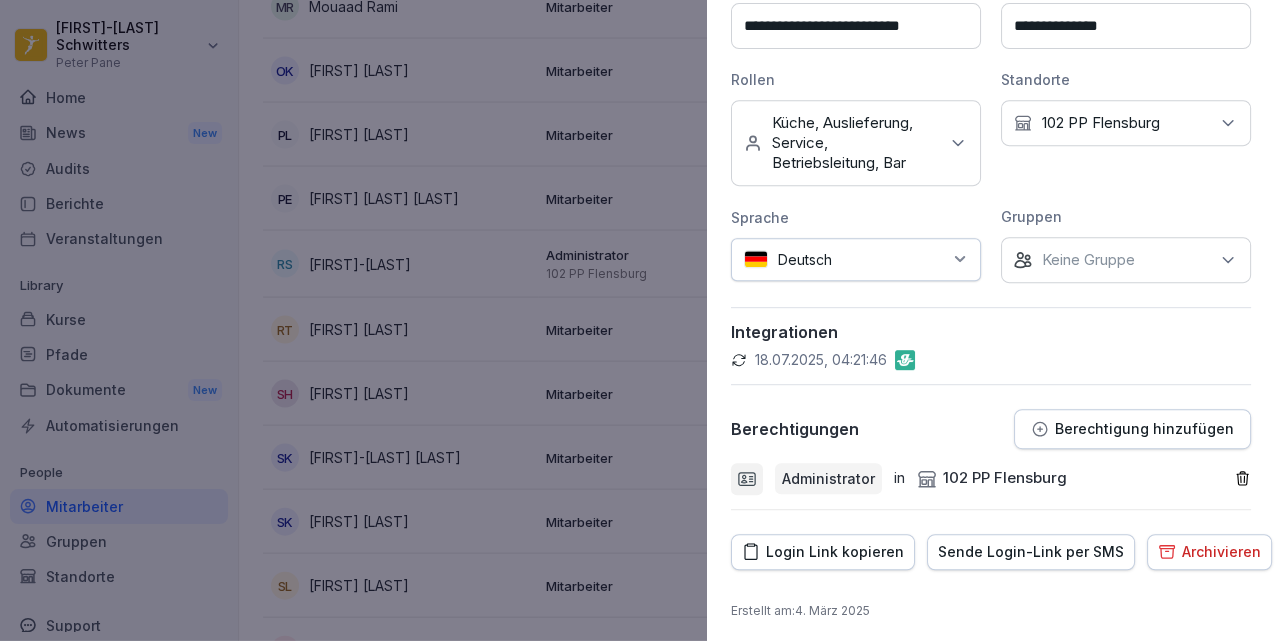 click on "Berechtigung hinzufügen" at bounding box center (1144, 429) 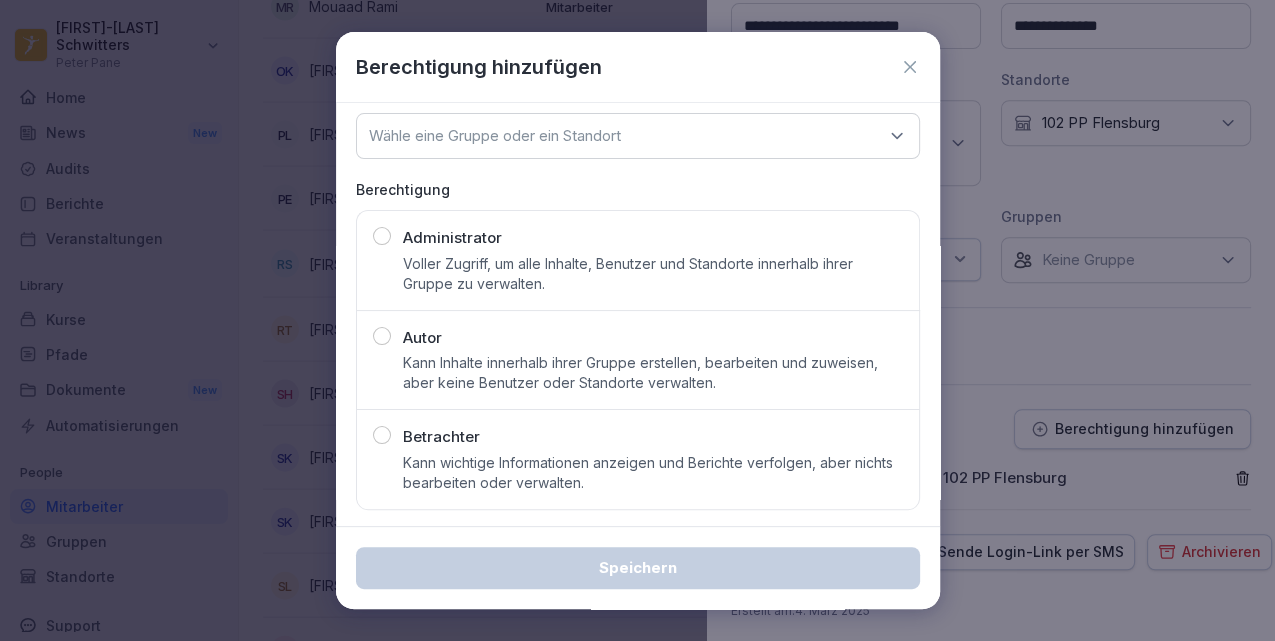 scroll, scrollTop: 0, scrollLeft: 0, axis: both 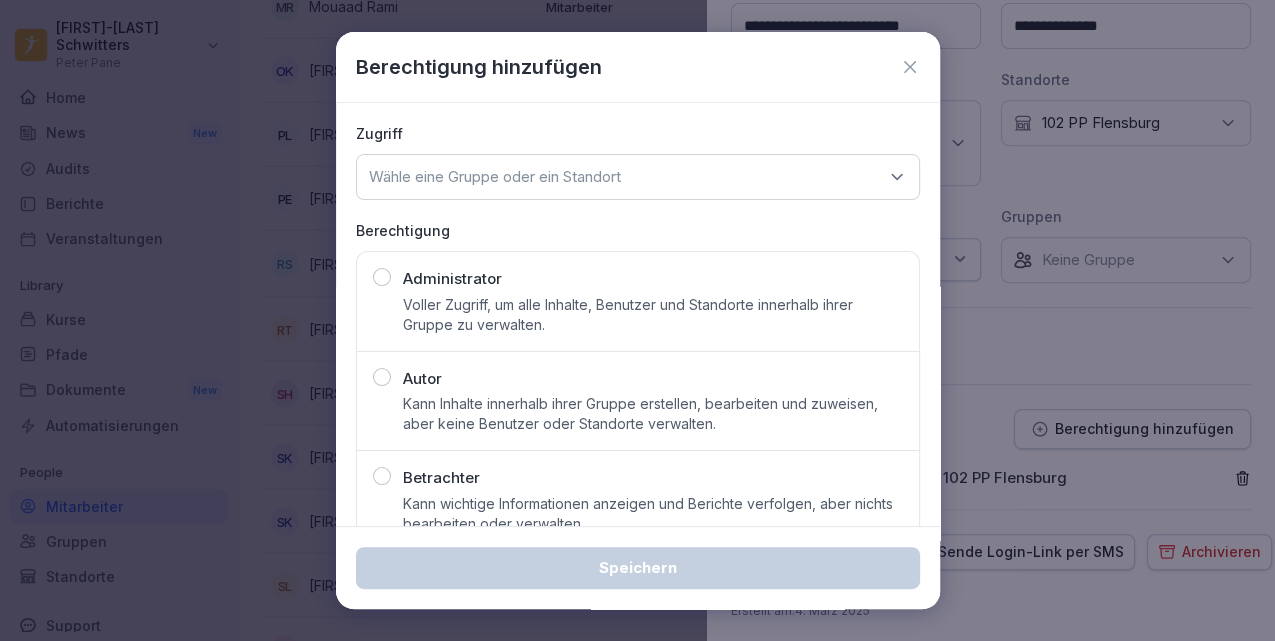 click 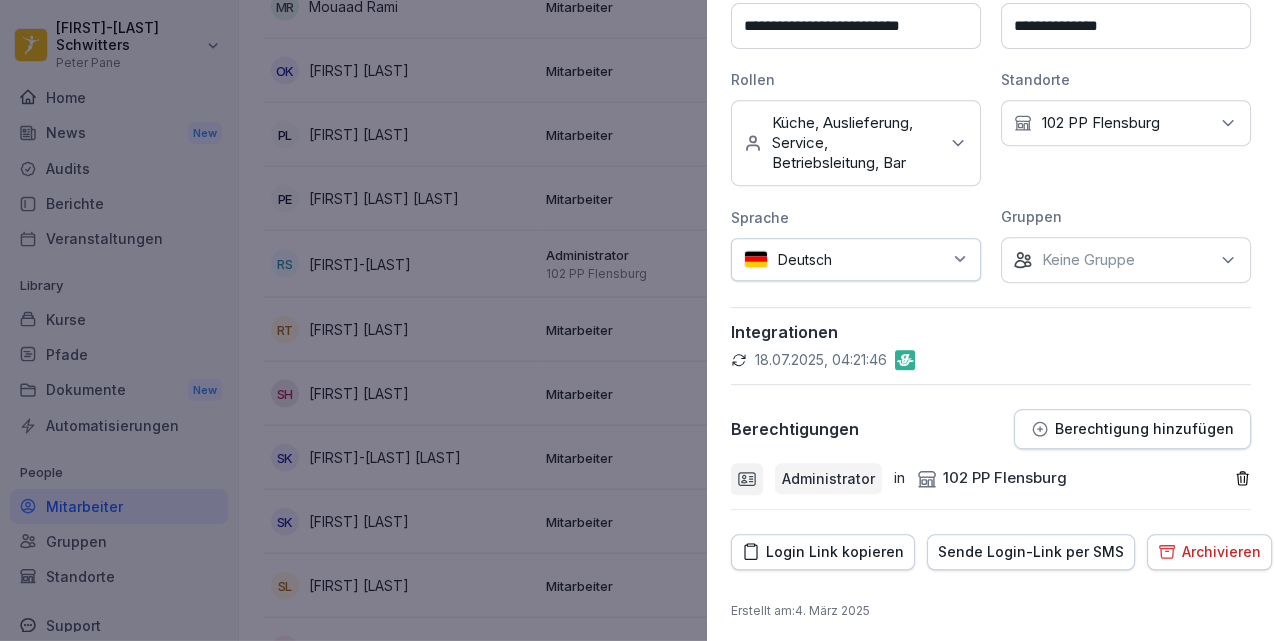 click at bounding box center [637, 320] 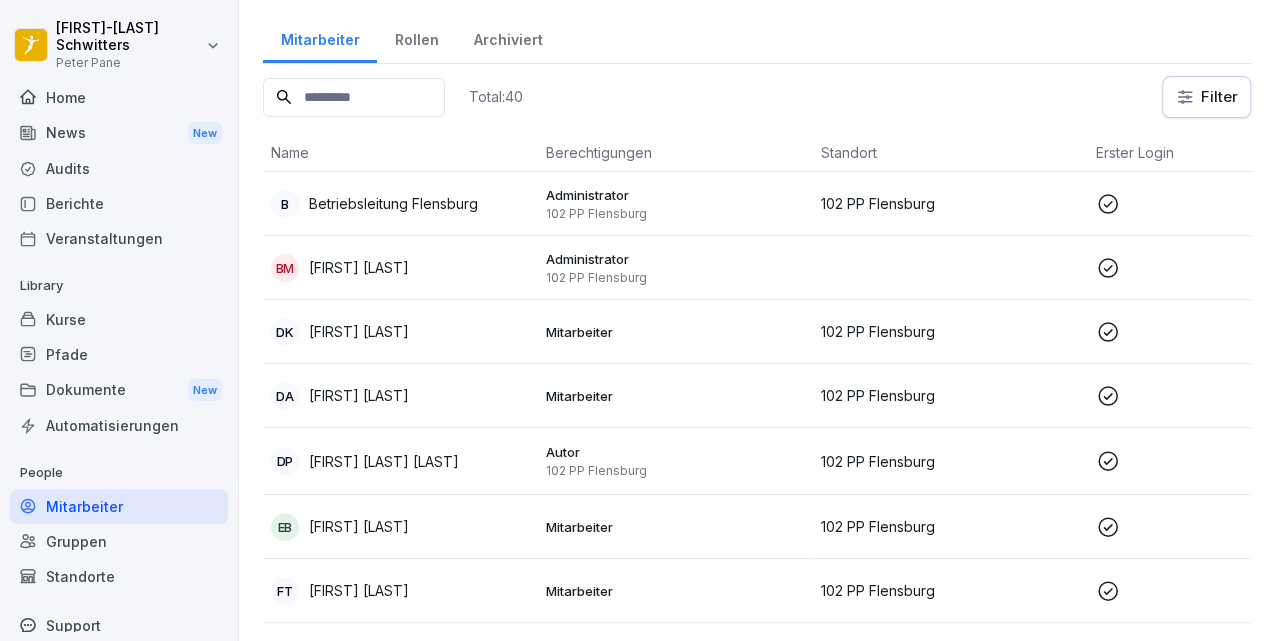 scroll, scrollTop: 0, scrollLeft: 0, axis: both 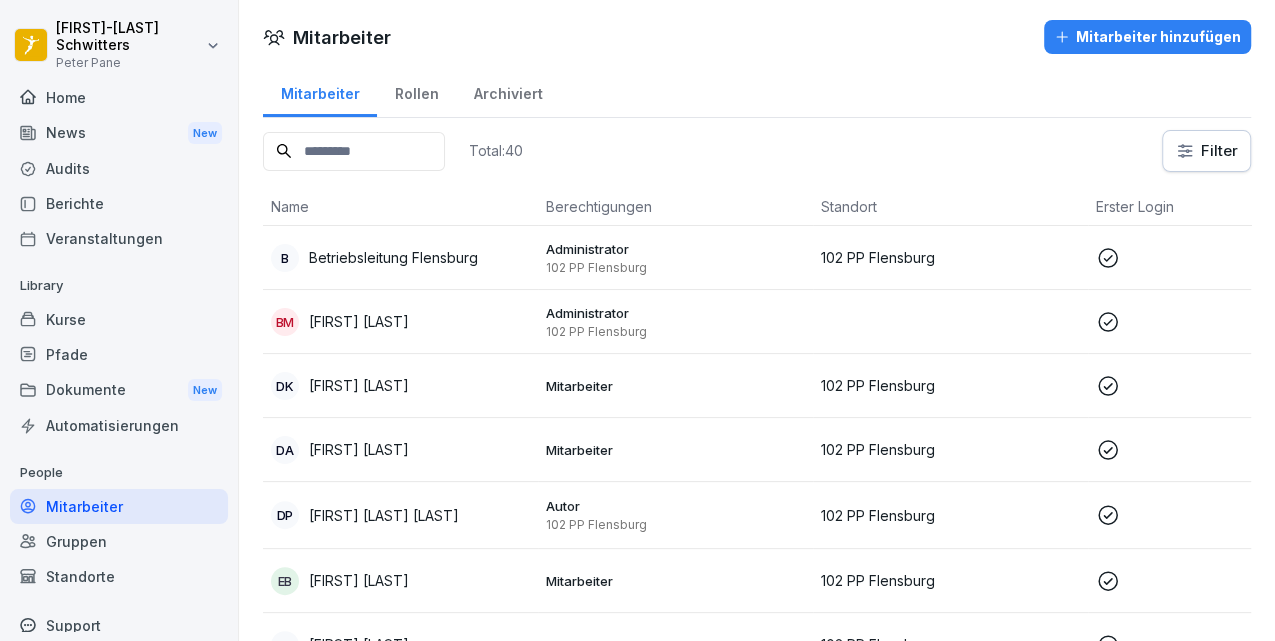 click on "Betriebsleitung  Flensburg" at bounding box center [393, 257] 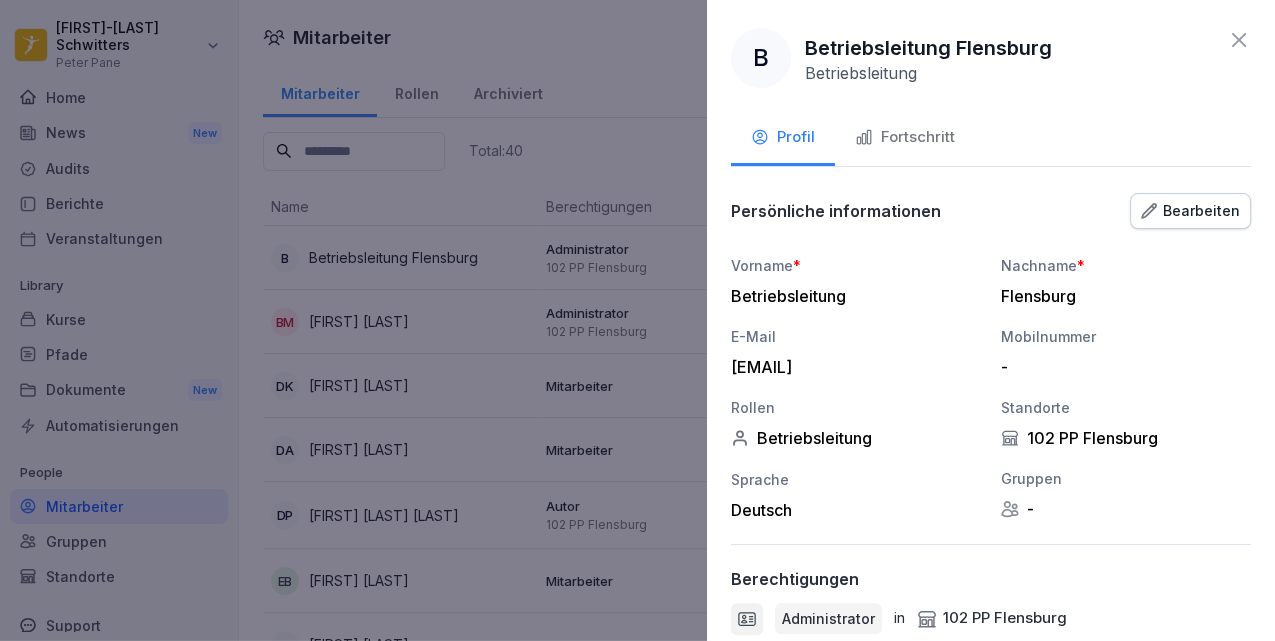 click at bounding box center (637, 320) 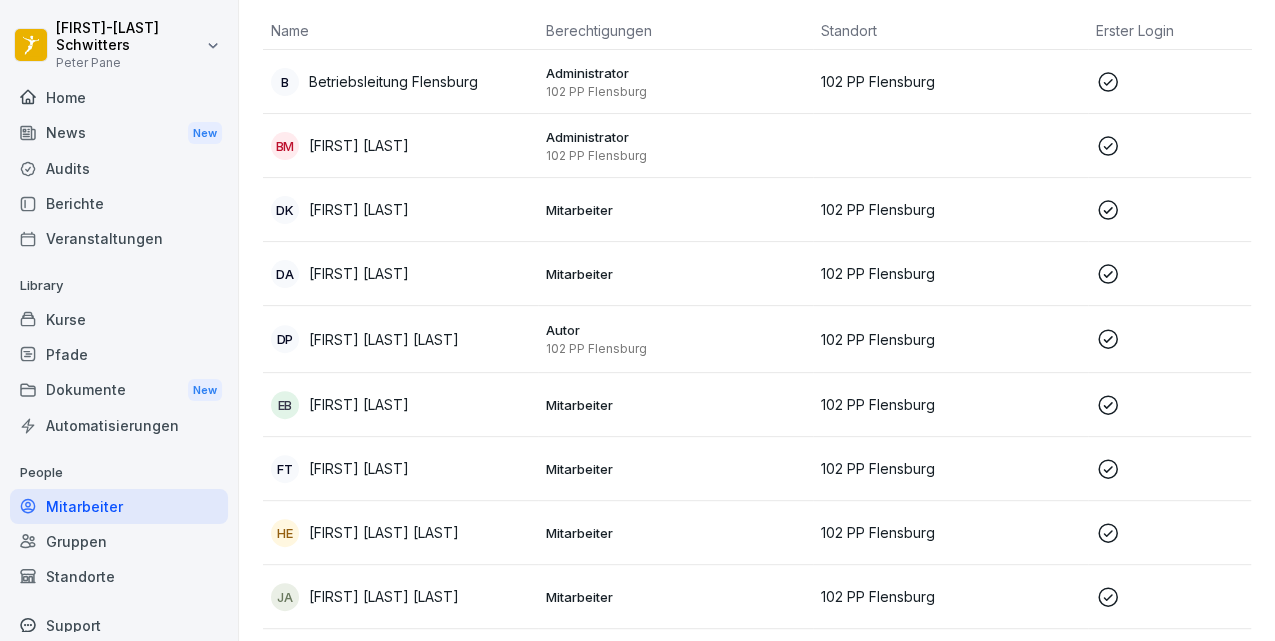 scroll, scrollTop: 200, scrollLeft: 0, axis: vertical 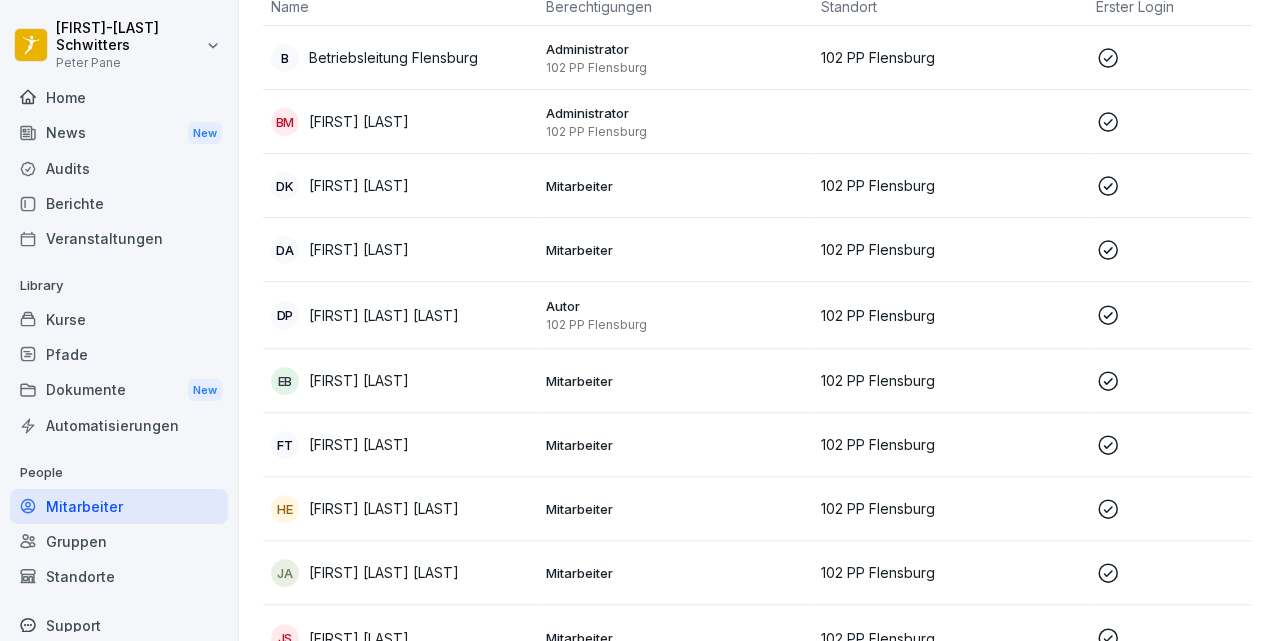 click on "Betriebsleitung  Flensburg" at bounding box center (393, 57) 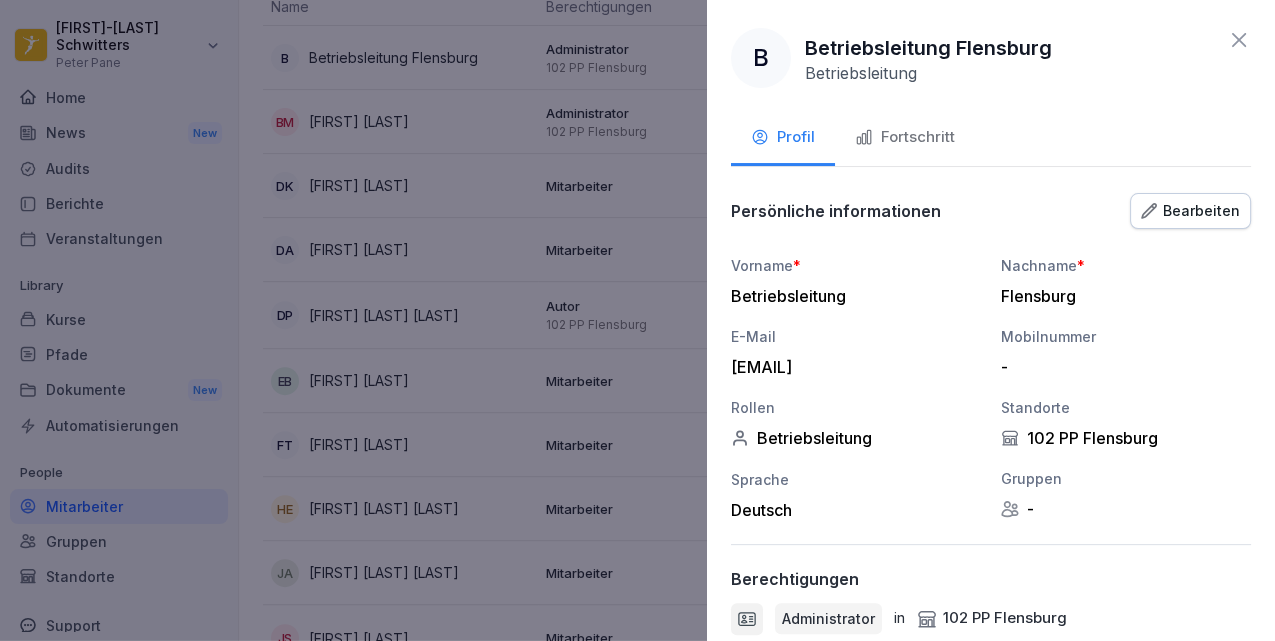 click on "Fortschritt" at bounding box center [905, 137] 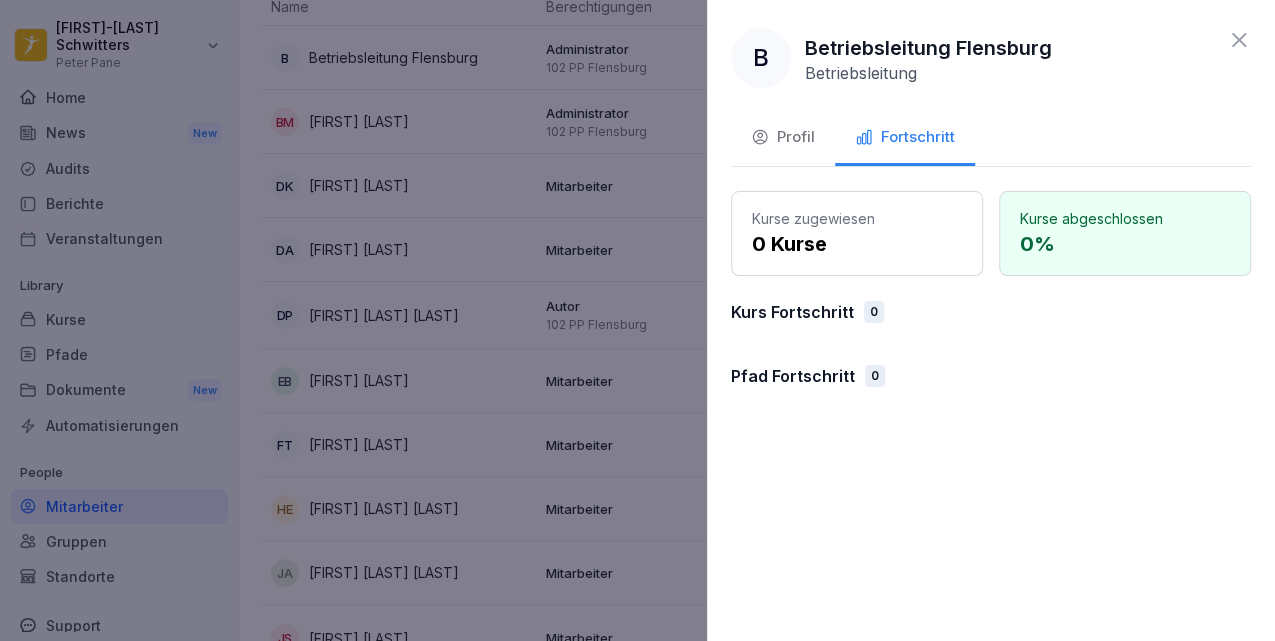 click at bounding box center [637, 320] 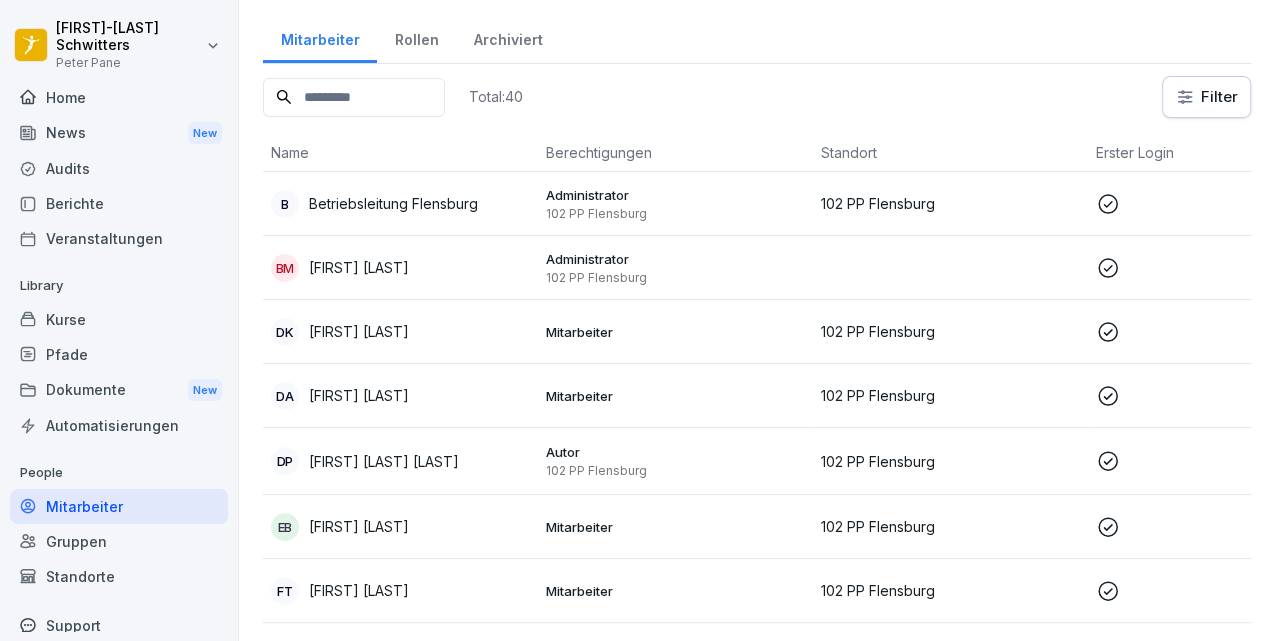 scroll, scrollTop: 0, scrollLeft: 0, axis: both 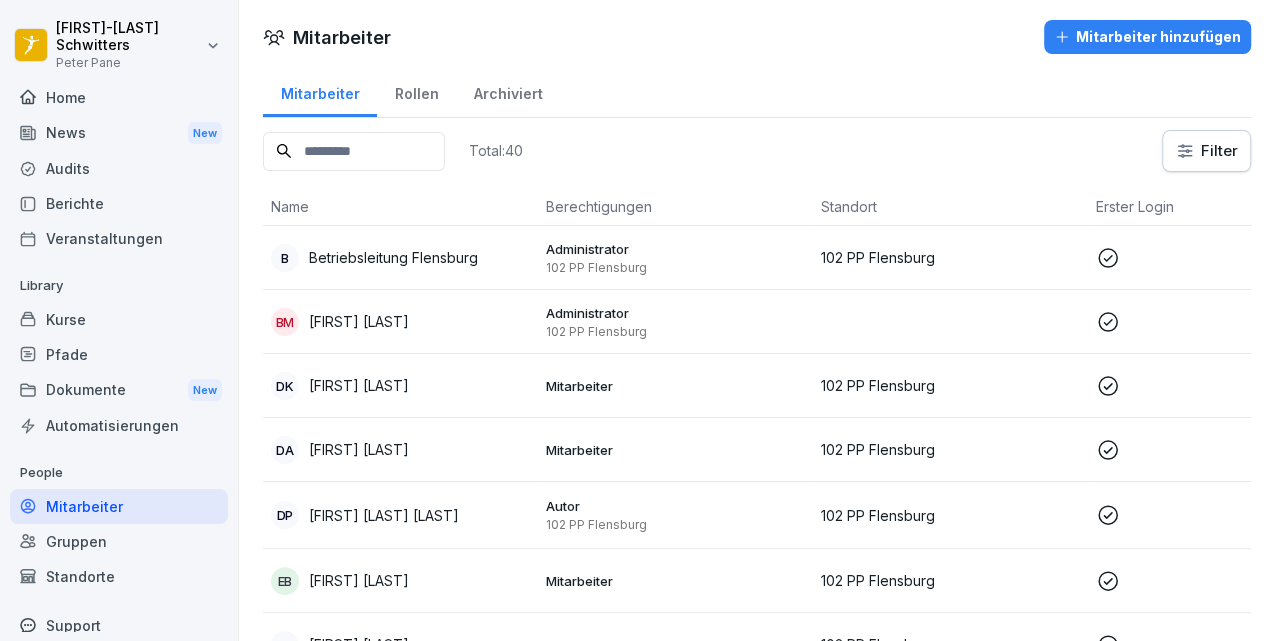 click on "Home" at bounding box center [119, 97] 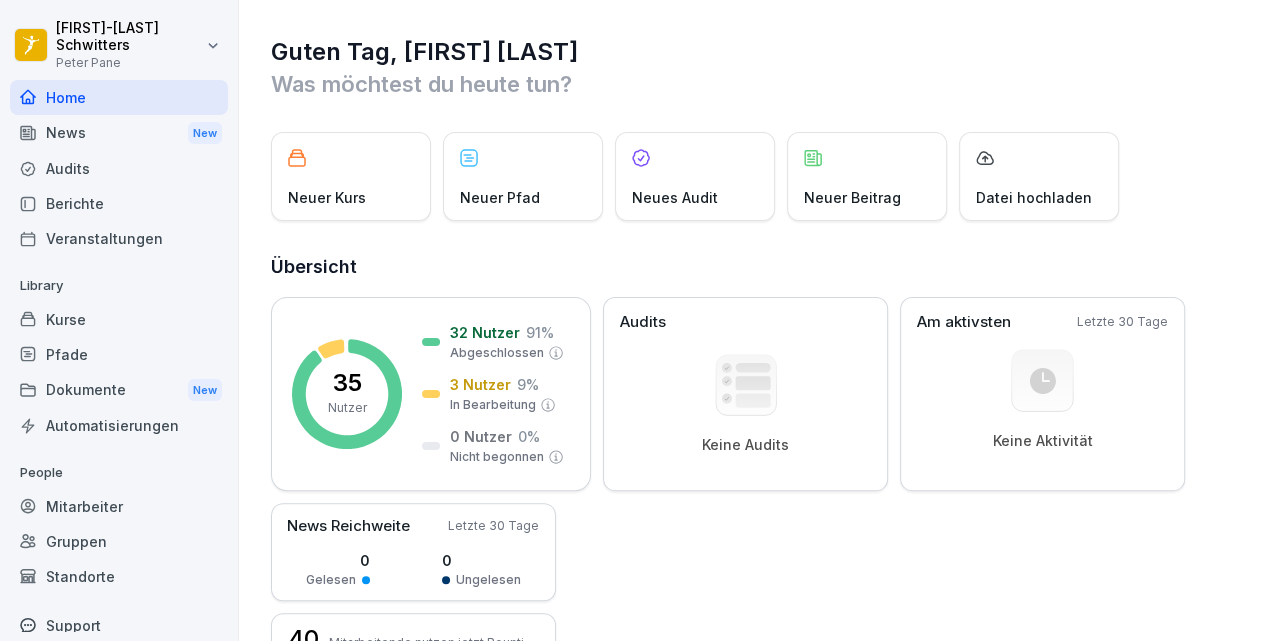 click on "Neuer Pfad" at bounding box center (523, 176) 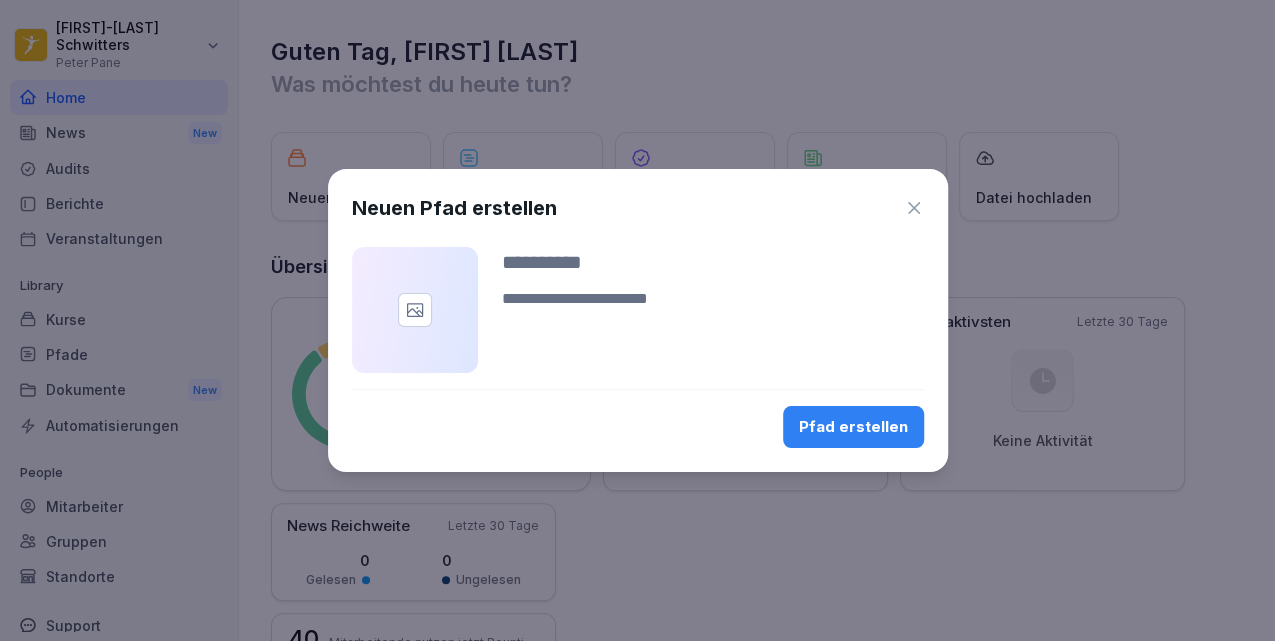 click 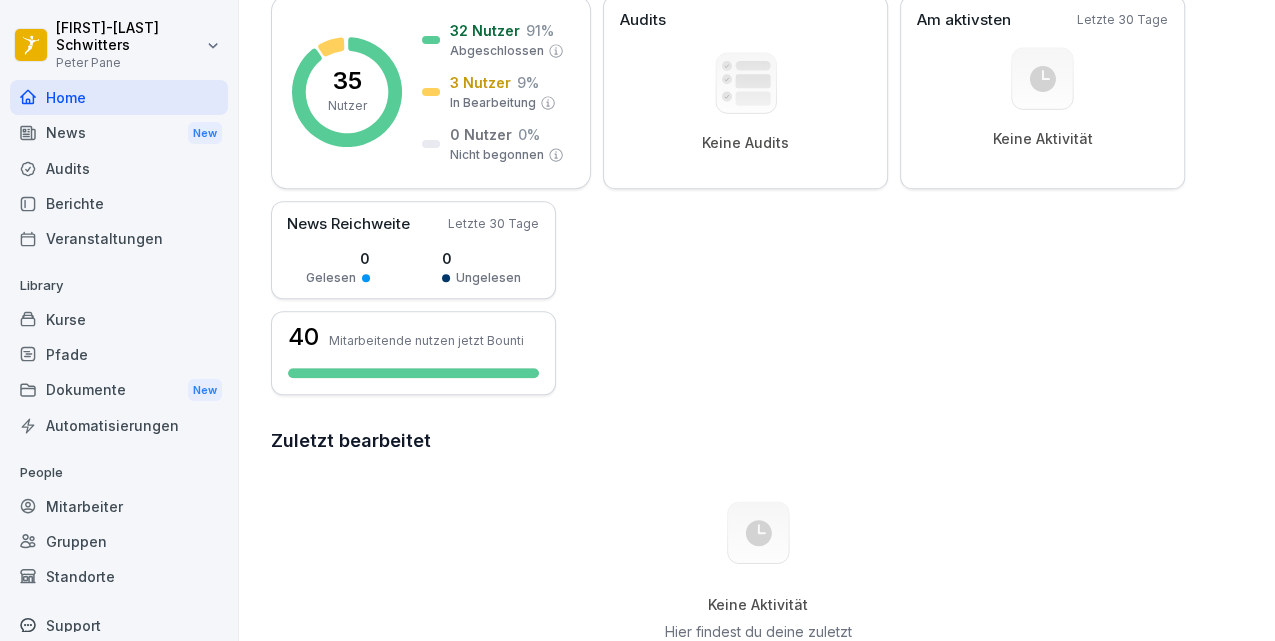scroll, scrollTop: 133, scrollLeft: 0, axis: vertical 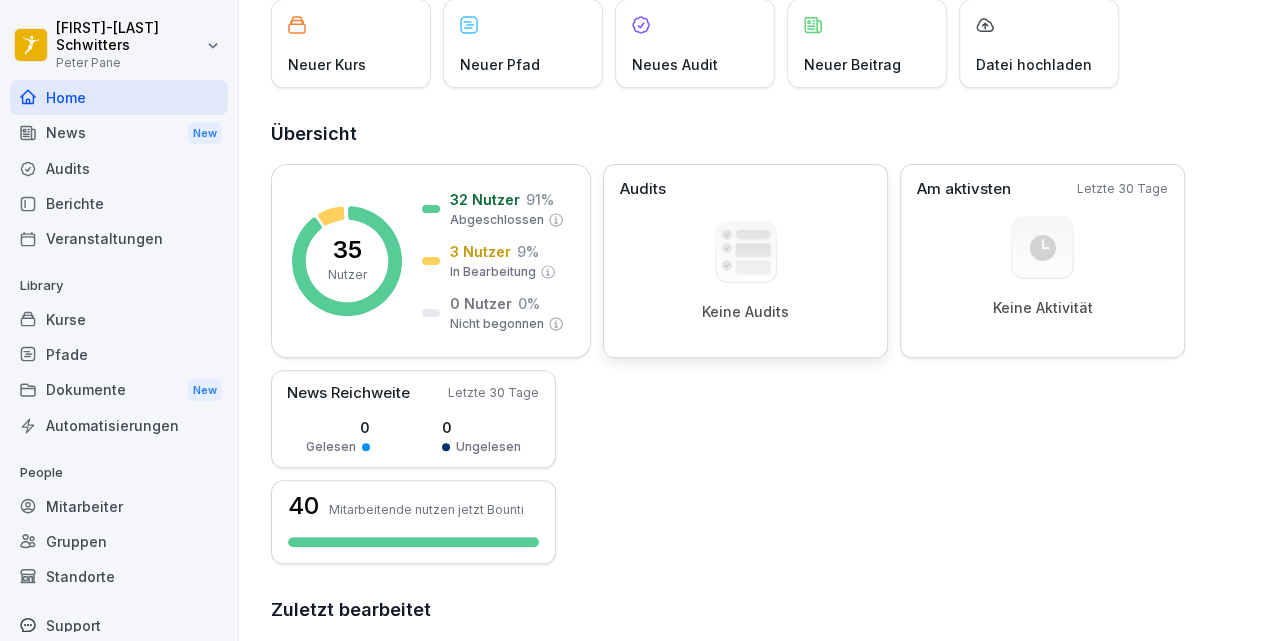 click 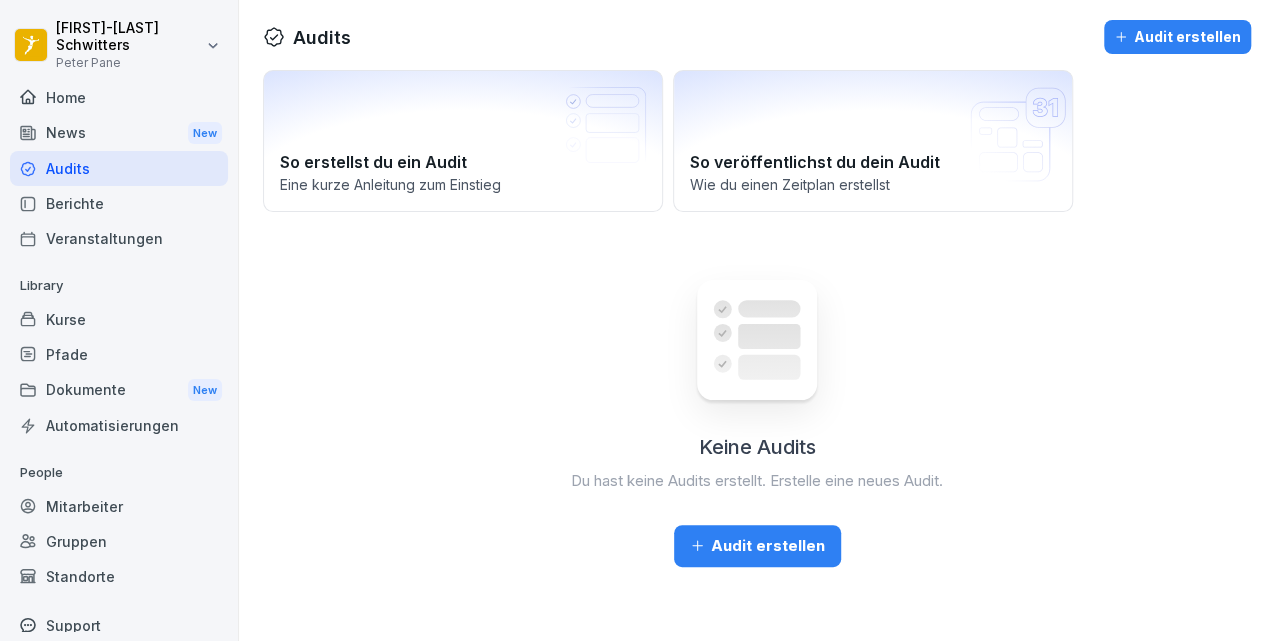 scroll, scrollTop: 0, scrollLeft: 0, axis: both 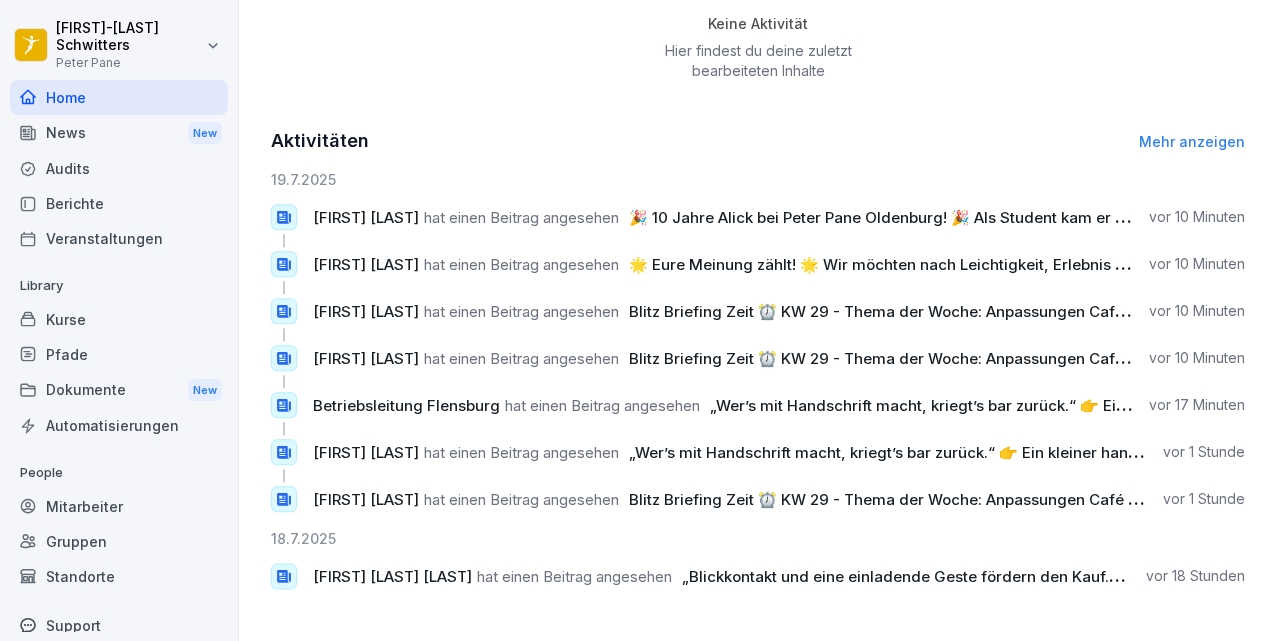 click on "„Wer’s mit Handschrift macht, kriegt’s bar zurück.“
👉 Ein kleiner handschriftlicher Gruß auf der Re" at bounding box center [1067, 405] 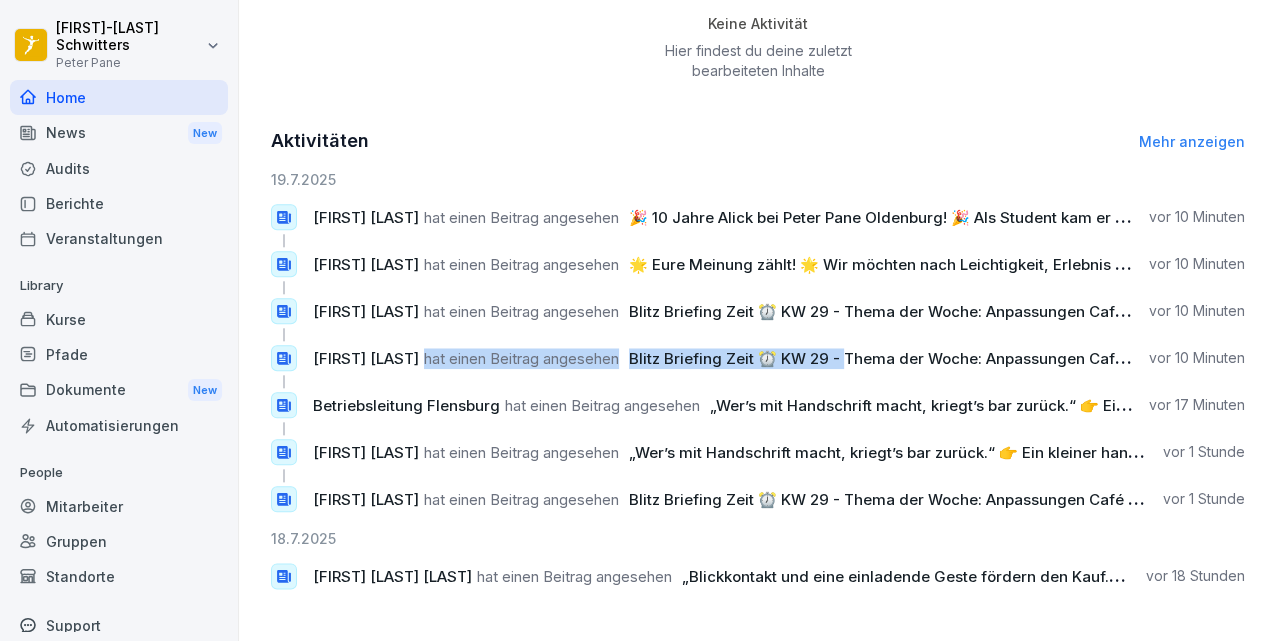 drag, startPoint x: 428, startPoint y: 342, endPoint x: 946, endPoint y: 340, distance: 518.00385 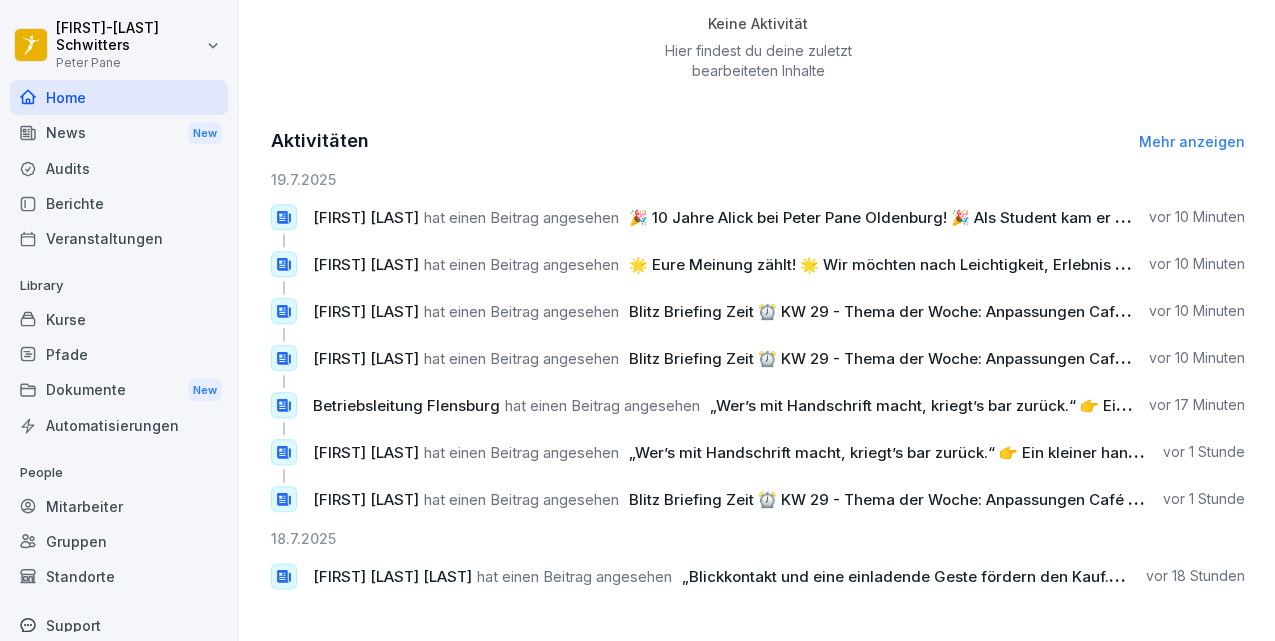 click on "[FIRST] [LAST] hat einen Beitrag angesehen 🌟 Eure Meinung zählt! 🌟
Wir möchten nach Leichtigkeit, Erlebnis und Geschmack – und mit jedem neuen vor 10 Minuten" at bounding box center [758, 272] 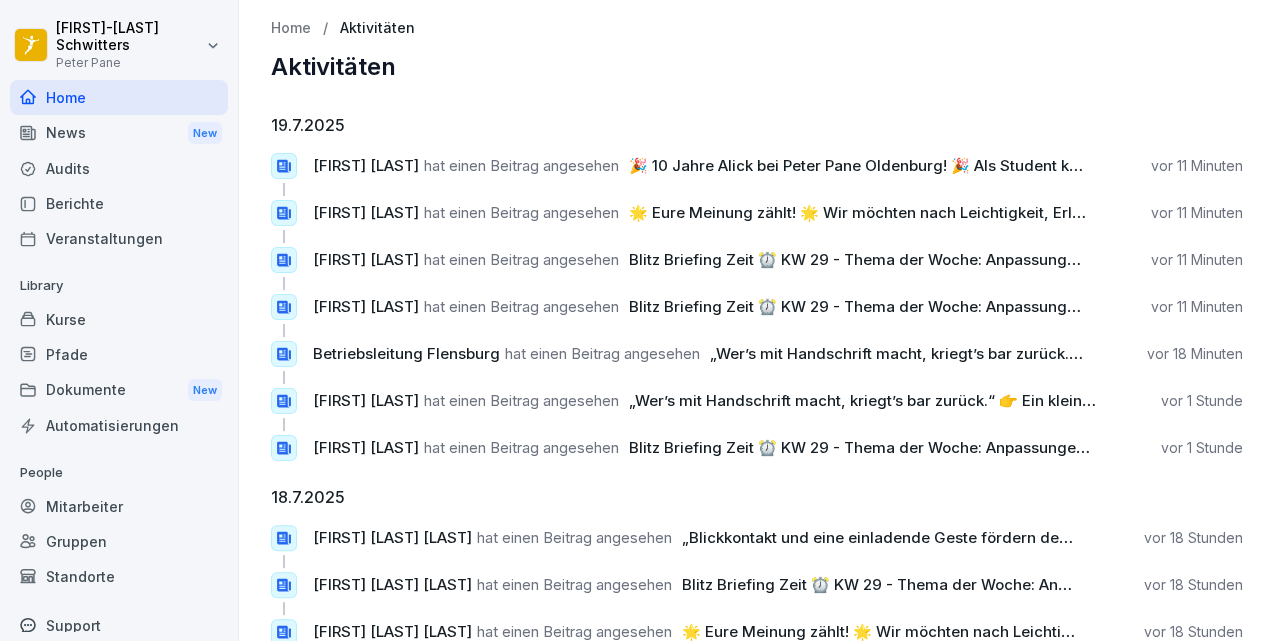 scroll, scrollTop: 0, scrollLeft: 0, axis: both 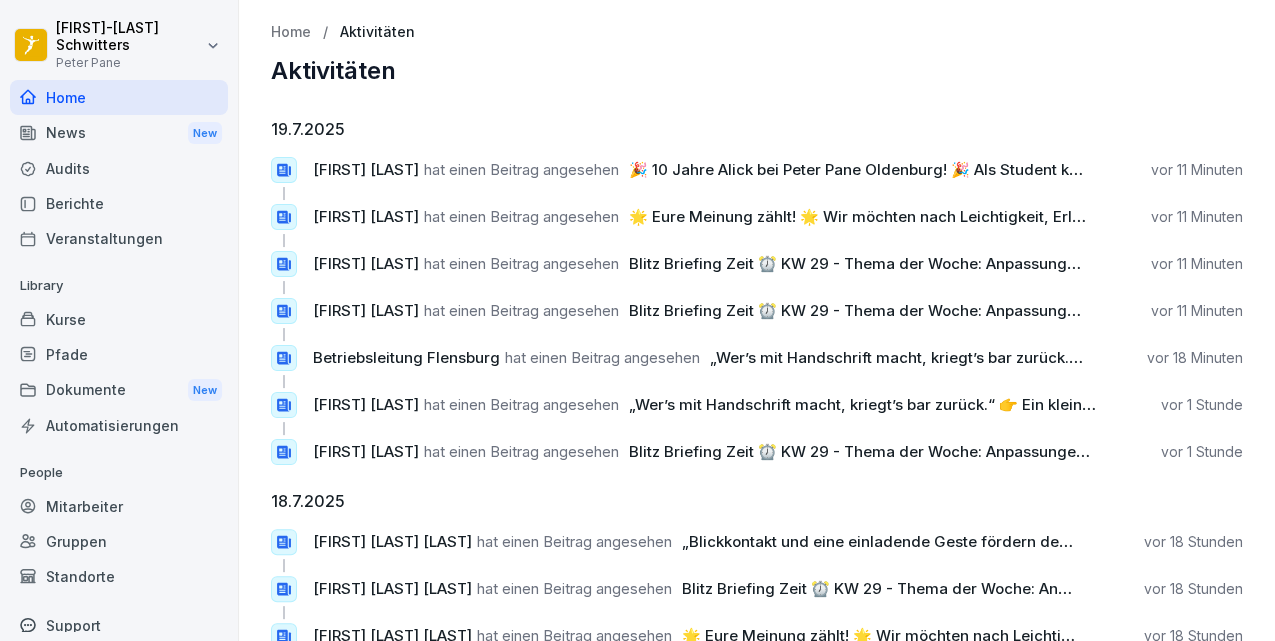 click on "Home" at bounding box center (119, 97) 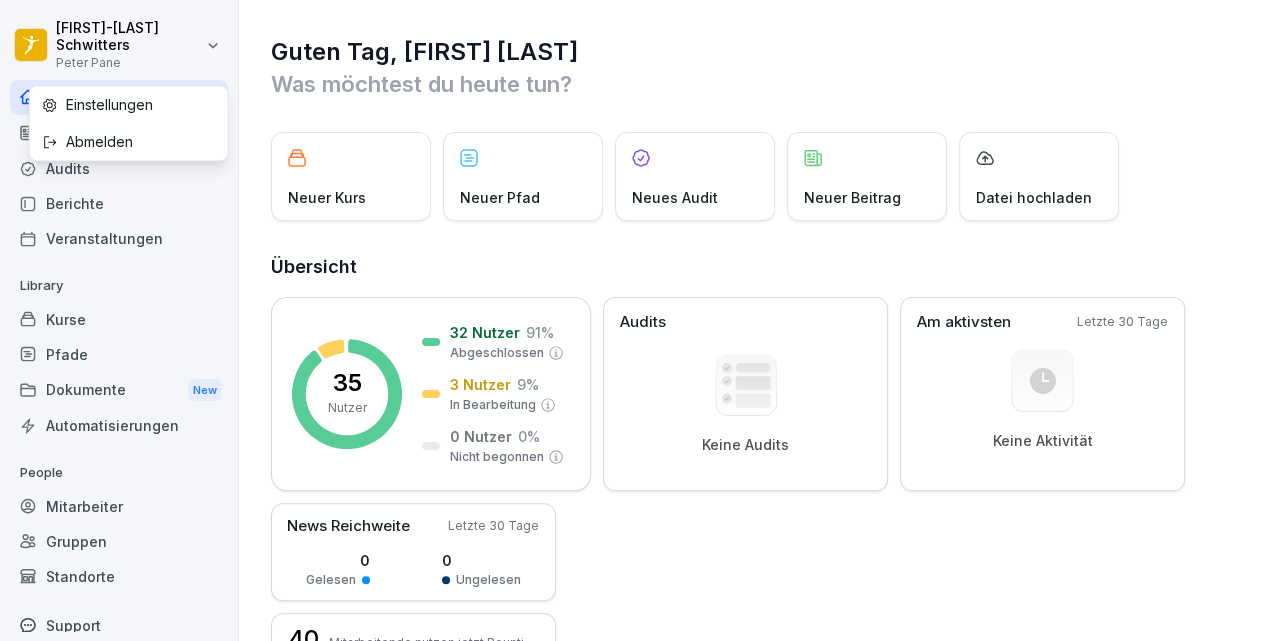 click on "[FIRST]-[LAST]   [LAST] Peter Pane Home News New Audits Berichte Veranstaltungen Library Kurse Pfade Dokumente New Automatisierungen People Mitarbeiter Gruppen Standorte Support Einstellungen Guten Tag, [FIRST] [LAST] Was möchtest du heute tun? Neuer Kurs Neuer Pfad Neues Audit Neuer Beitrag Datei hochladen Übersicht 35 Nutzer 32 Nutzer 91 % Abgeschlossen 3 Nutzer 9 % In Bearbeitung 0 Nutzer 0 % Nicht begonnen Audits Keine Audits Am aktivsten Letzte 30 Tage Keine Aktivität News Reichweite Letzte 30 Tage 0 Gelesen 0 Ungelesen 40 Mitarbeitende nutzen jetzt Bounti Zuletzt bearbeitet Keine Aktivität Hier findest du deine zuletzt bearbeiteten Inhalte Aktivitäten Mehr anzeigen 19.7.2025 [FIRST] [LAST] hat einen Beitrag angesehen 🎉 10 Jahre Alick bei Peter Pane Oldenburg! 🎉
Als Student kam er zu uns, um mal eben ein paar Teller vor 11 Minuten [FIRST] [LAST] hat einen Beitrag angesehen vor 11 Minuten [FIRST] [LAST] hat einen Beitrag angesehen vor 11 Minuten vor 11 Minuten" at bounding box center [637, 320] 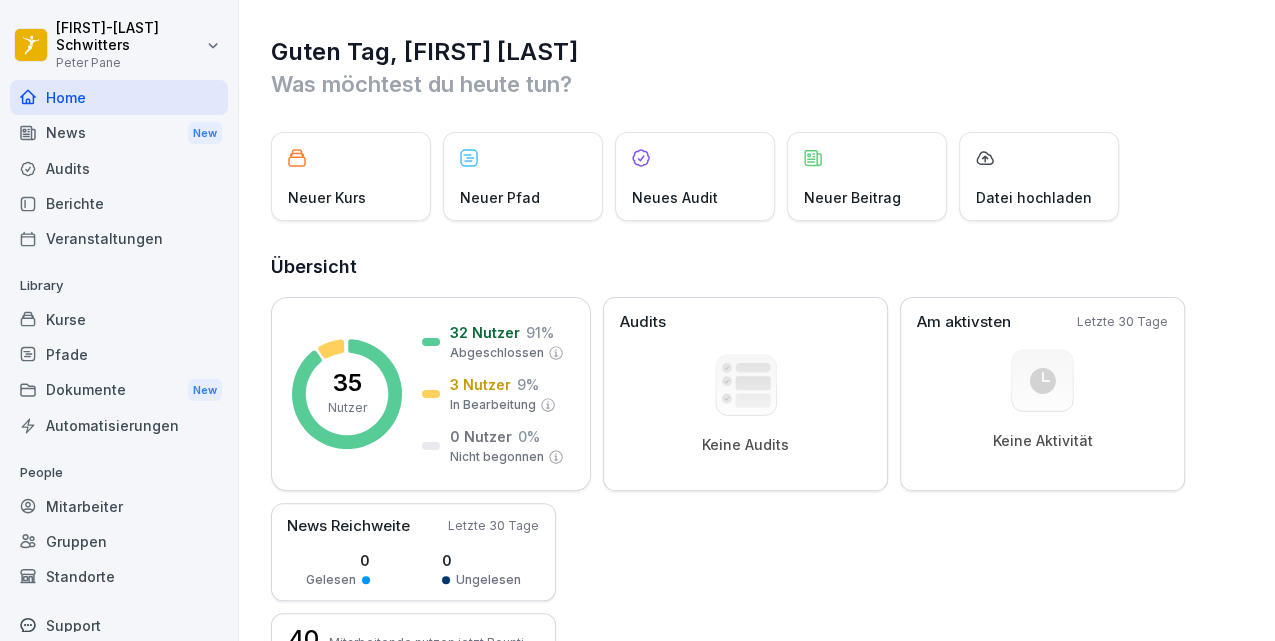 select on "**" 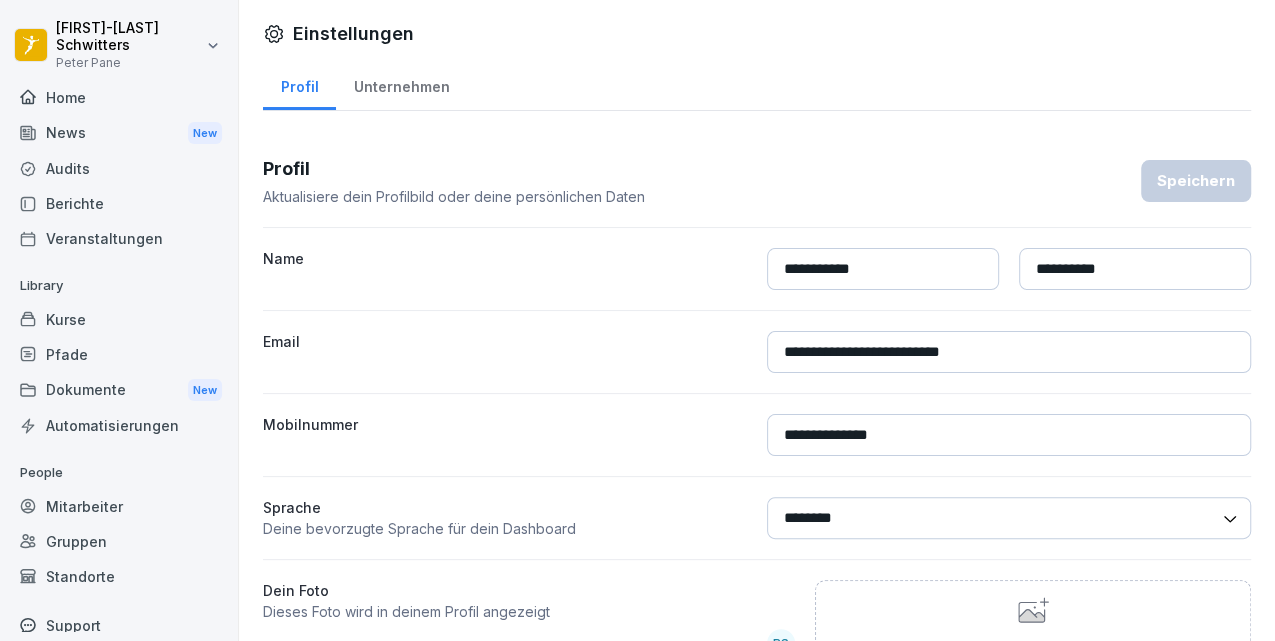 click on "Unternehmen" at bounding box center [401, 84] 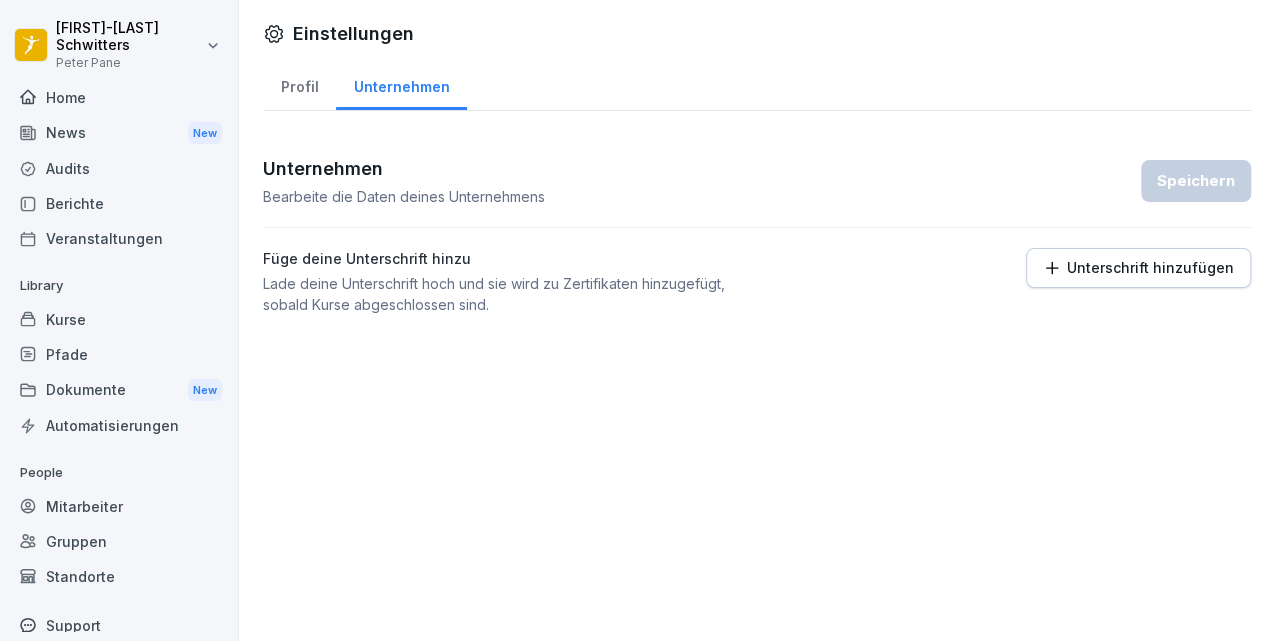 click on "Profil" at bounding box center [299, 84] 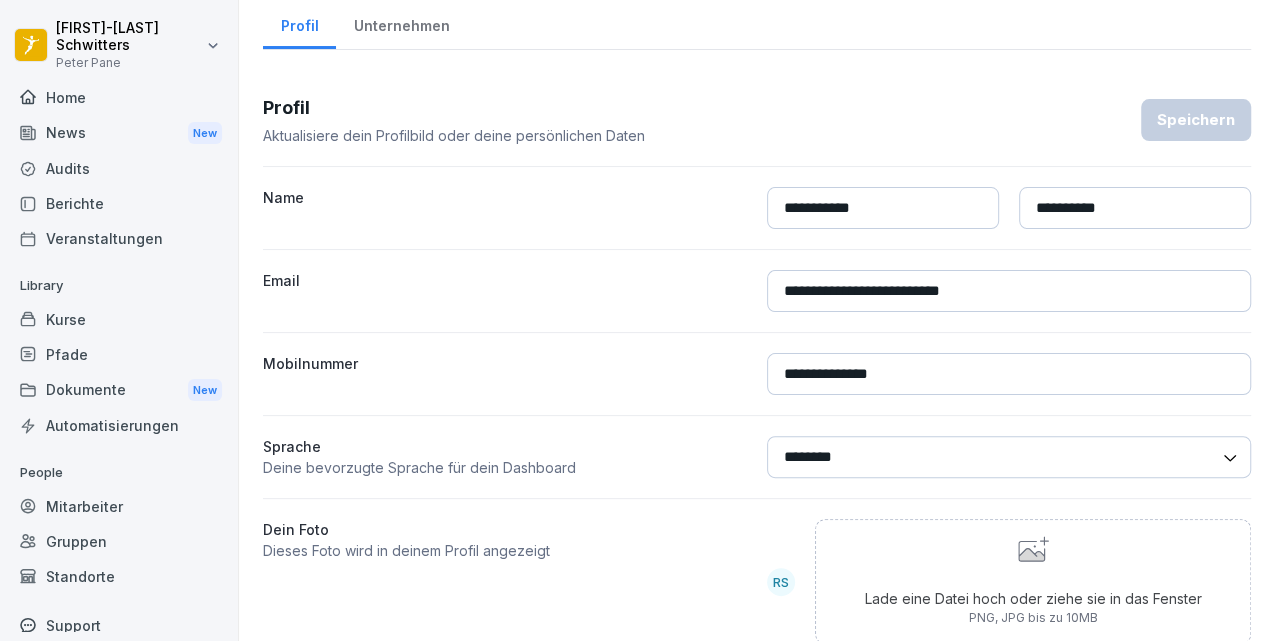scroll, scrollTop: 120, scrollLeft: 0, axis: vertical 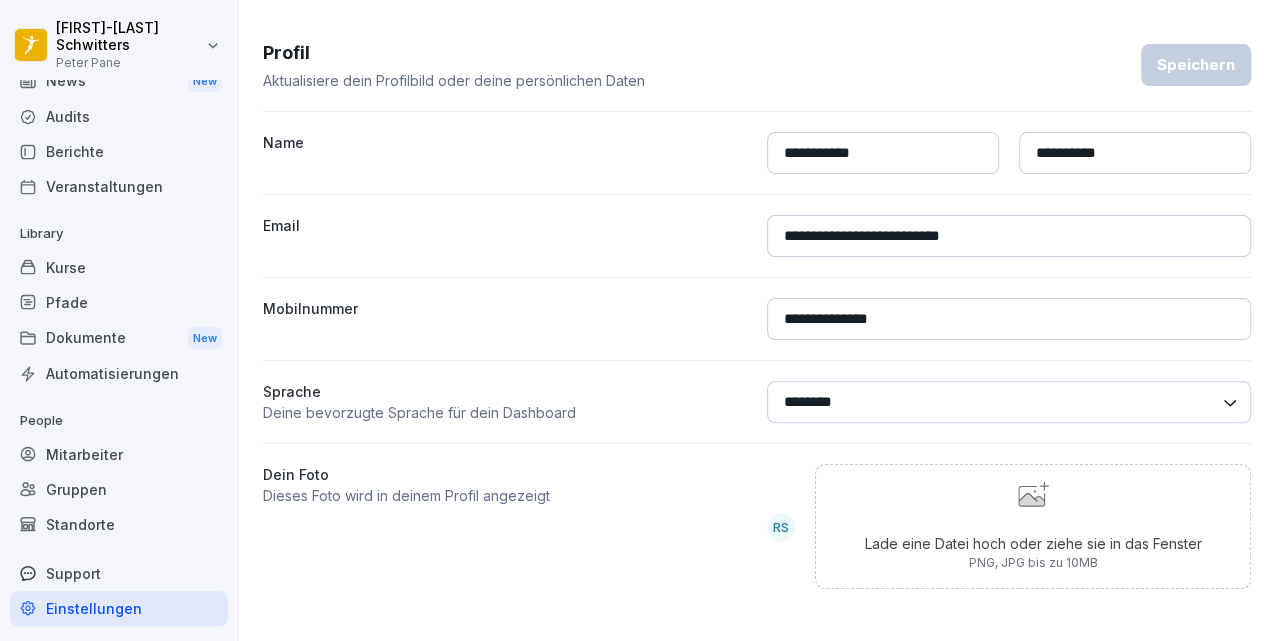 click on "Gruppen" at bounding box center [119, 489] 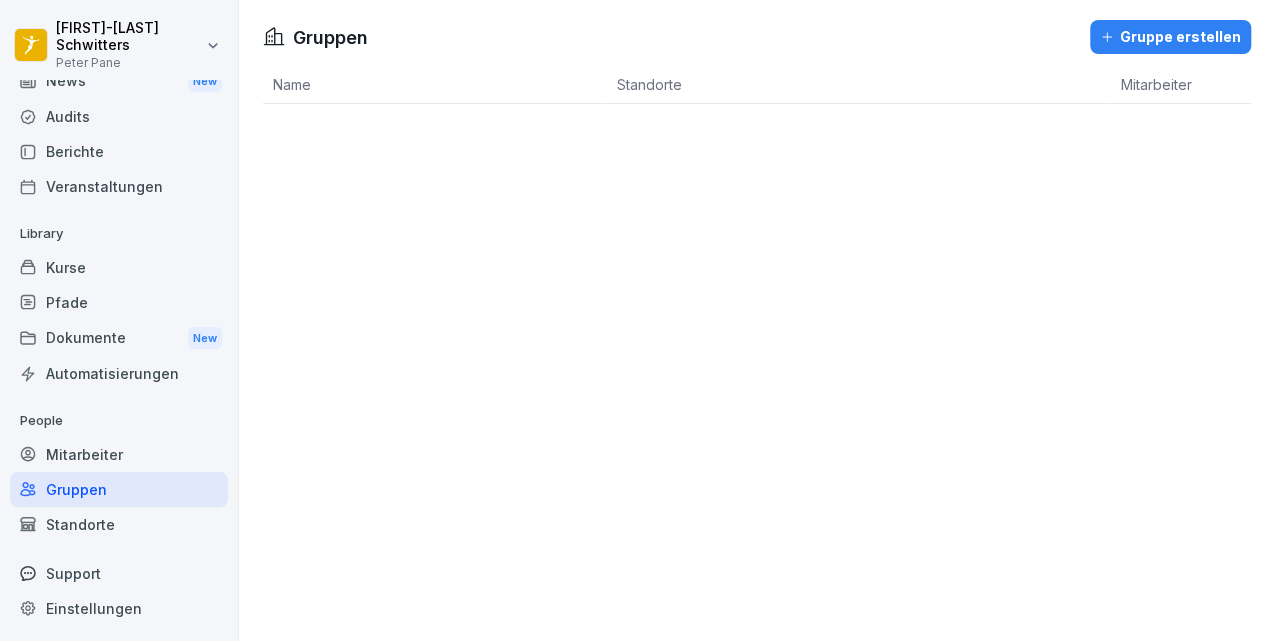 scroll, scrollTop: 0, scrollLeft: 0, axis: both 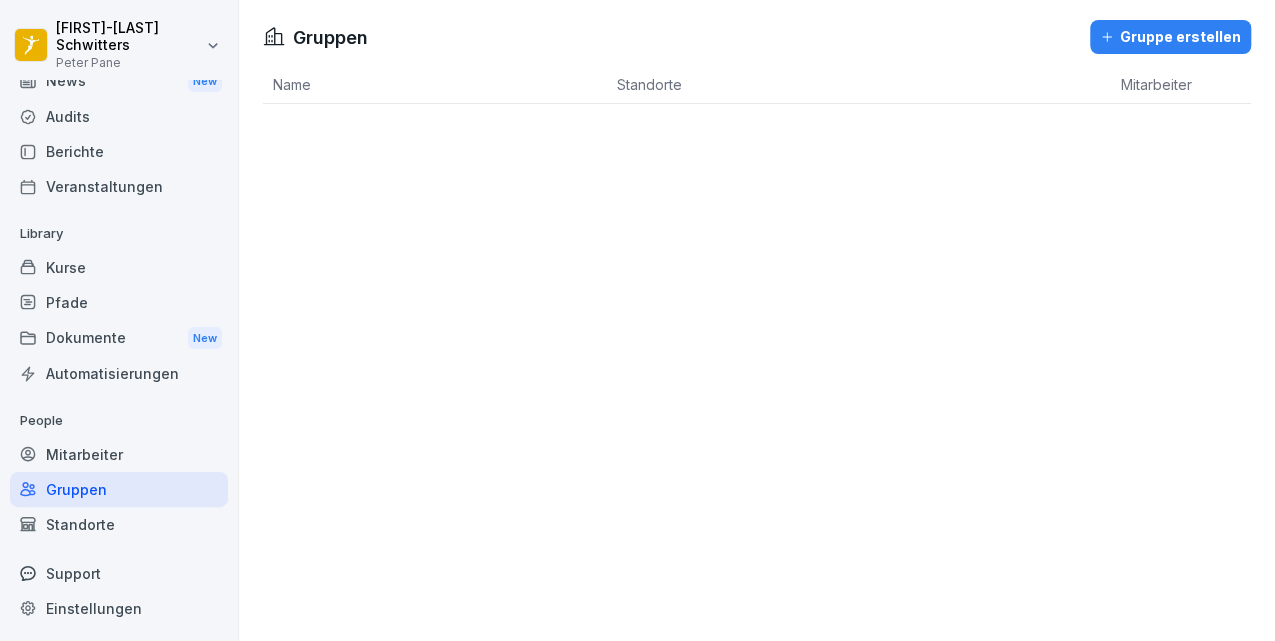 click on "Mitarbeiter" at bounding box center (119, 454) 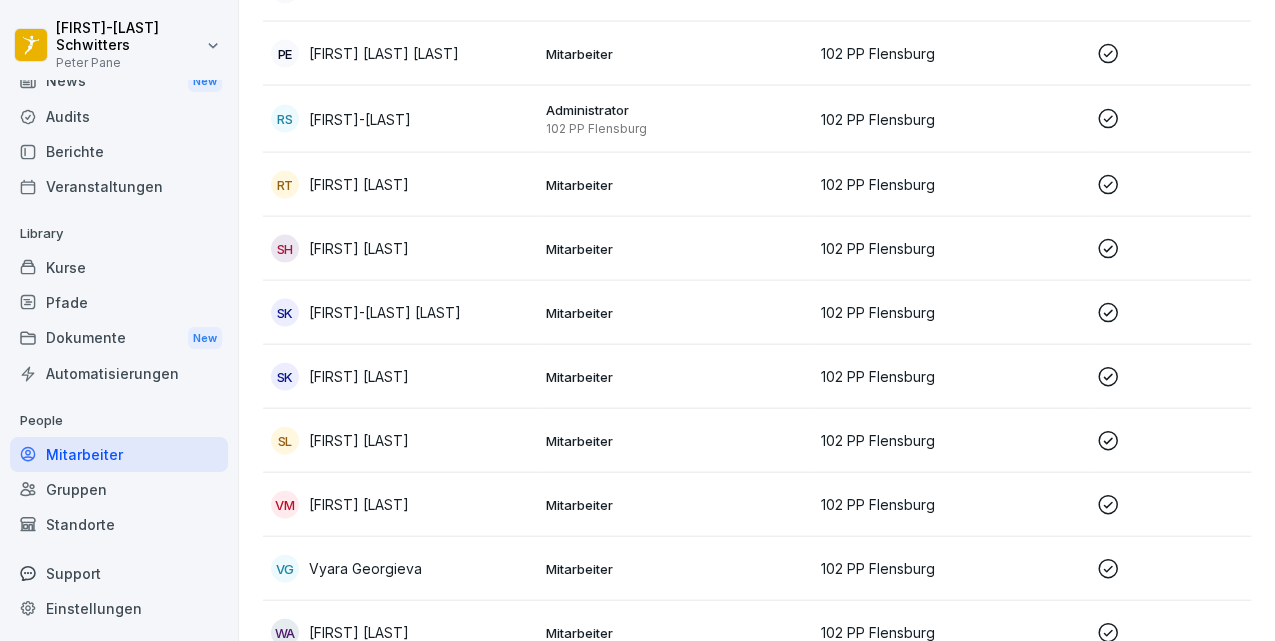 scroll, scrollTop: 2188, scrollLeft: 0, axis: vertical 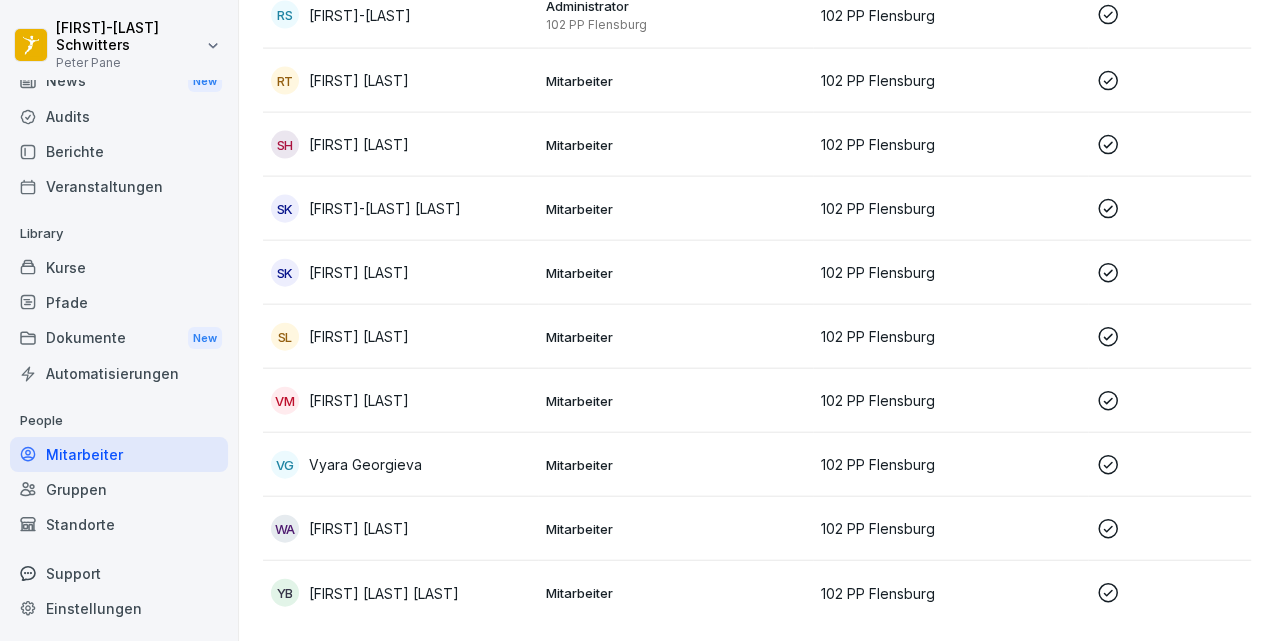 click on "YB [FIRST] [LAST]" at bounding box center (400, 593) 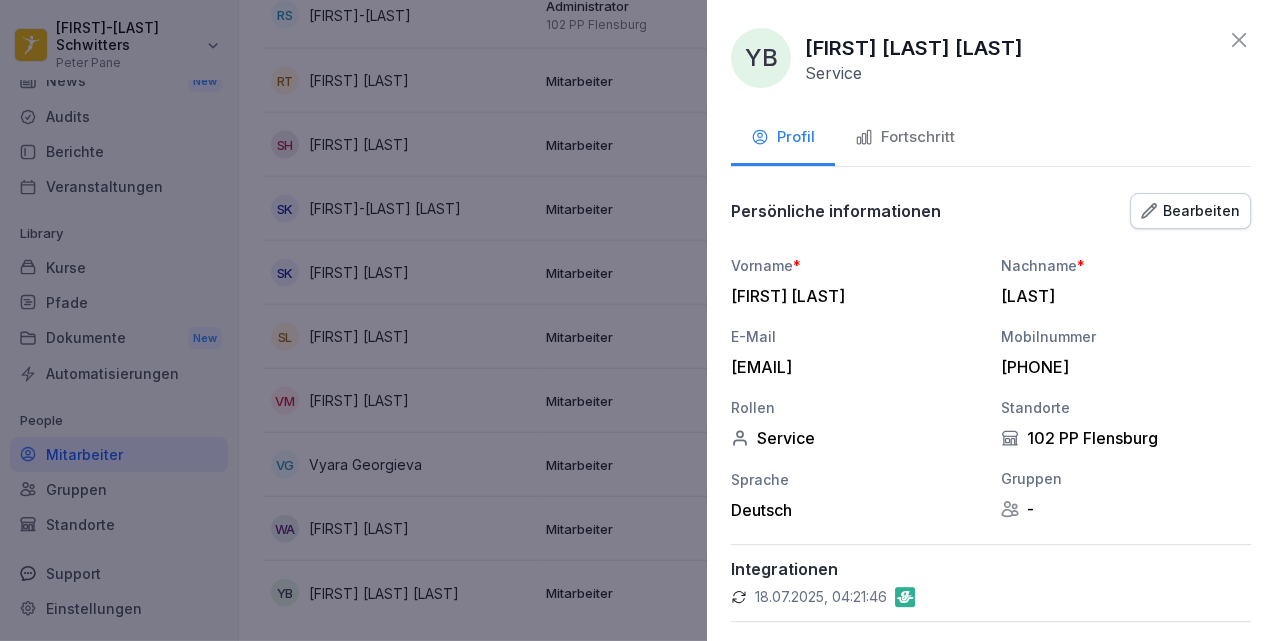 click 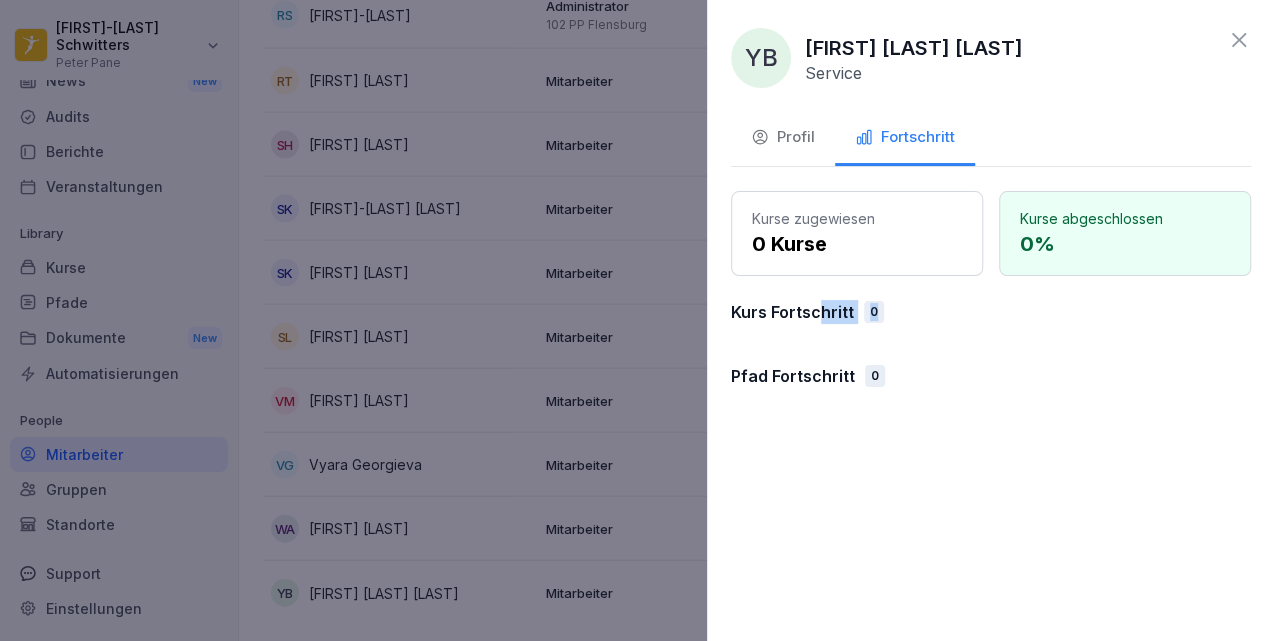 drag, startPoint x: 880, startPoint y: 312, endPoint x: 821, endPoint y: 312, distance: 59 